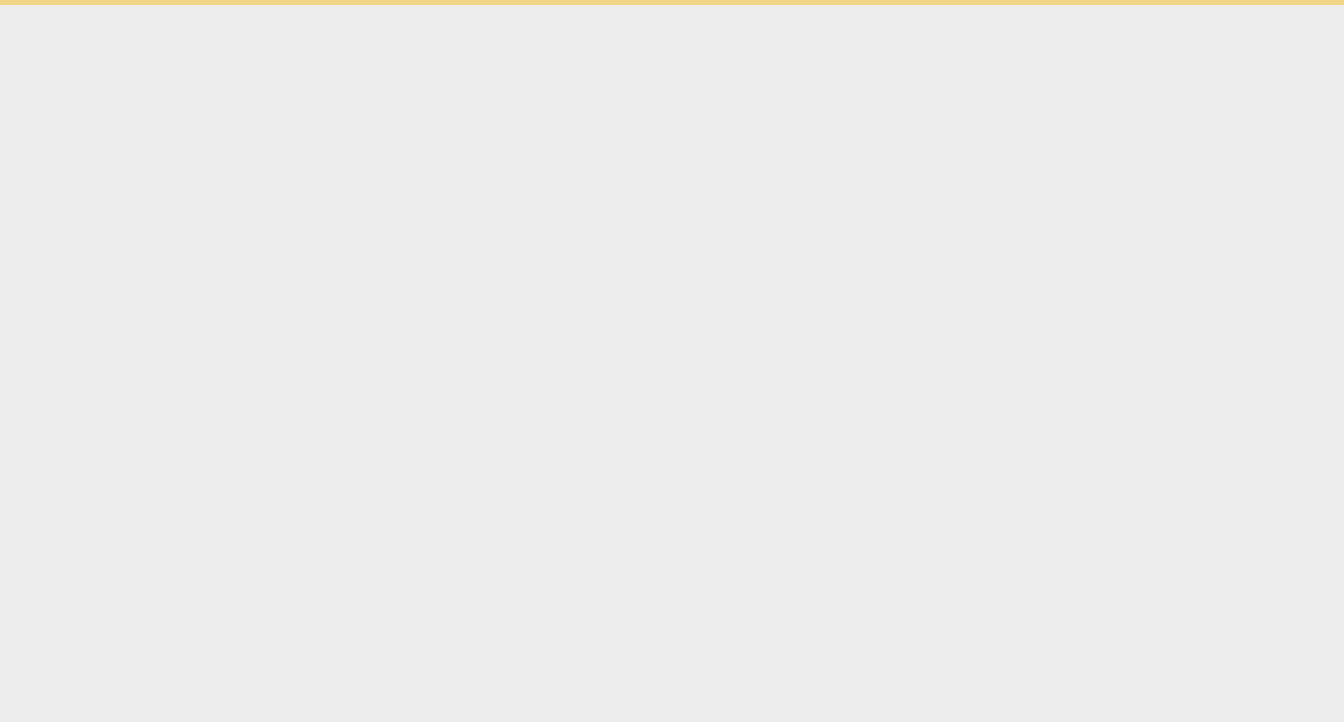 scroll, scrollTop: 0, scrollLeft: 0, axis: both 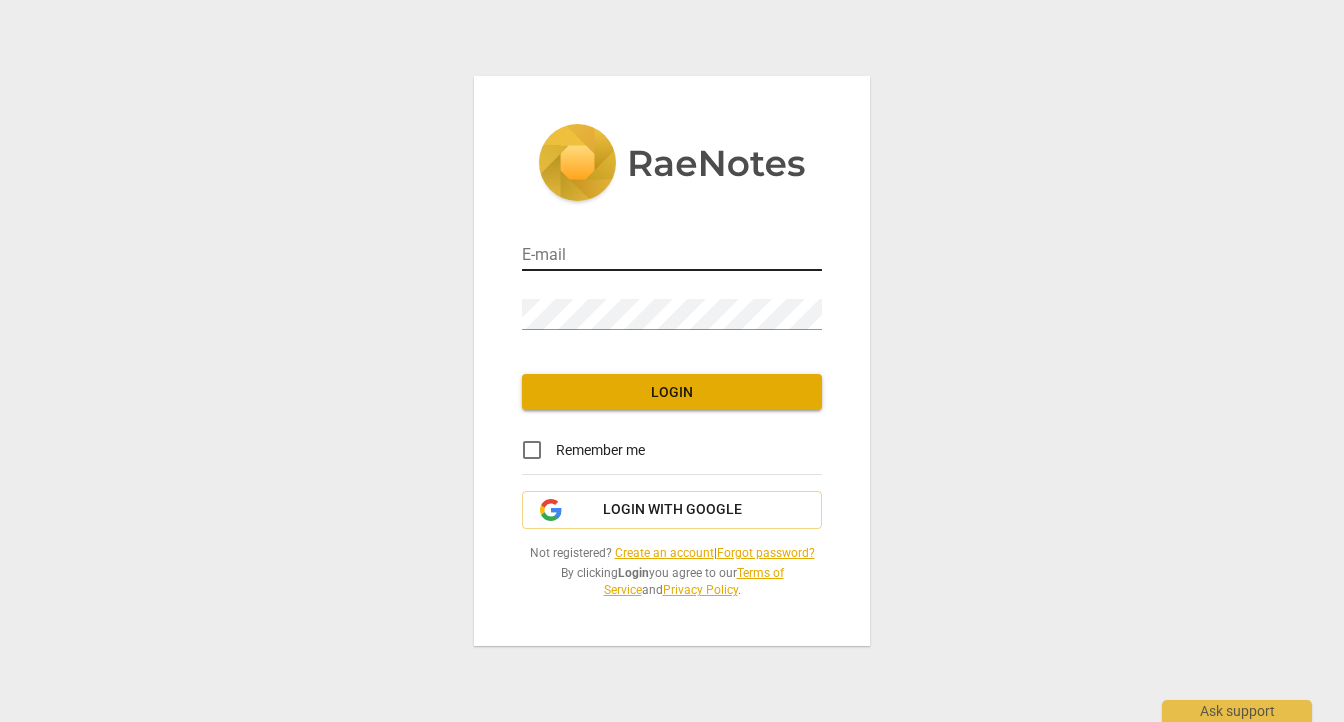 click at bounding box center (672, 256) 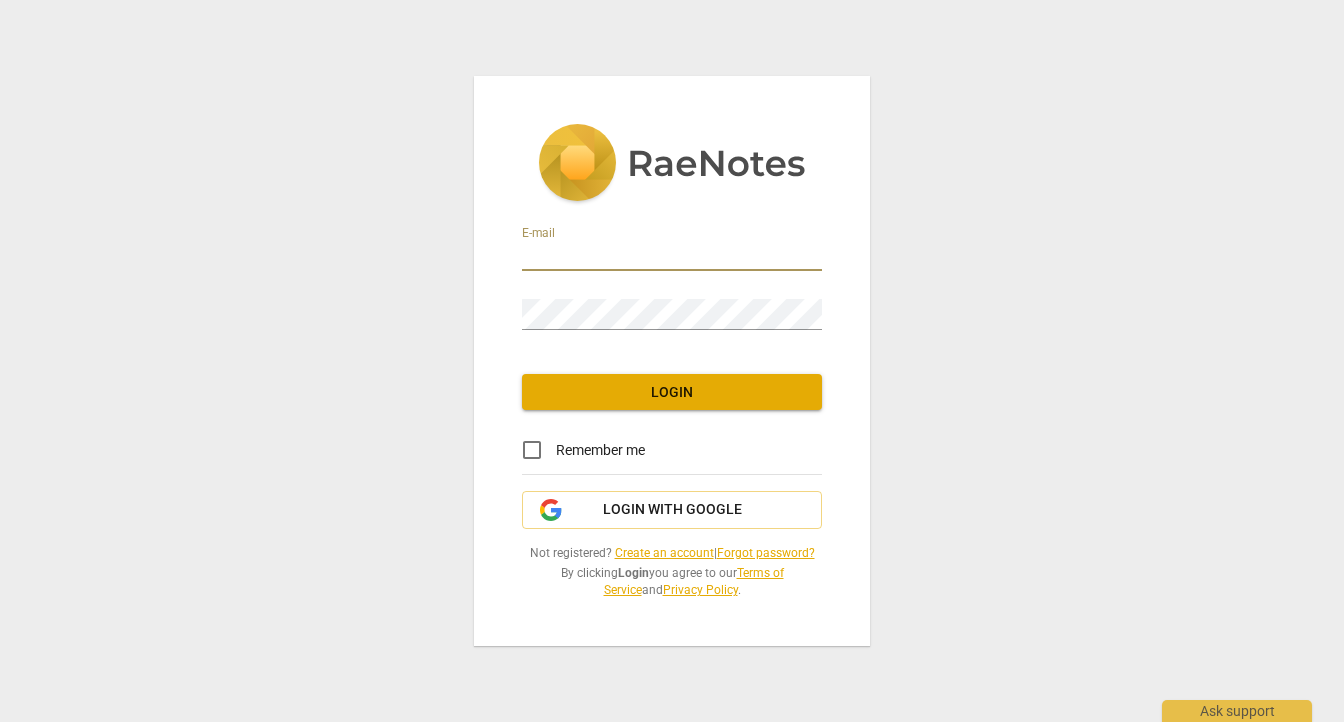 type on "[EMAIL_ADDRESS][DOMAIN_NAME]" 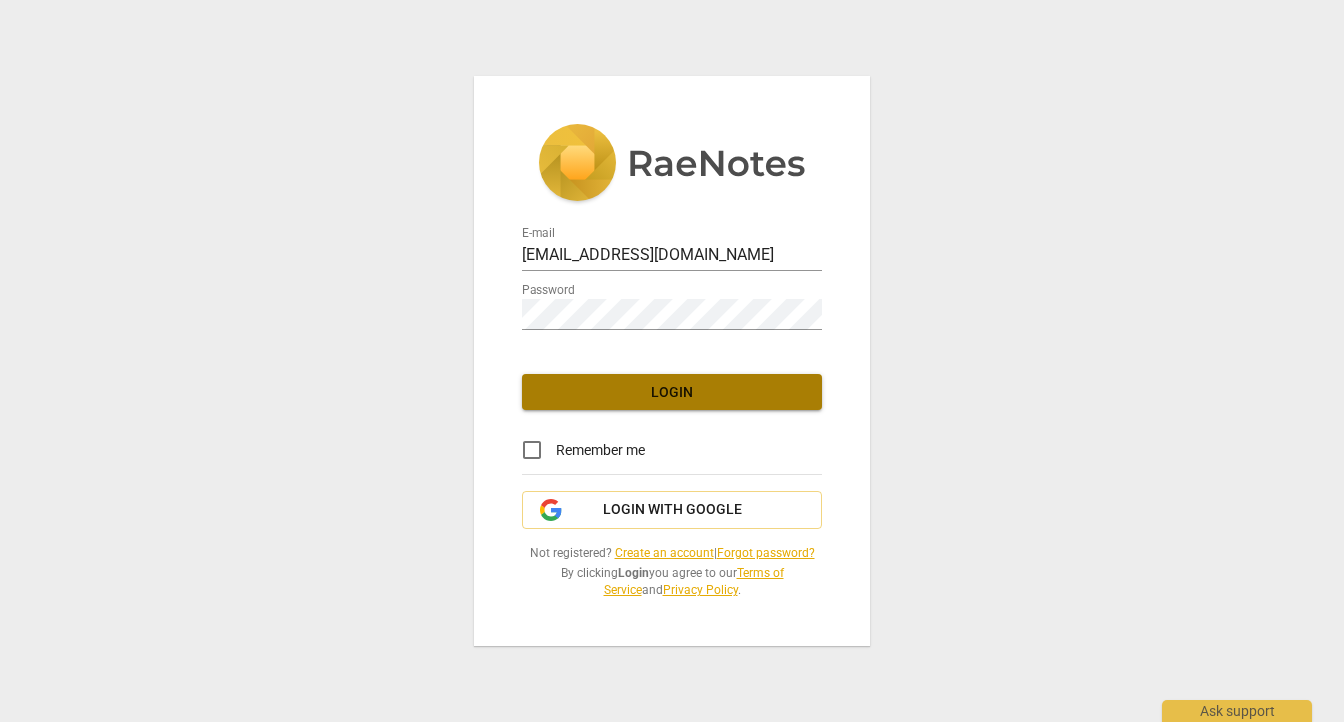 click on "Login" at bounding box center [672, 393] 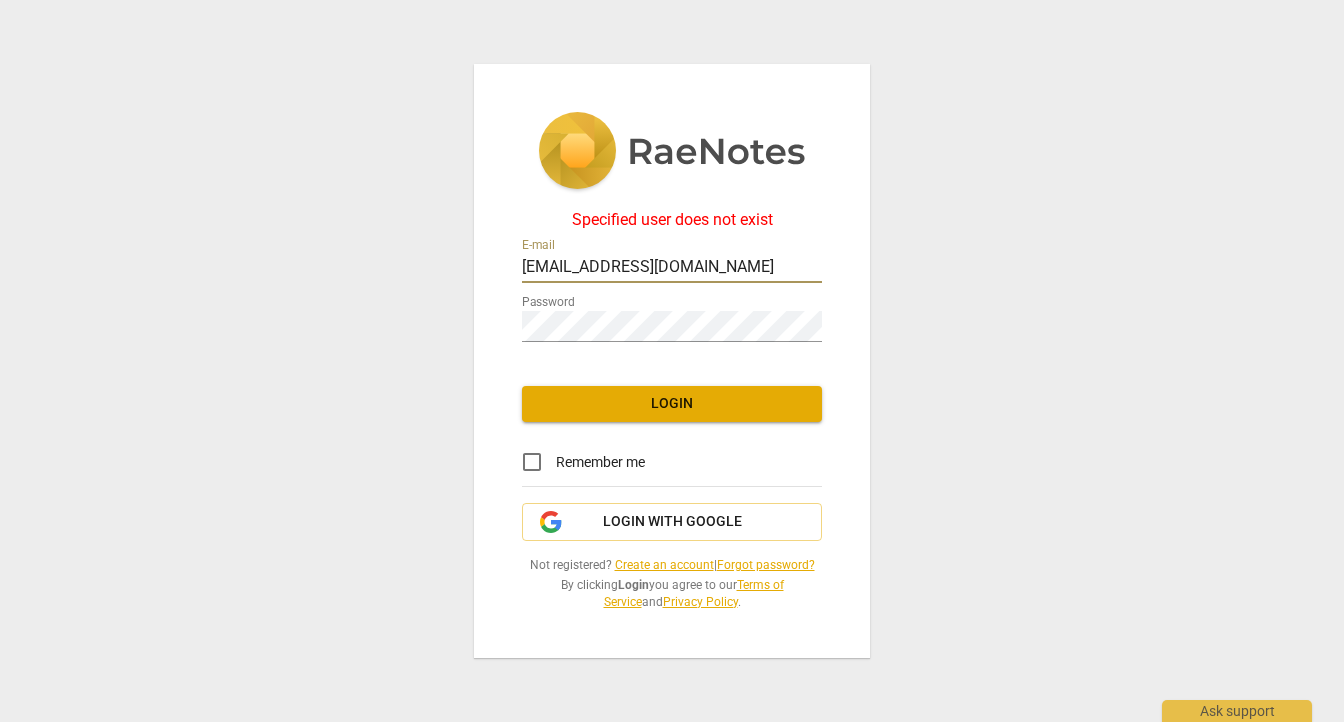 drag, startPoint x: 737, startPoint y: 254, endPoint x: 531, endPoint y: 260, distance: 206.08736 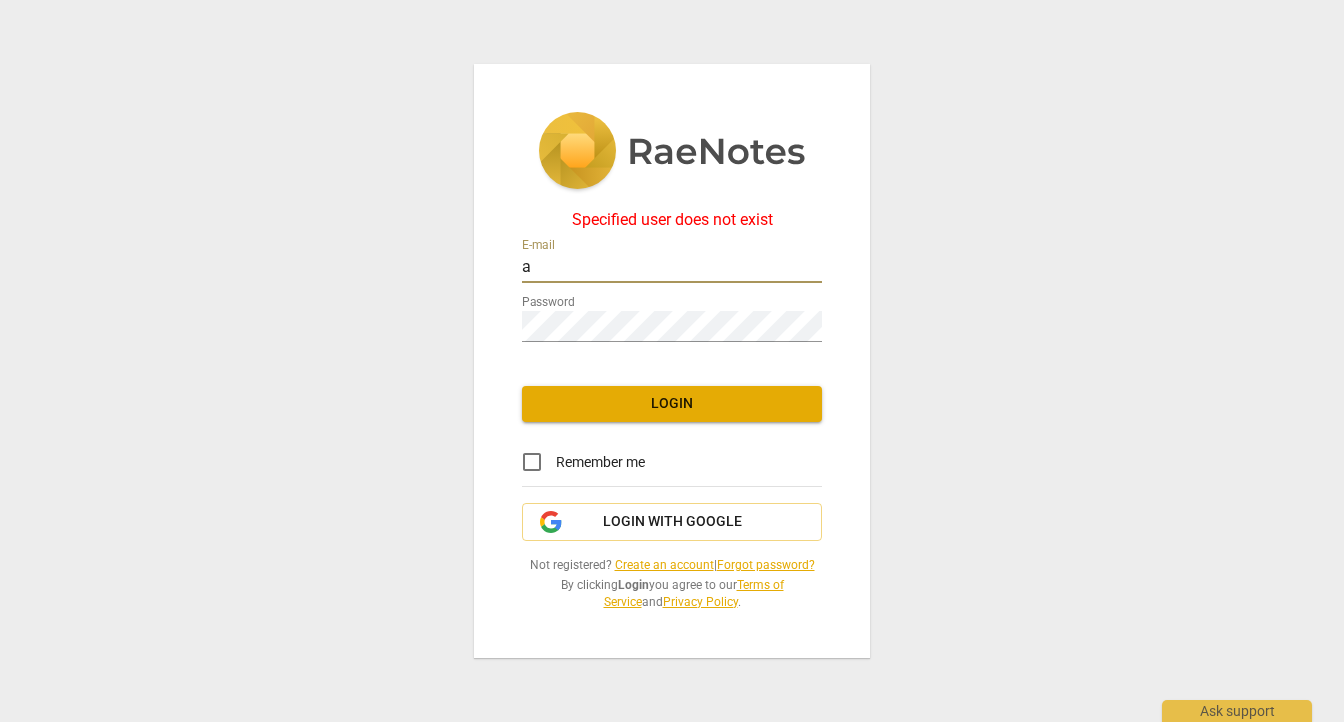 type on "[EMAIL_ADDRESS][DOMAIN_NAME]" 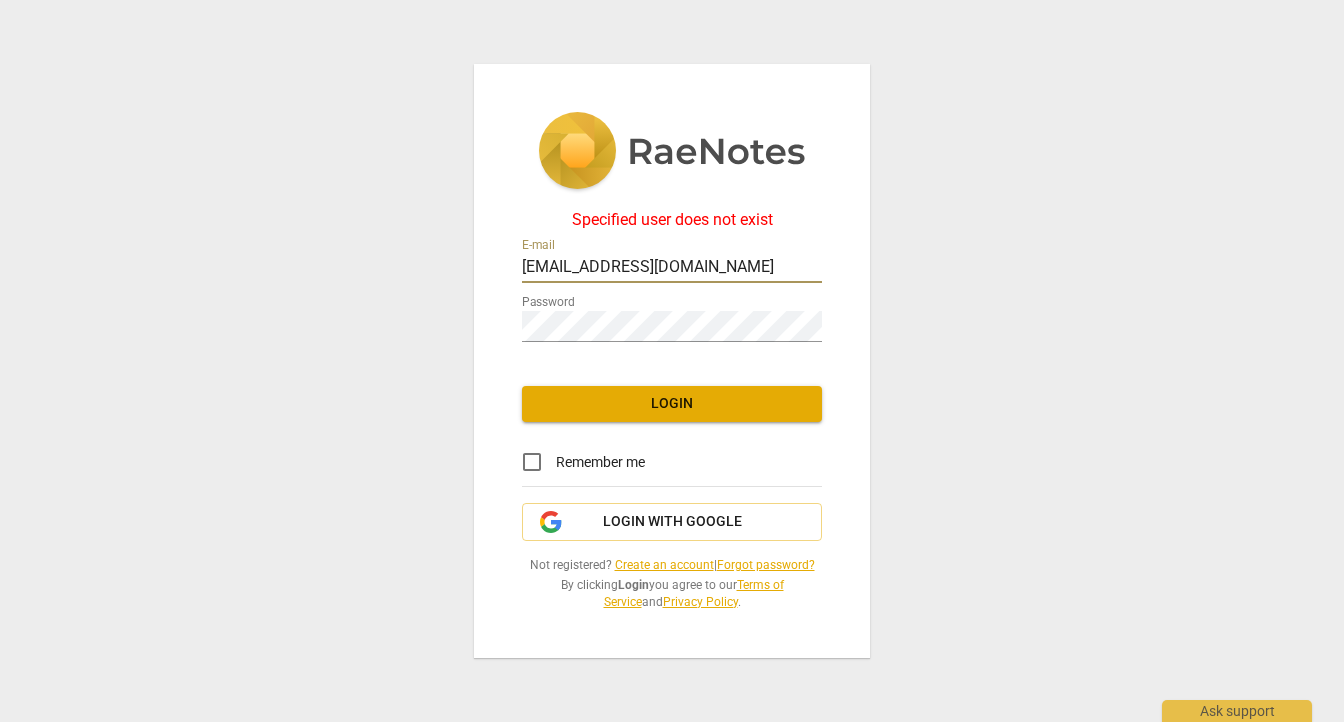 click on "Login" at bounding box center (672, 404) 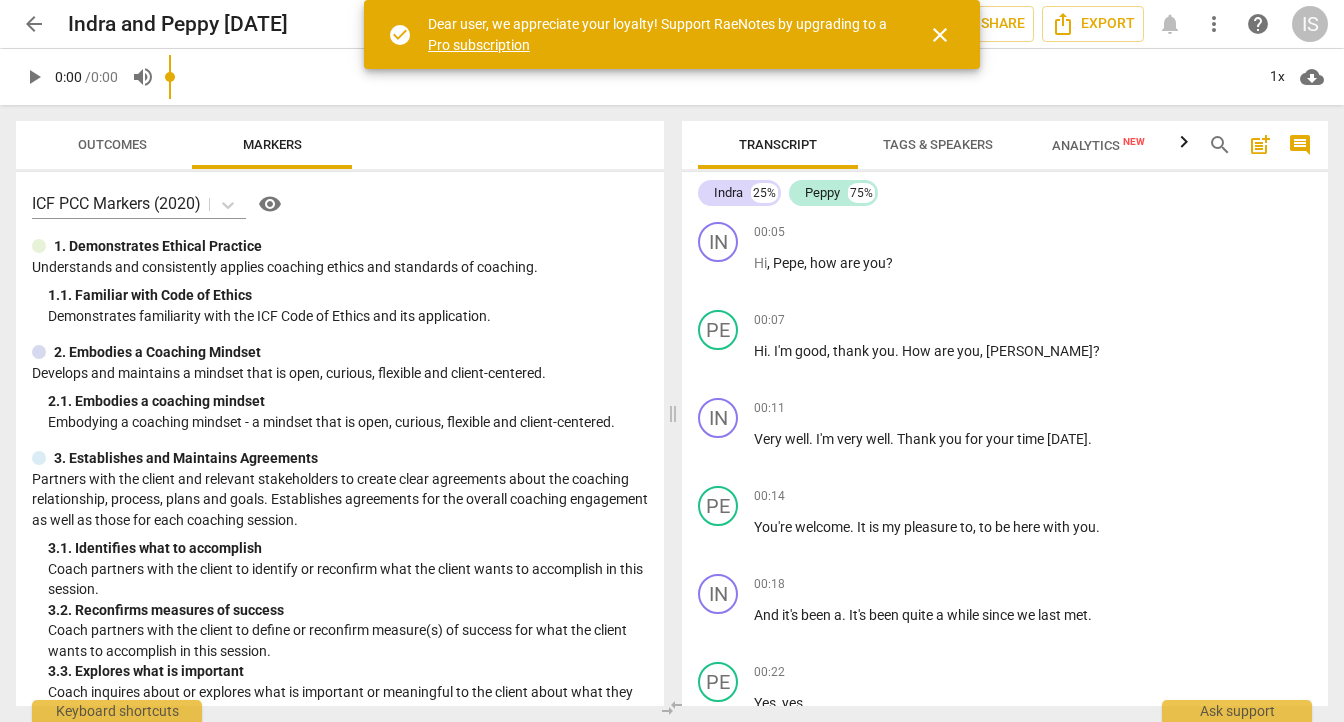 click on "close" at bounding box center (940, 35) 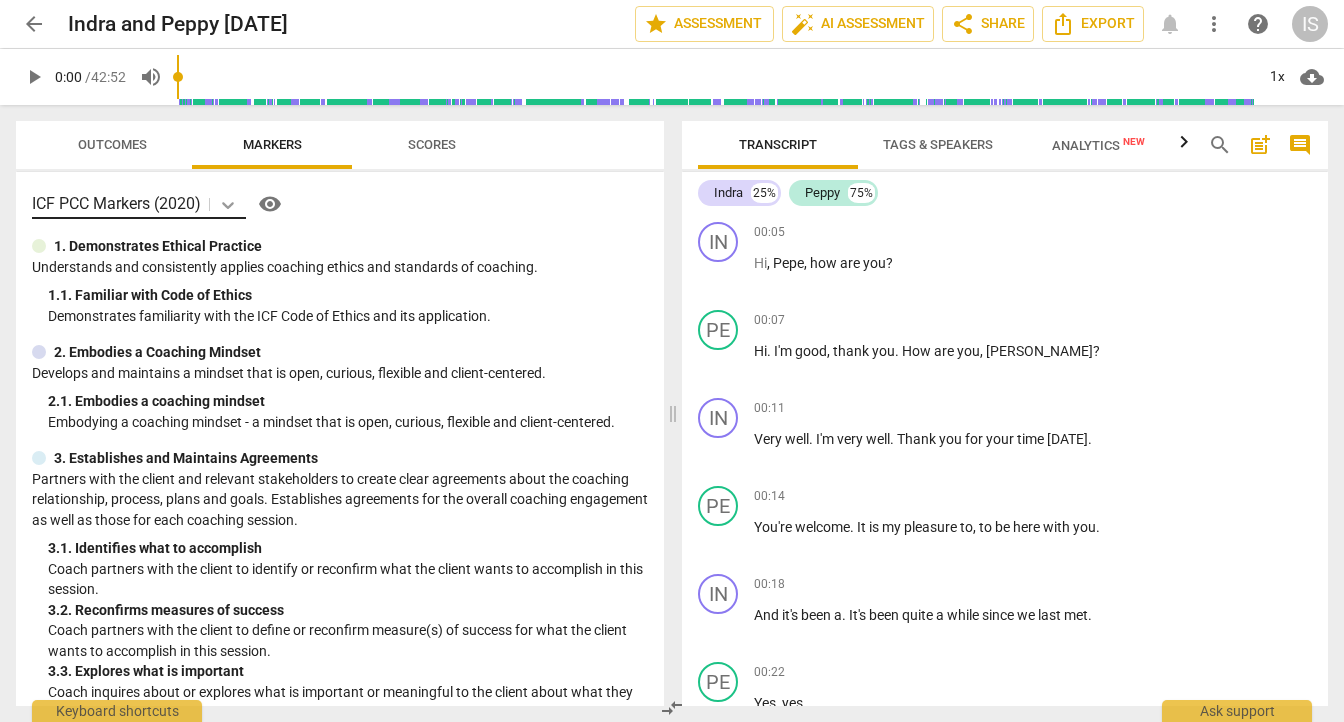 click 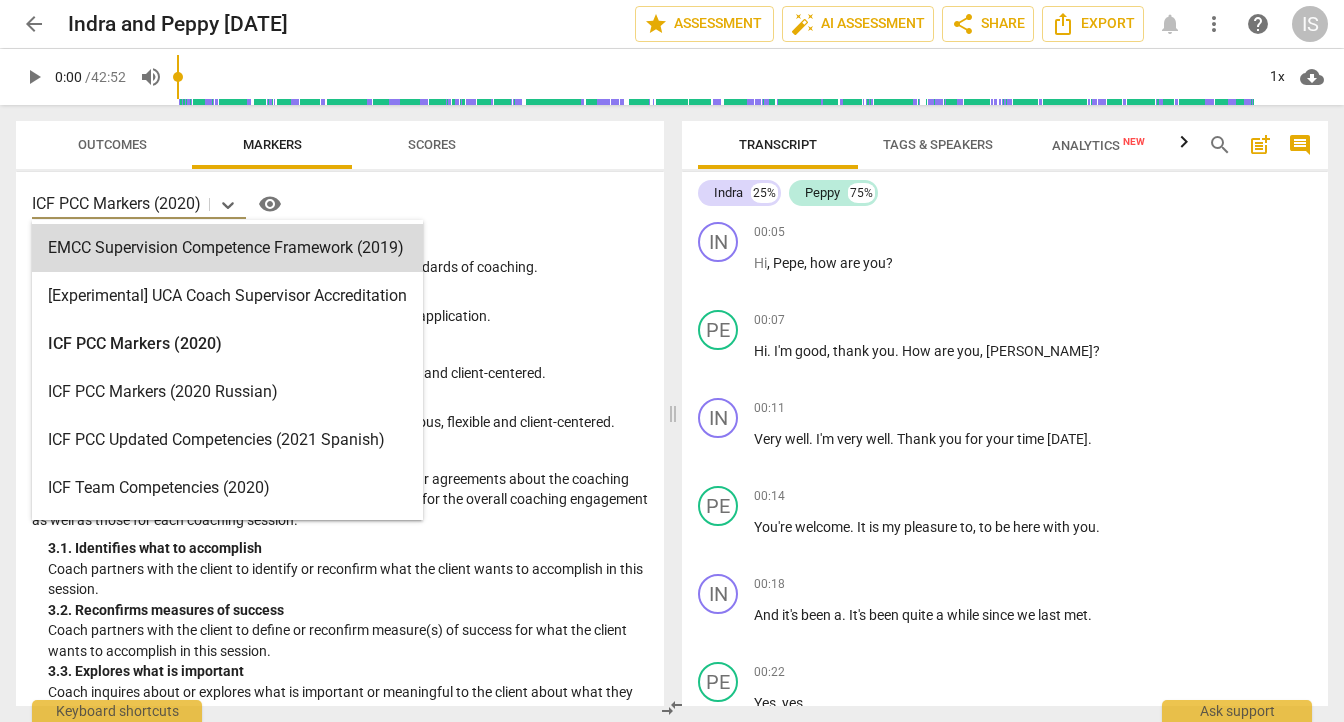 click on "EMCC Supervision Competence Framework (2019), 1 of 15. 15 results available. Use Up and Down to choose options, press Enter to select the currently focused option, press Escape to exit the menu, press Tab to select the option and exit the menu. ICF PCC Markers (2020) visibility" at bounding box center (340, 204) 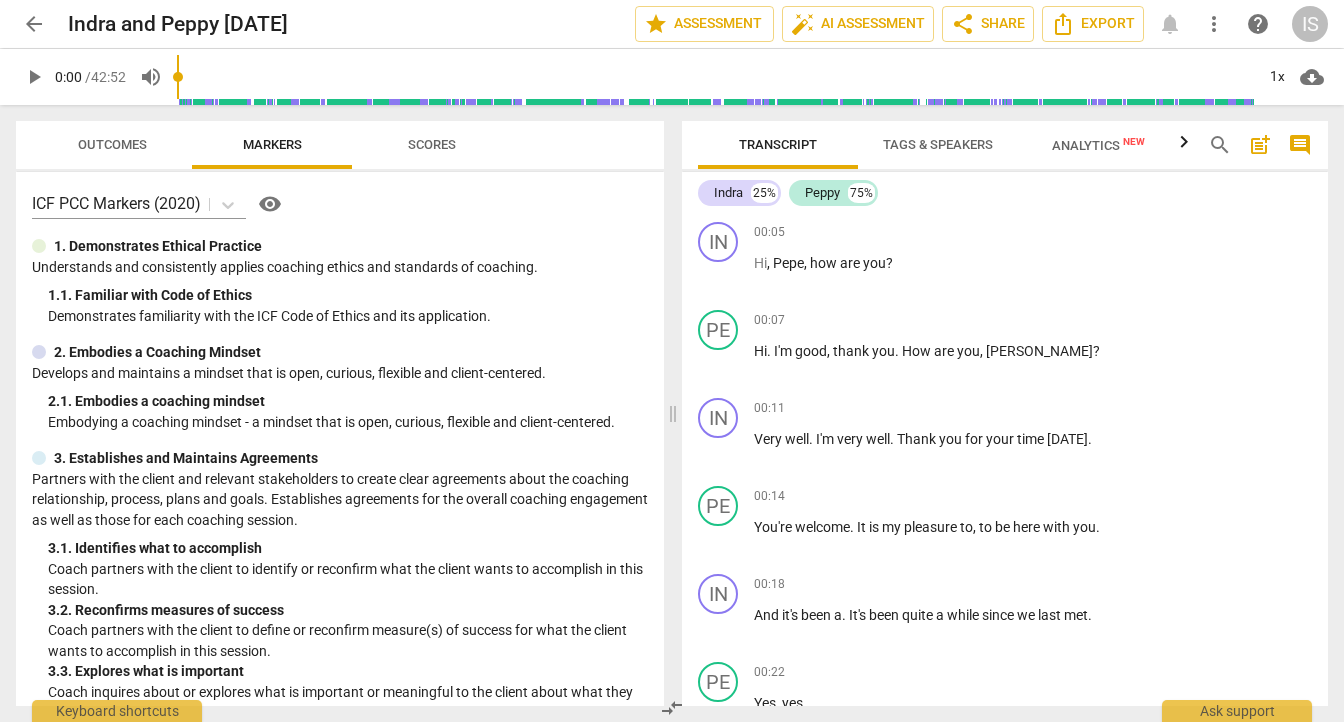 click on "Understands and consistently applies coaching ethics and standards of coaching." at bounding box center (340, 267) 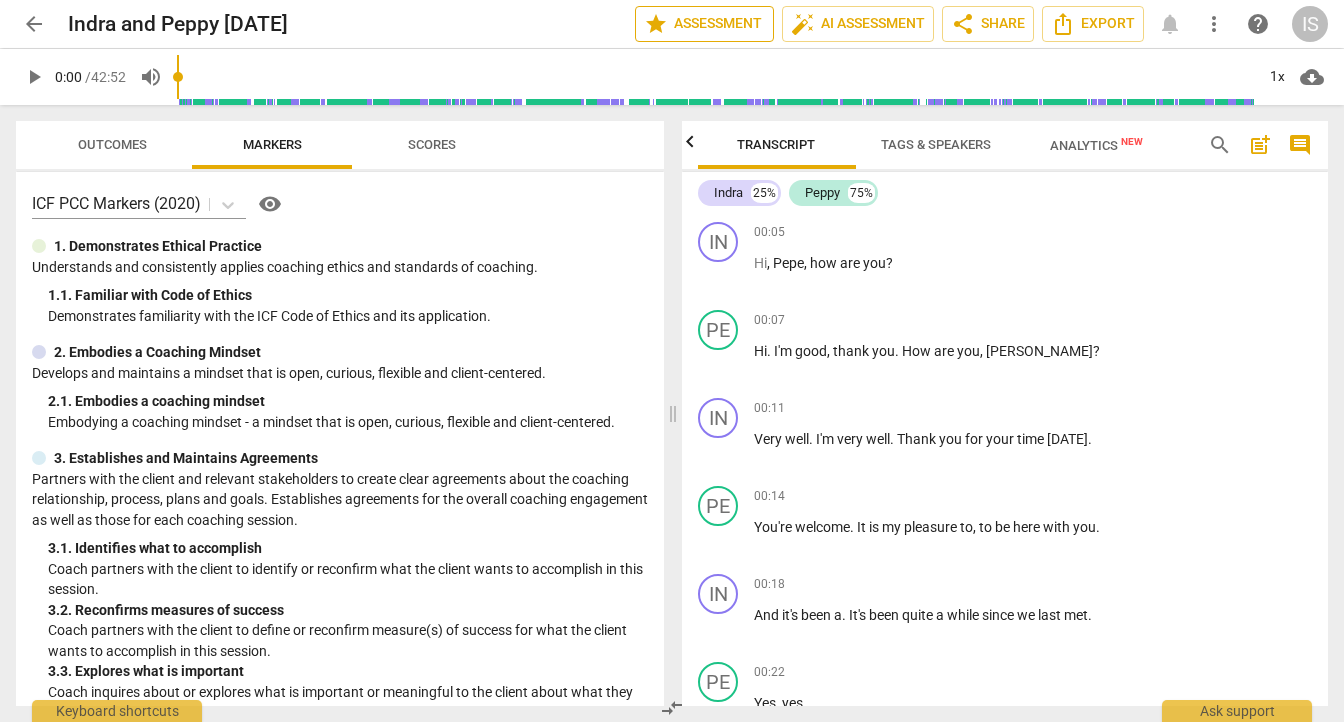 click on "star    Assessment" at bounding box center [704, 24] 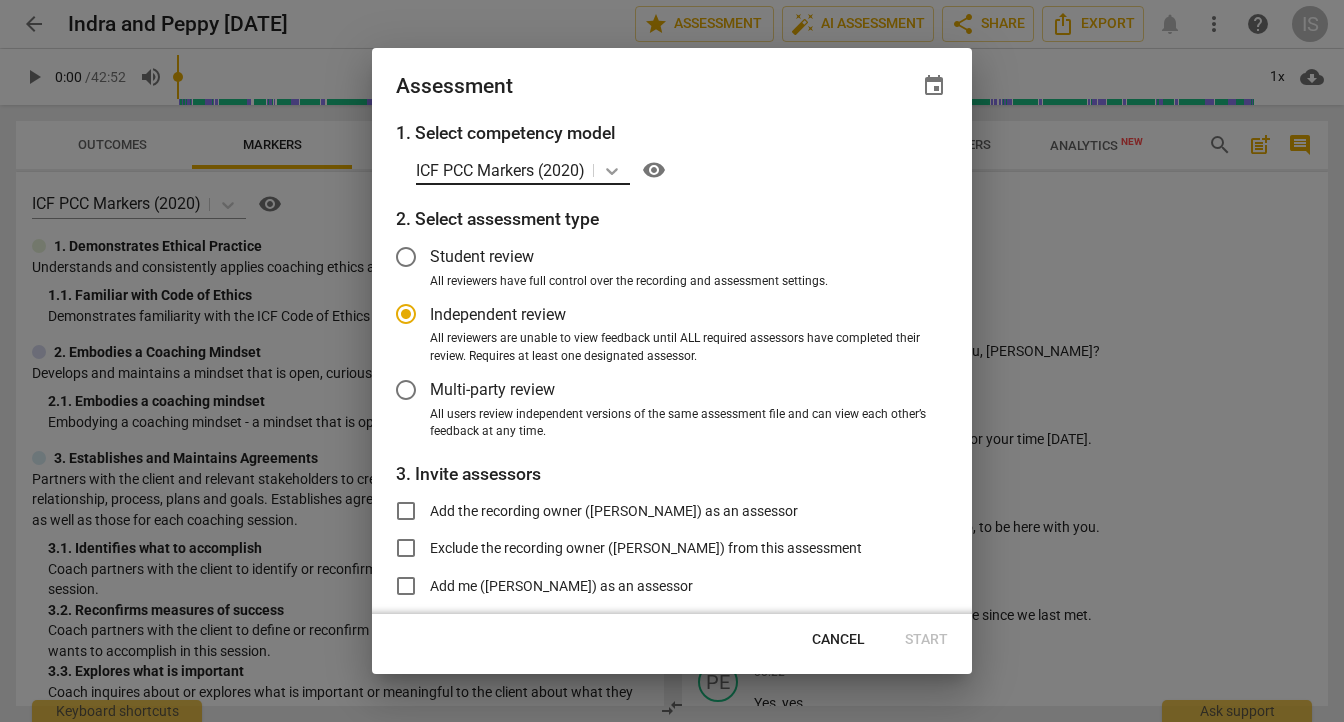 click 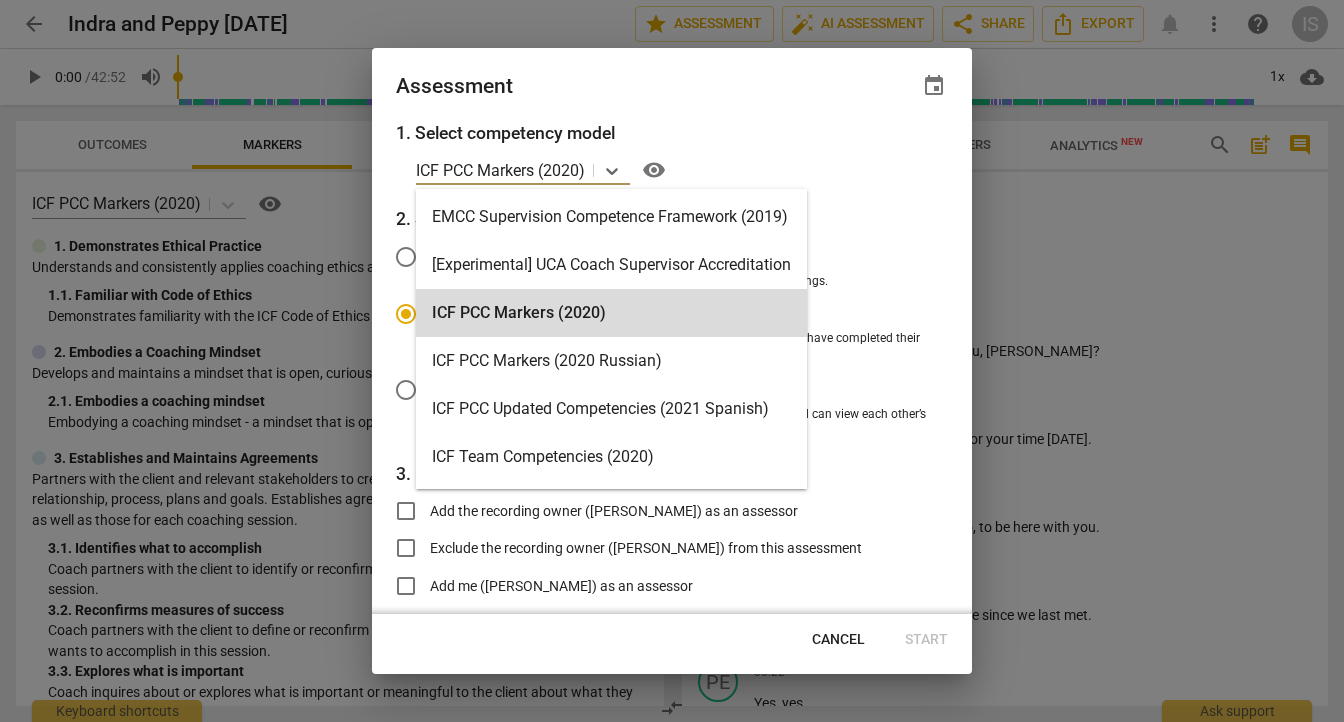click on "ICF PCC Markers (2020) selected, 3 of 15. 15 results available. Use Up and Down to choose options, press Enter to select the currently focused option, press Escape to exit the menu, press Tab to select the option and exit the menu. ICF PCC Markers (2020) visibility" at bounding box center [682, 170] 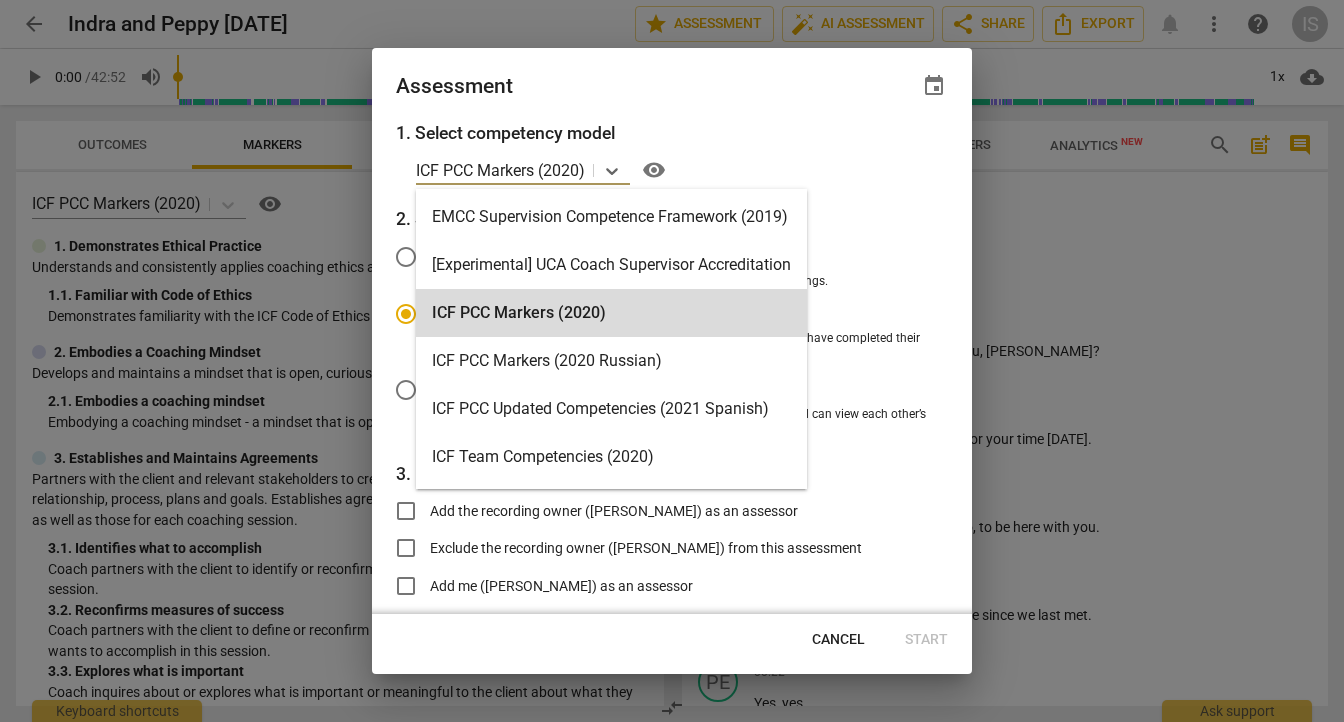 radio on "false" 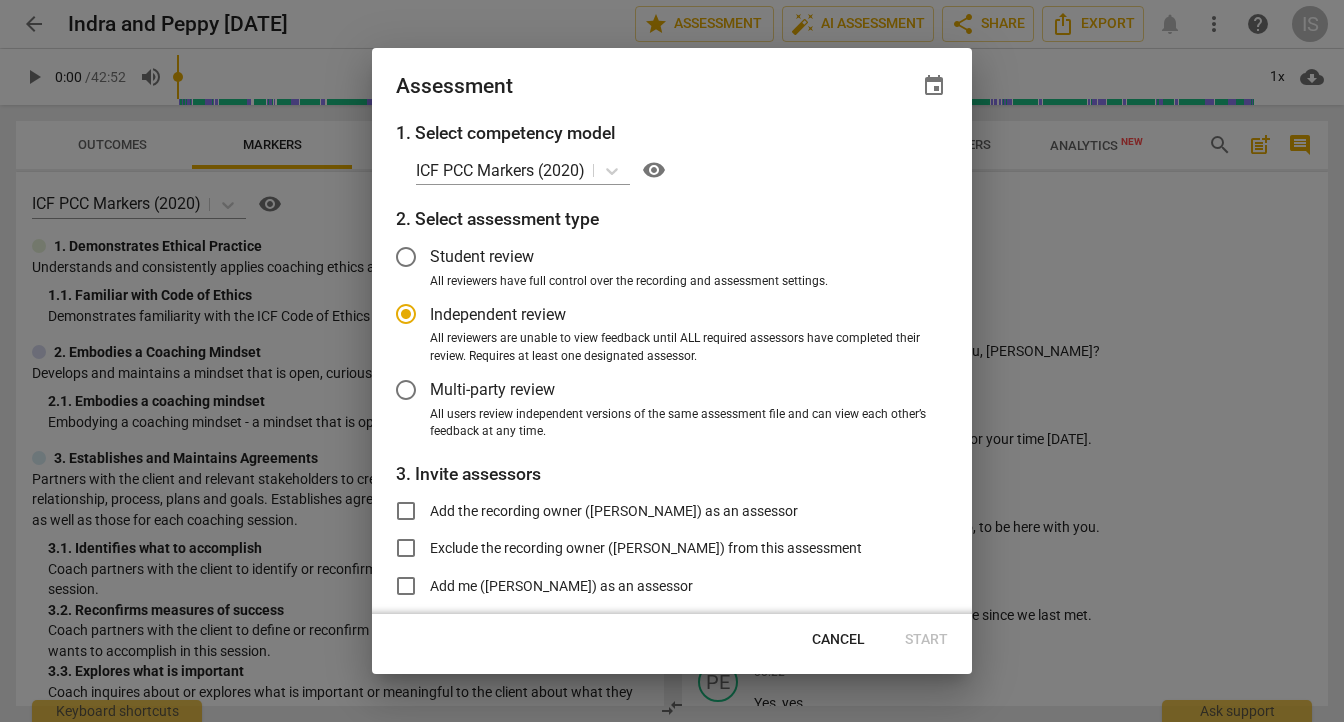click on "Student review" at bounding box center (406, 257) 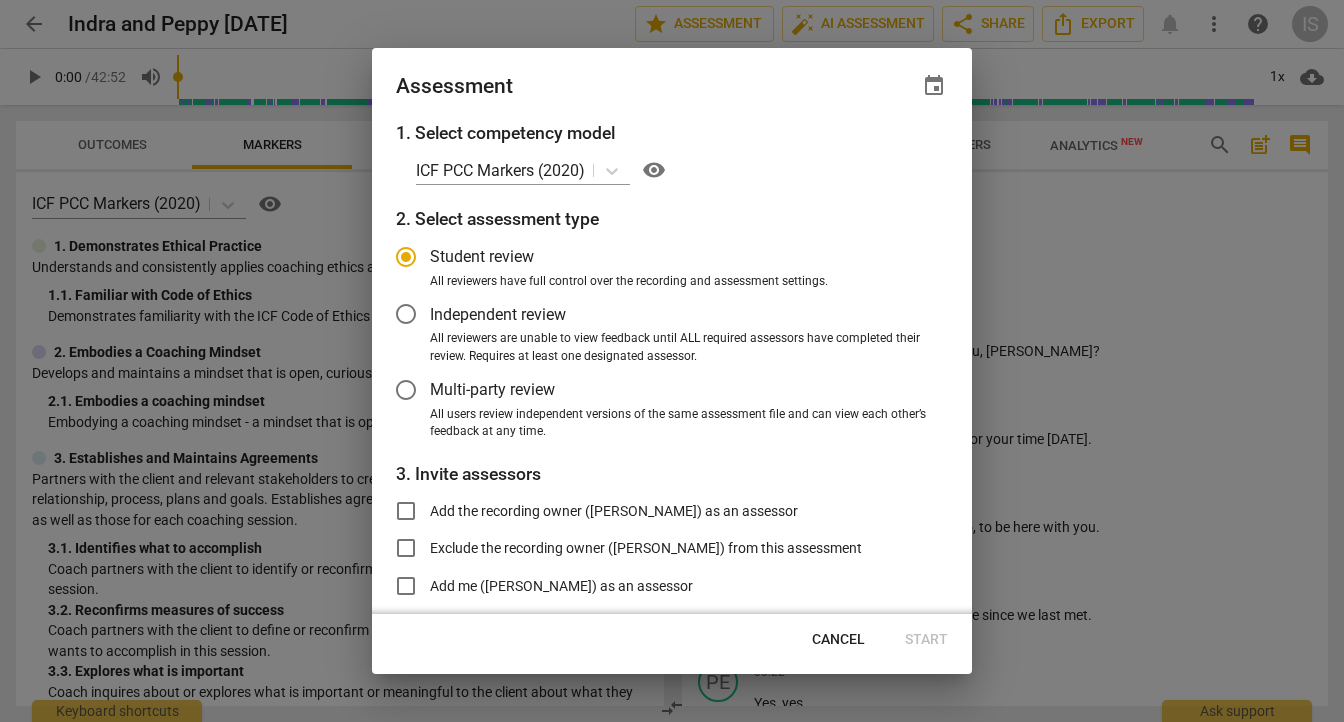 radio on "false" 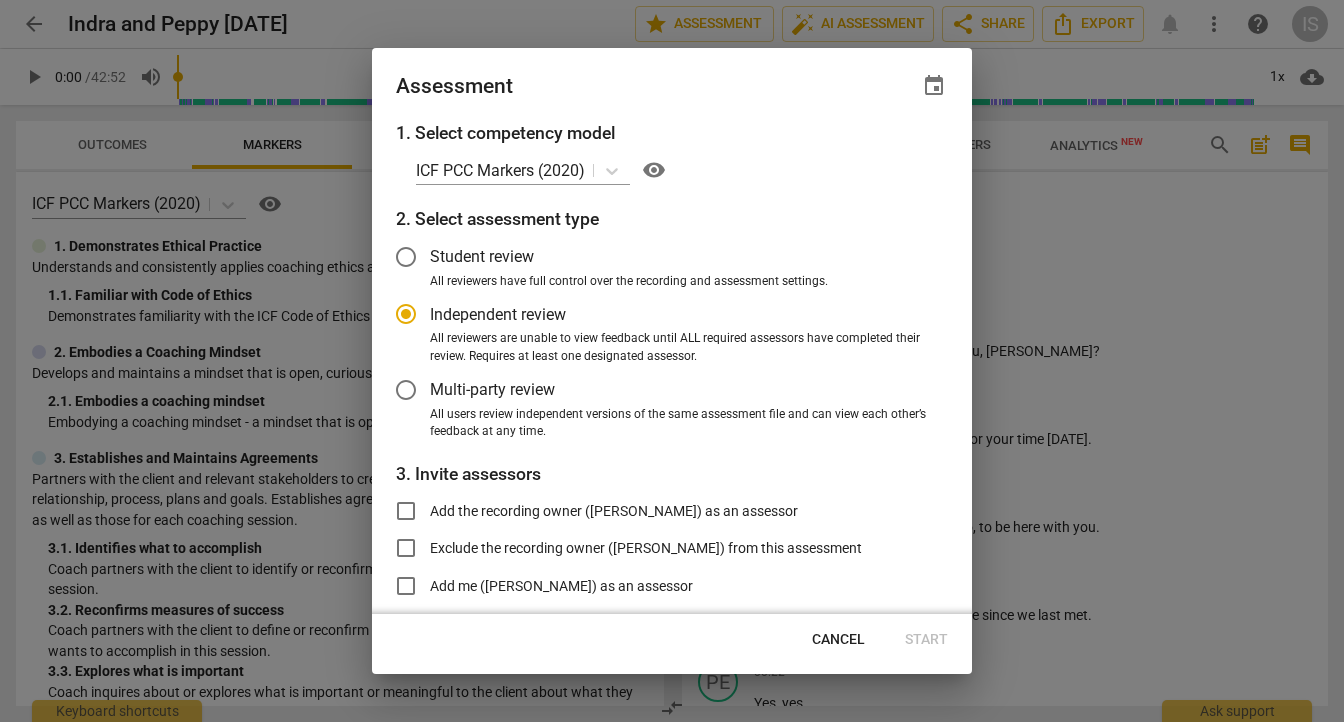 radio on "false" 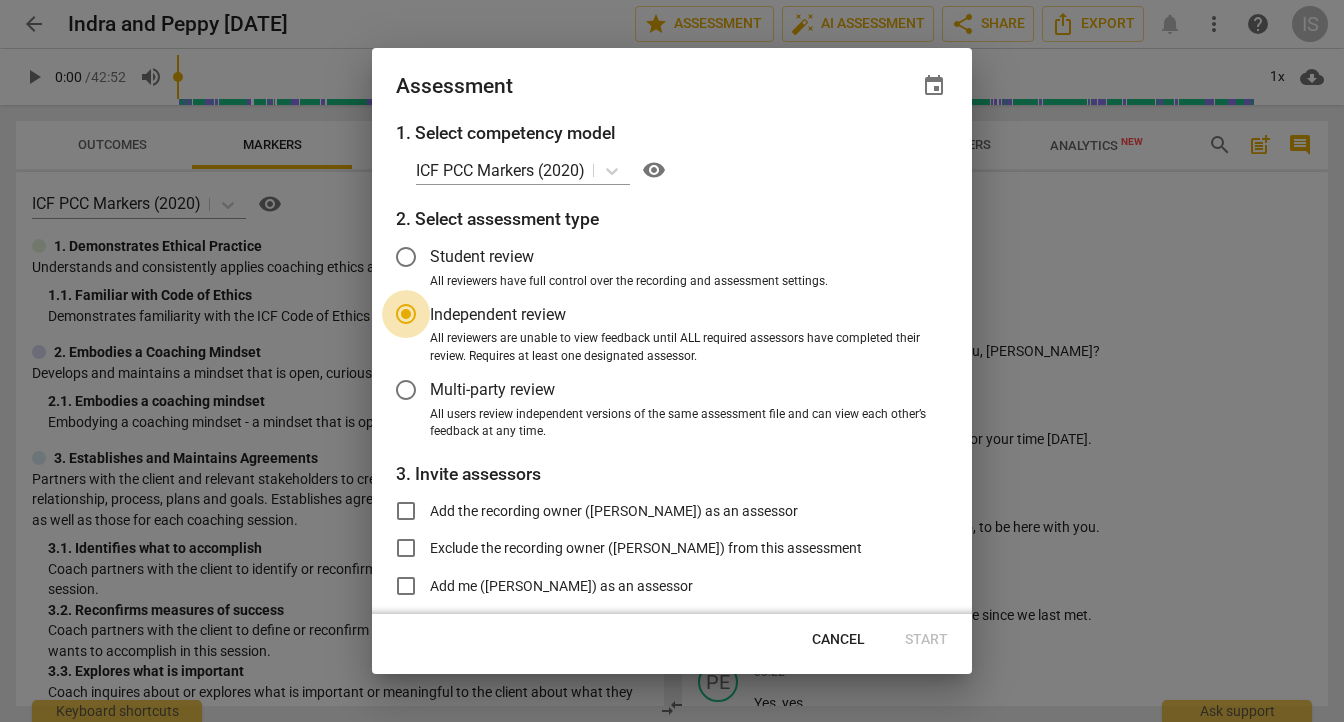 click on "Add the recording owner ([PERSON_NAME]) as an assessor" at bounding box center [406, 511] 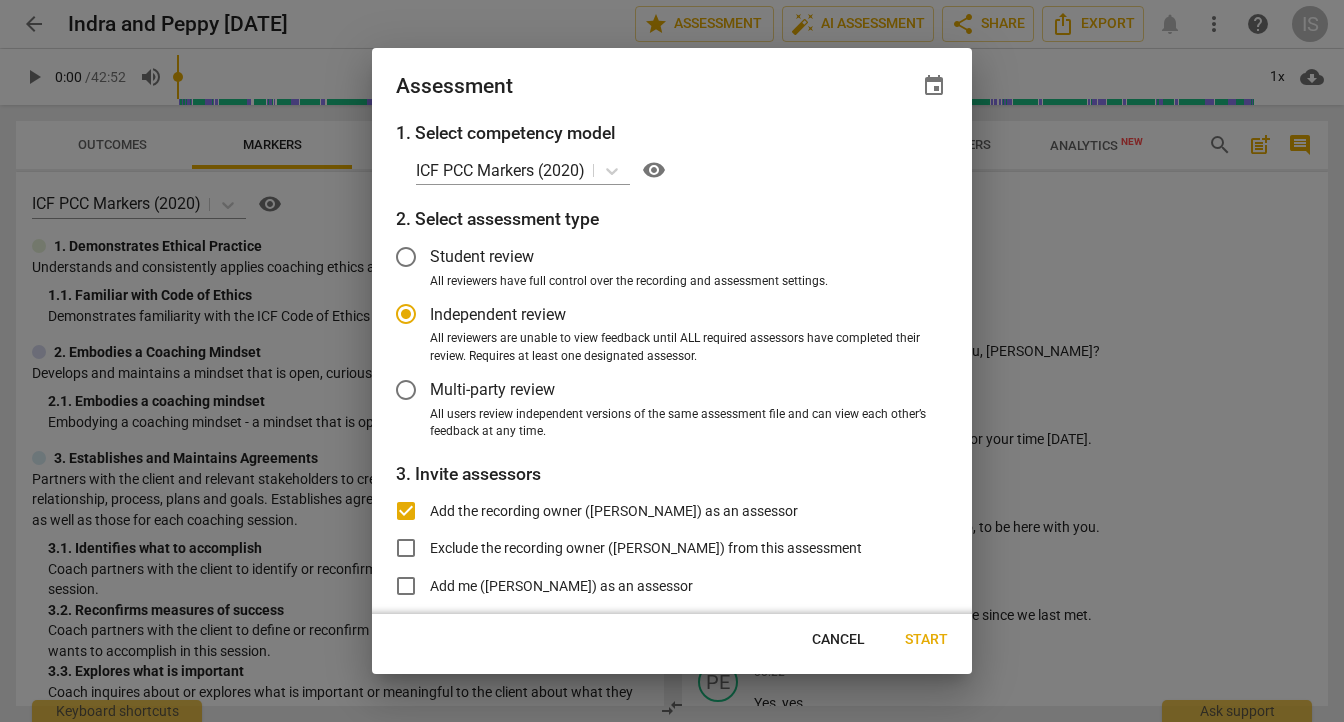 radio on "false" 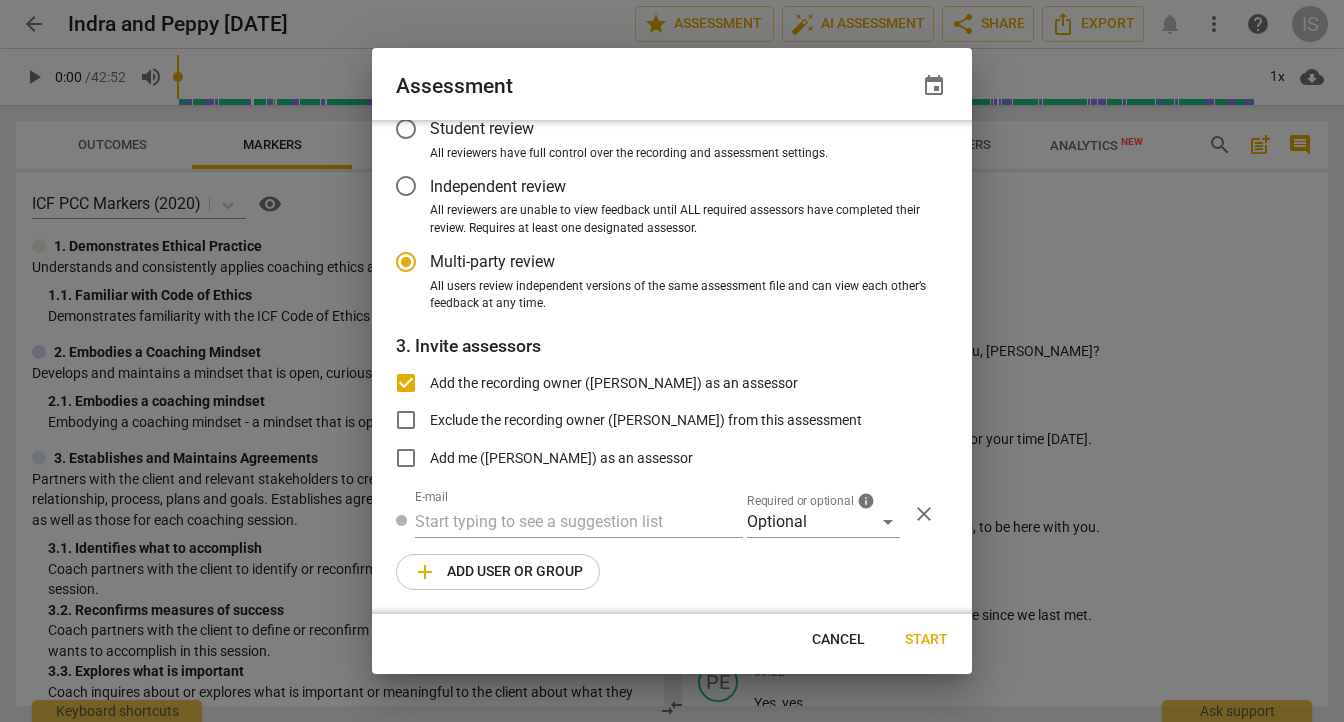 scroll, scrollTop: 130, scrollLeft: 0, axis: vertical 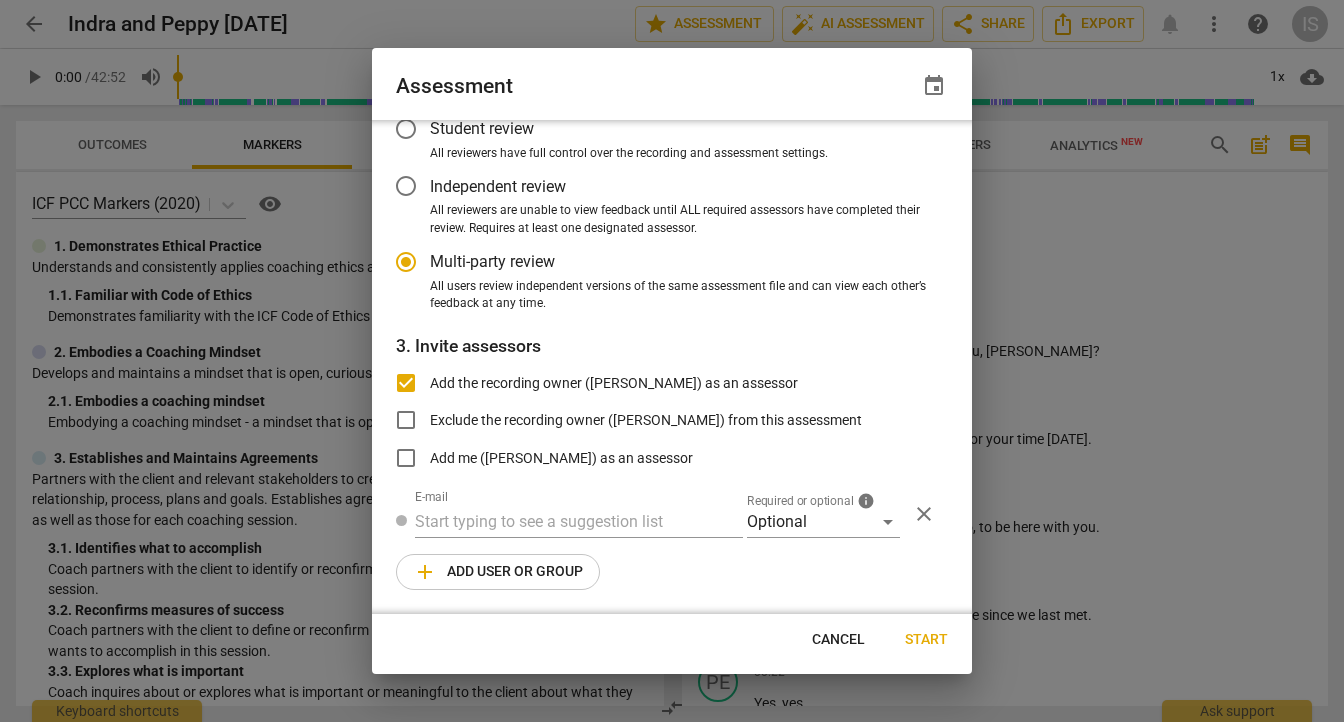 click on "Multi-party review" at bounding box center [406, 262] 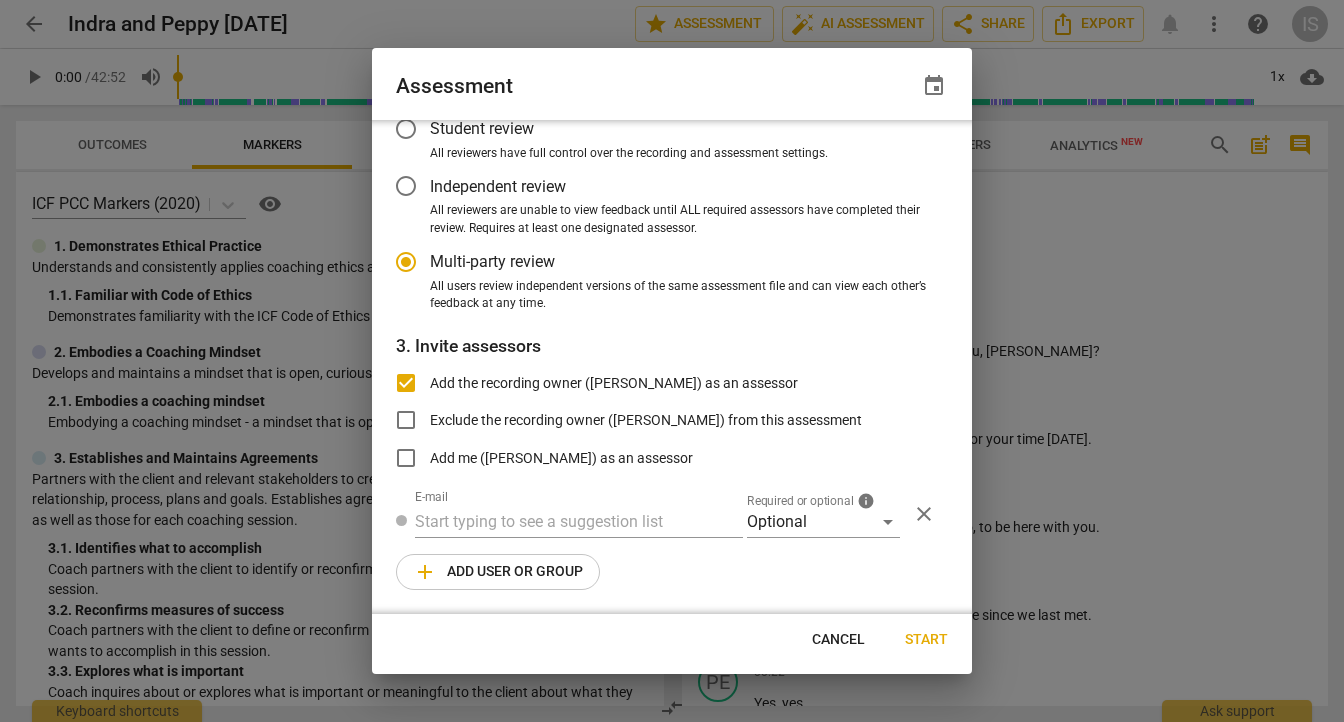 click on "Add the recording owner ([PERSON_NAME]) as an assessor" at bounding box center [406, 383] 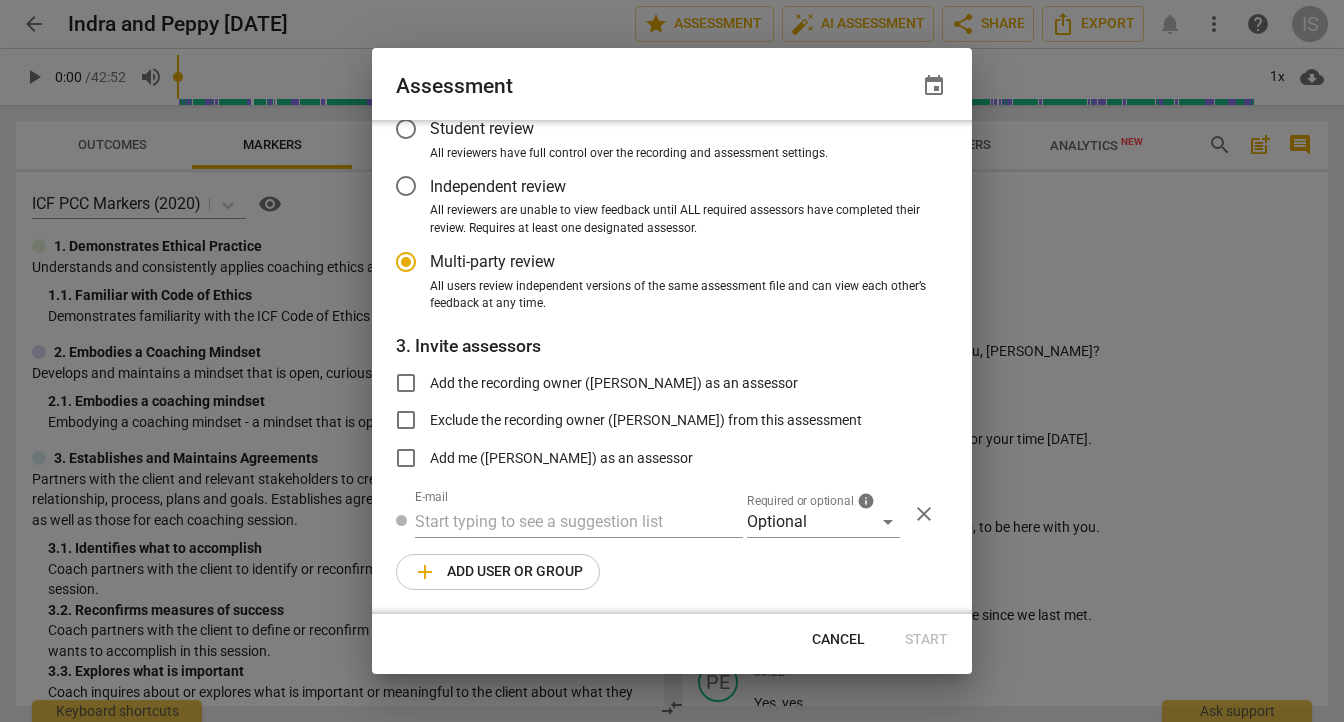 click on "Multi-party review" at bounding box center [406, 262] 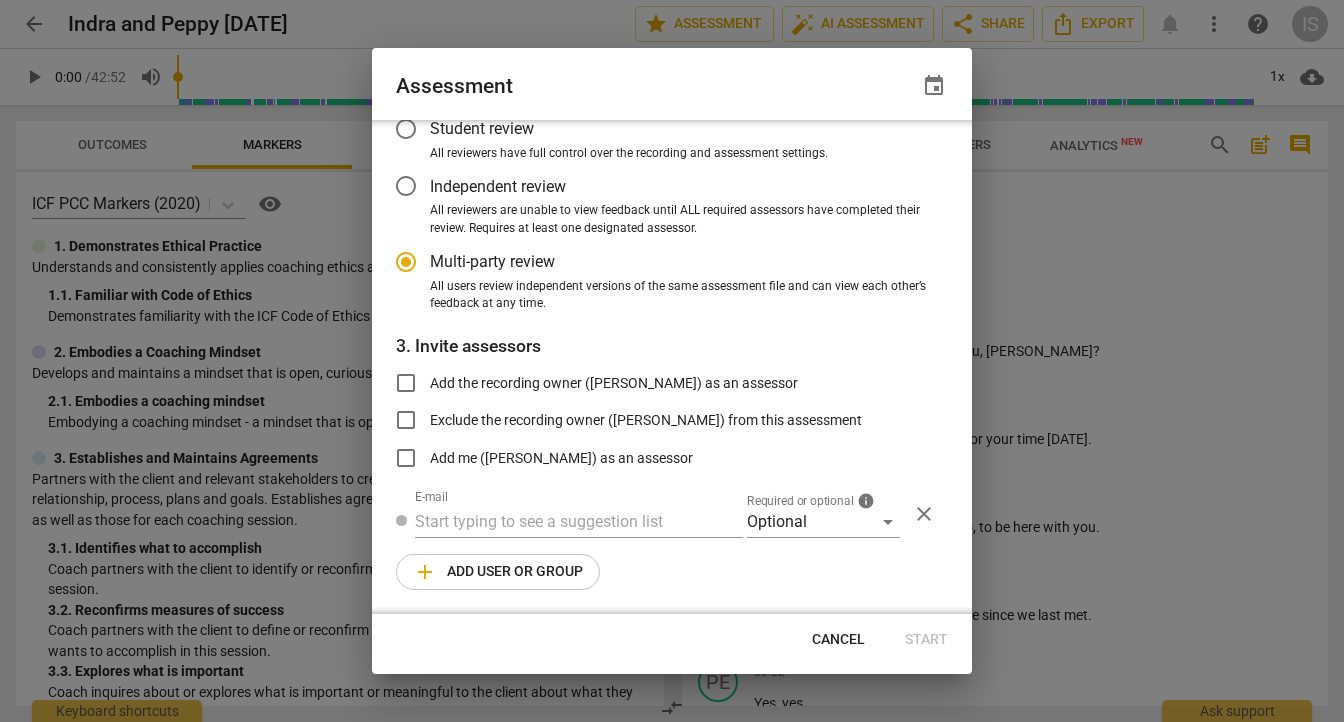 click on "Add the recording owner ([PERSON_NAME]) as an assessor" at bounding box center (406, 383) 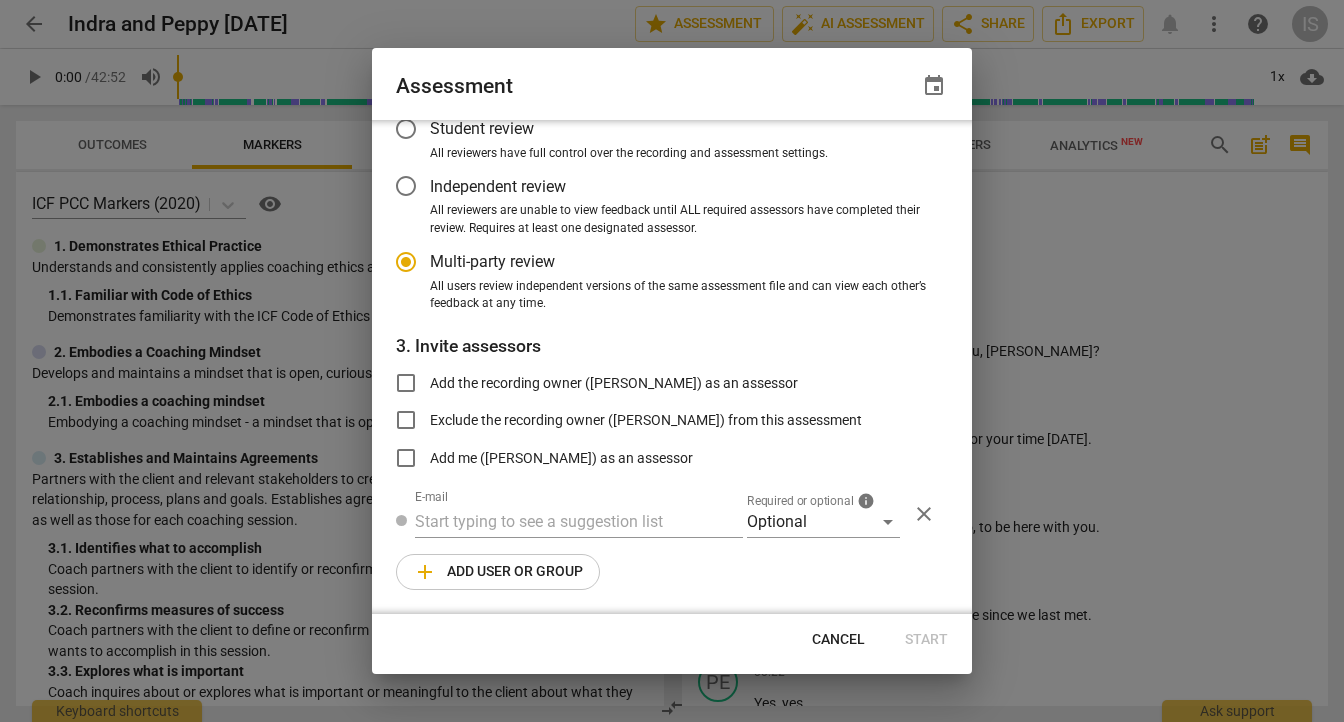 checkbox on "true" 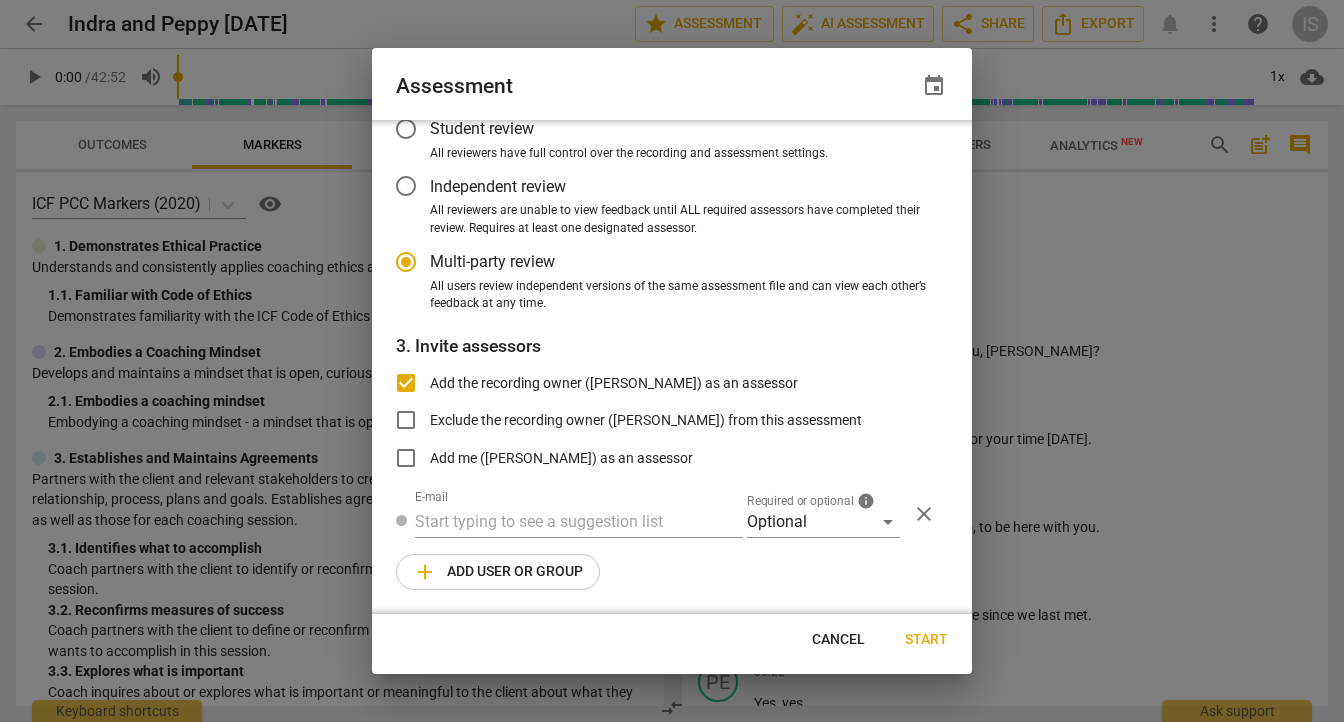 click on "1. Select competency model ICF PCC Markers (2020) visibility 2. Select assessment type Student review All reviewers have full control over the recording and assessment settings. Independent review All reviewers are unable to view feedback until ALL required assessors have completed their review. Requires at least one designated assessor. Multi-party review All users review independent versions of the same assessment file and can view each other’s feedback at any time. 3. Invite assessors Add the recording owner ([PERSON_NAME]) as an assessor Exclude the recording owner ([PERSON_NAME]) from this assessment Add me ([PERSON_NAME]) as an assessor E-mail Required or optional info Optional close add Add user or group" at bounding box center [672, 367] 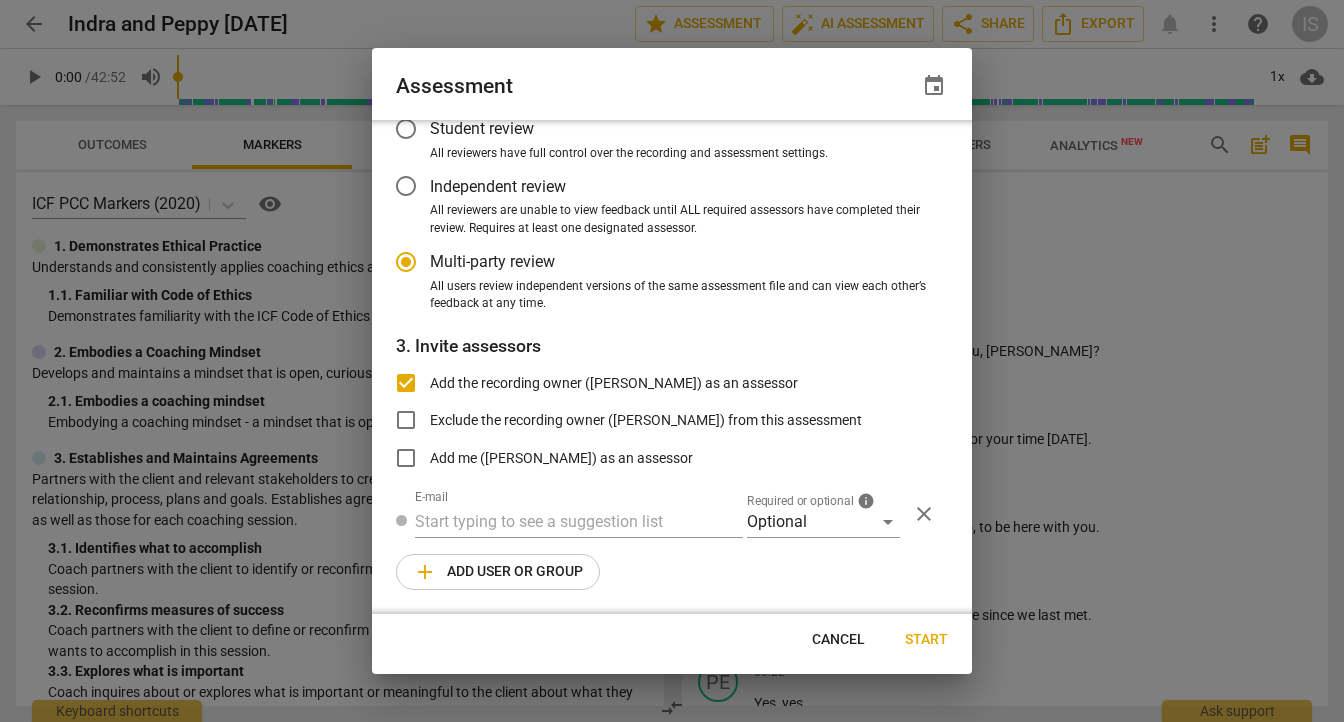 radio on "false" 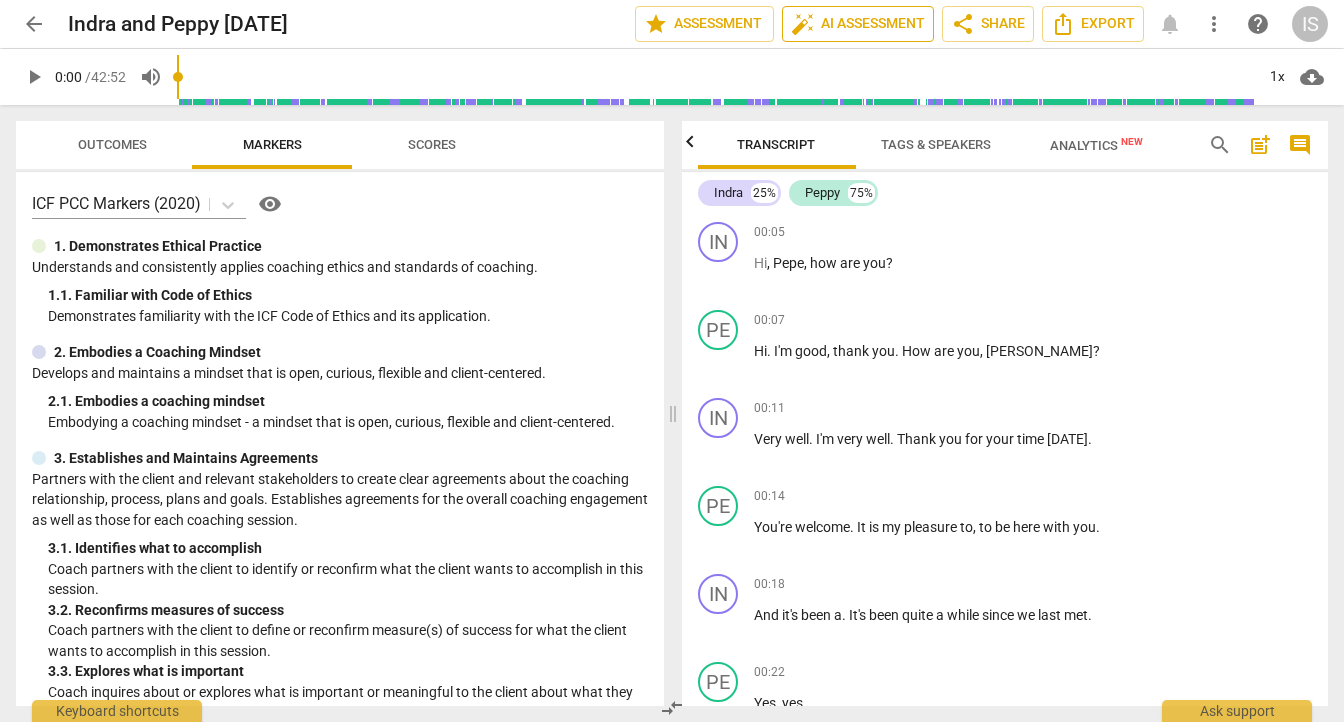 click on "auto_fix_high    AI Assessment" at bounding box center (858, 24) 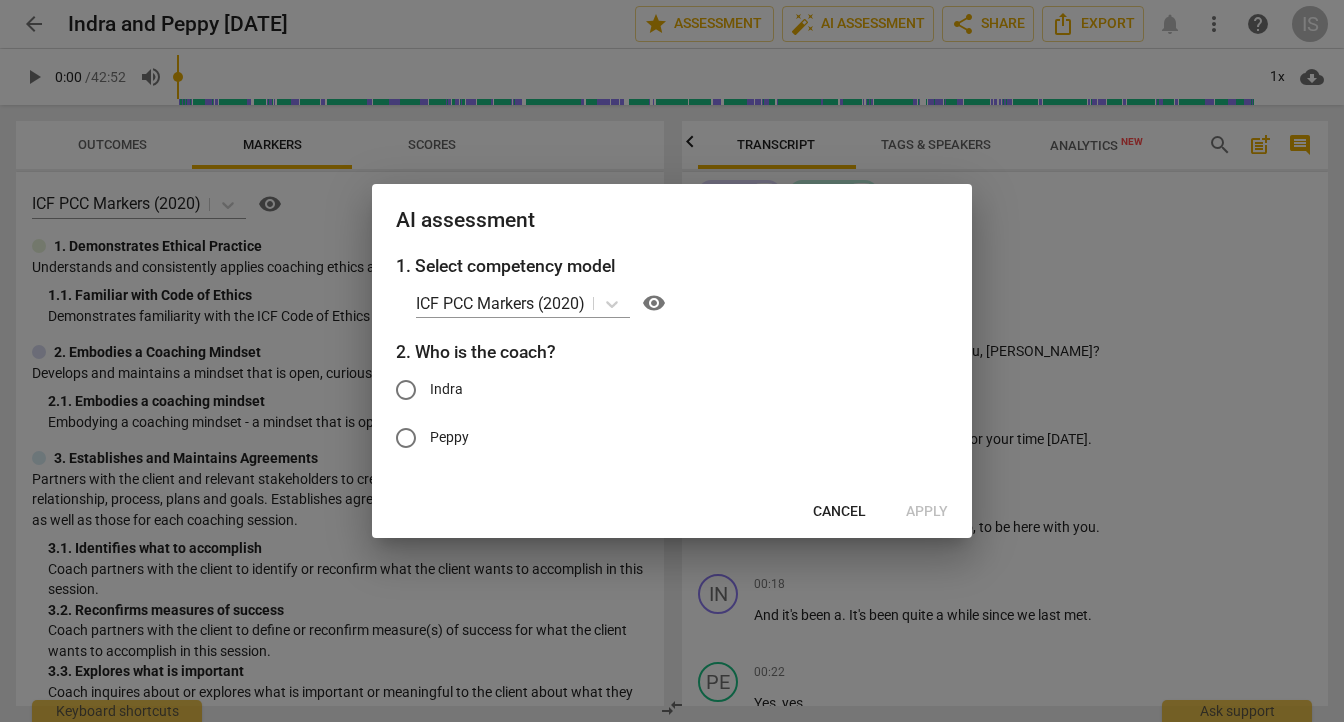 click on "Indra" at bounding box center (406, 390) 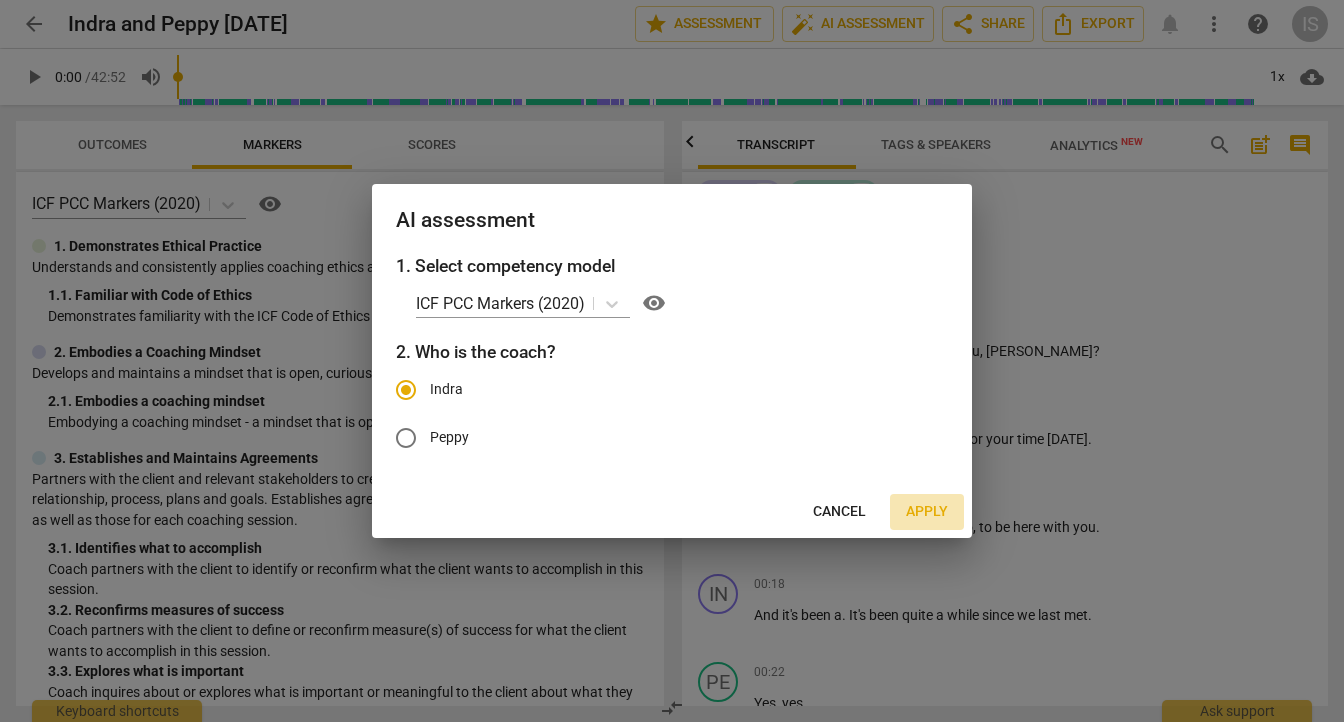 click on "Apply" at bounding box center (927, 512) 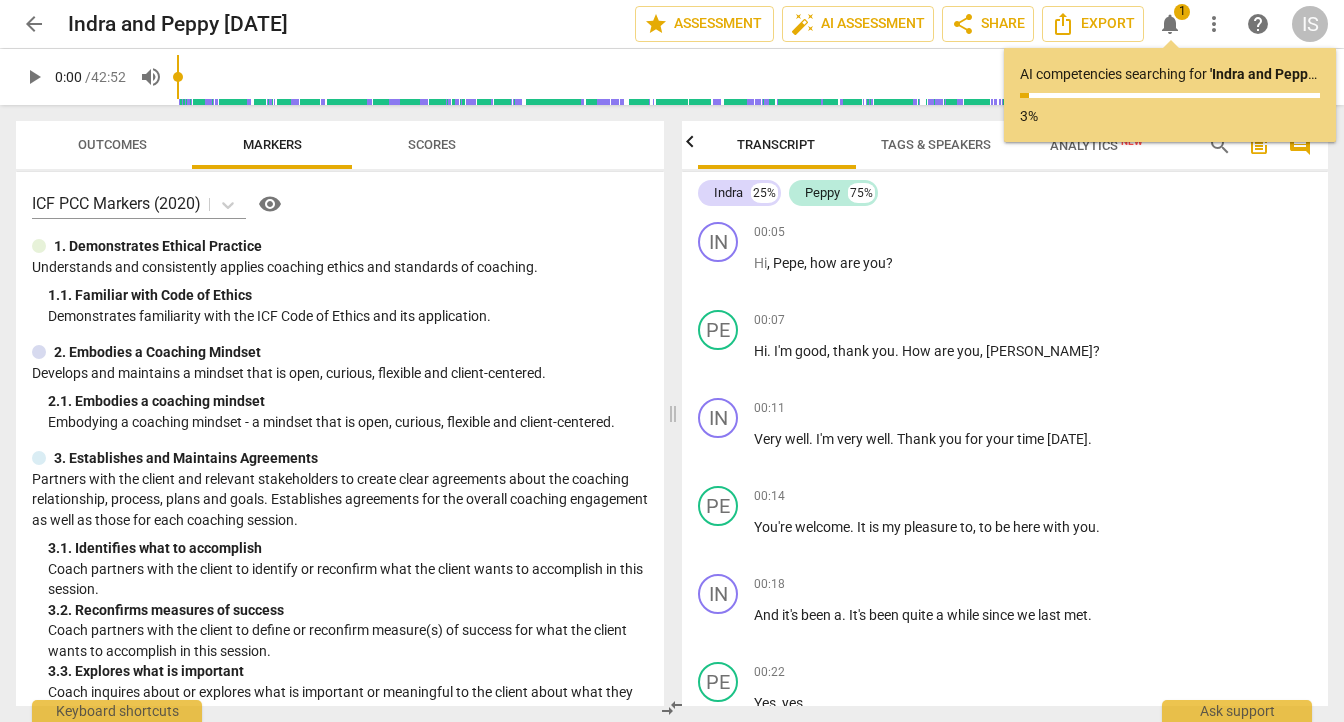click on "more_vert" at bounding box center (1214, 24) 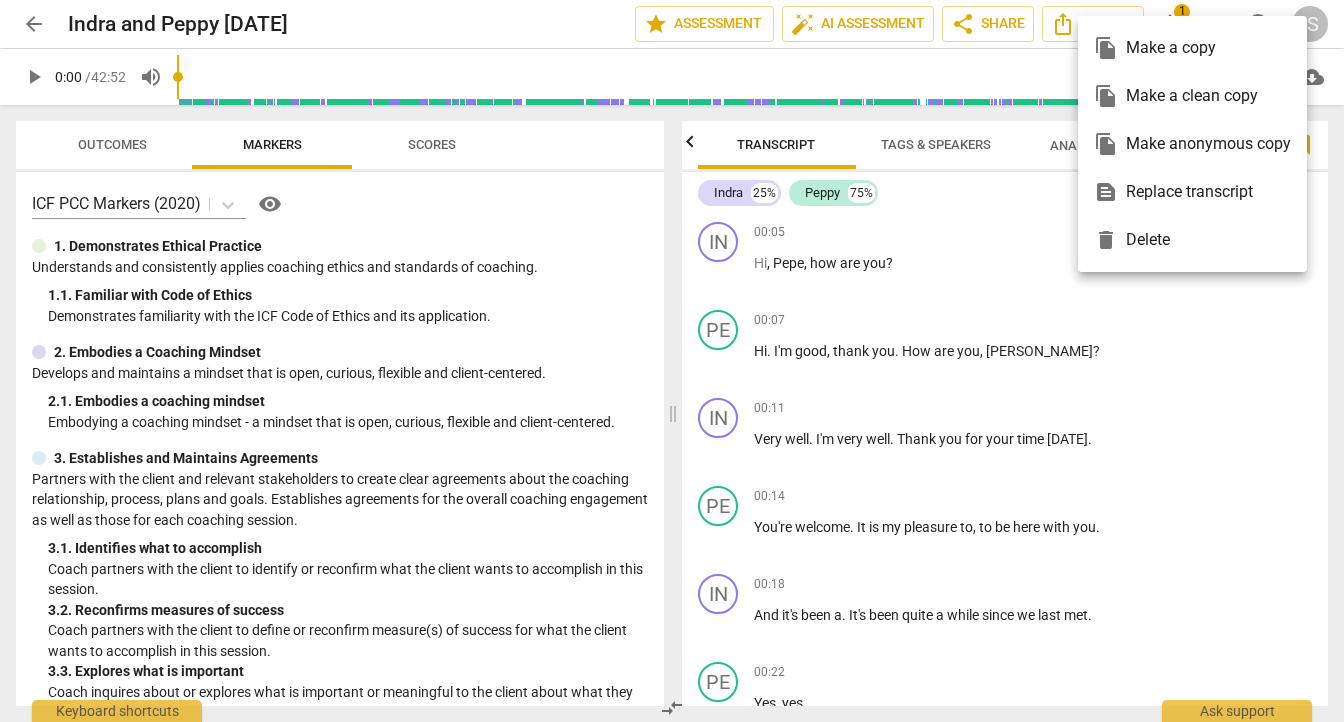 click at bounding box center (672, 361) 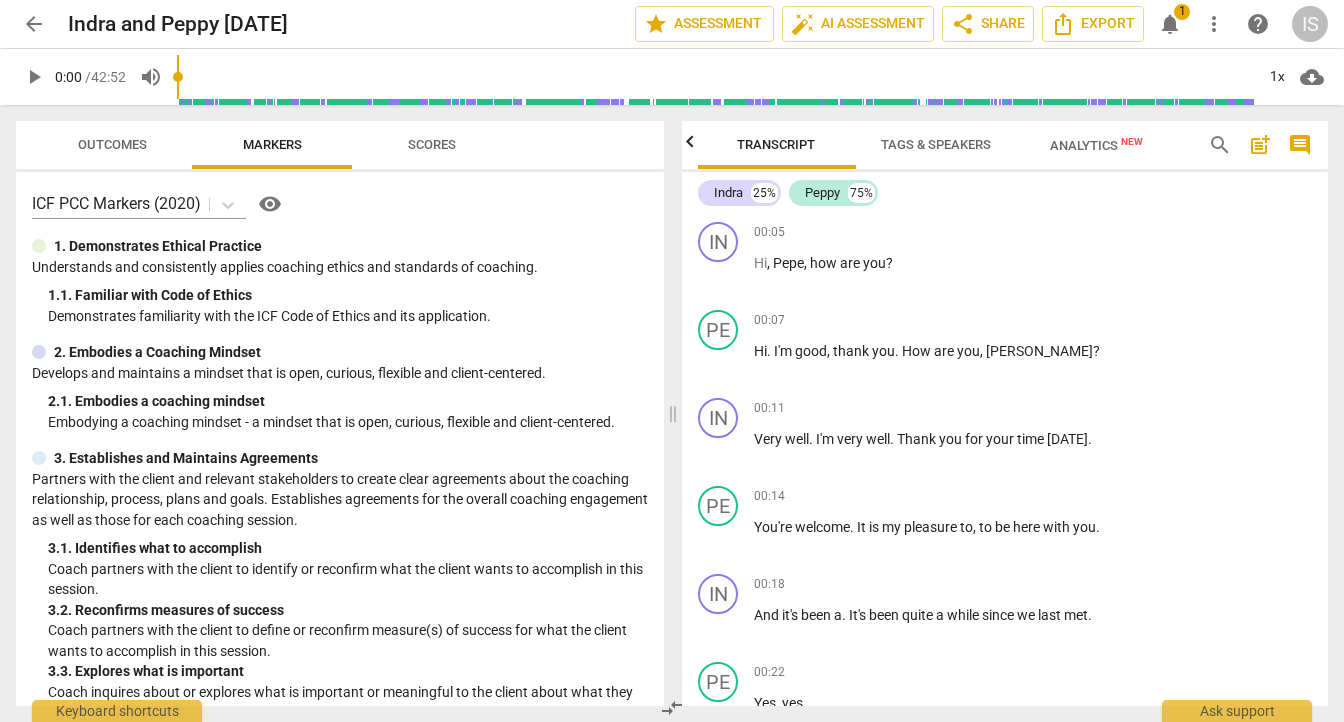 click on "notifications" at bounding box center (1170, 24) 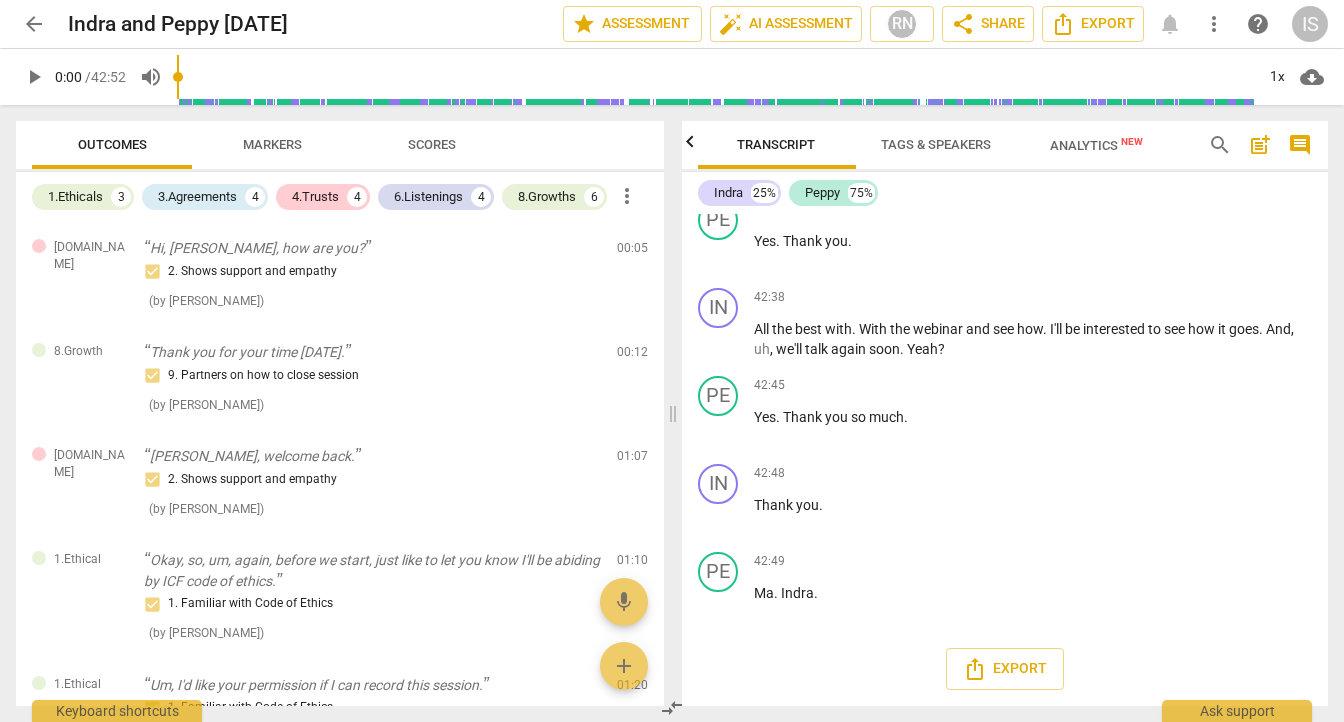 scroll, scrollTop: 16418, scrollLeft: 0, axis: vertical 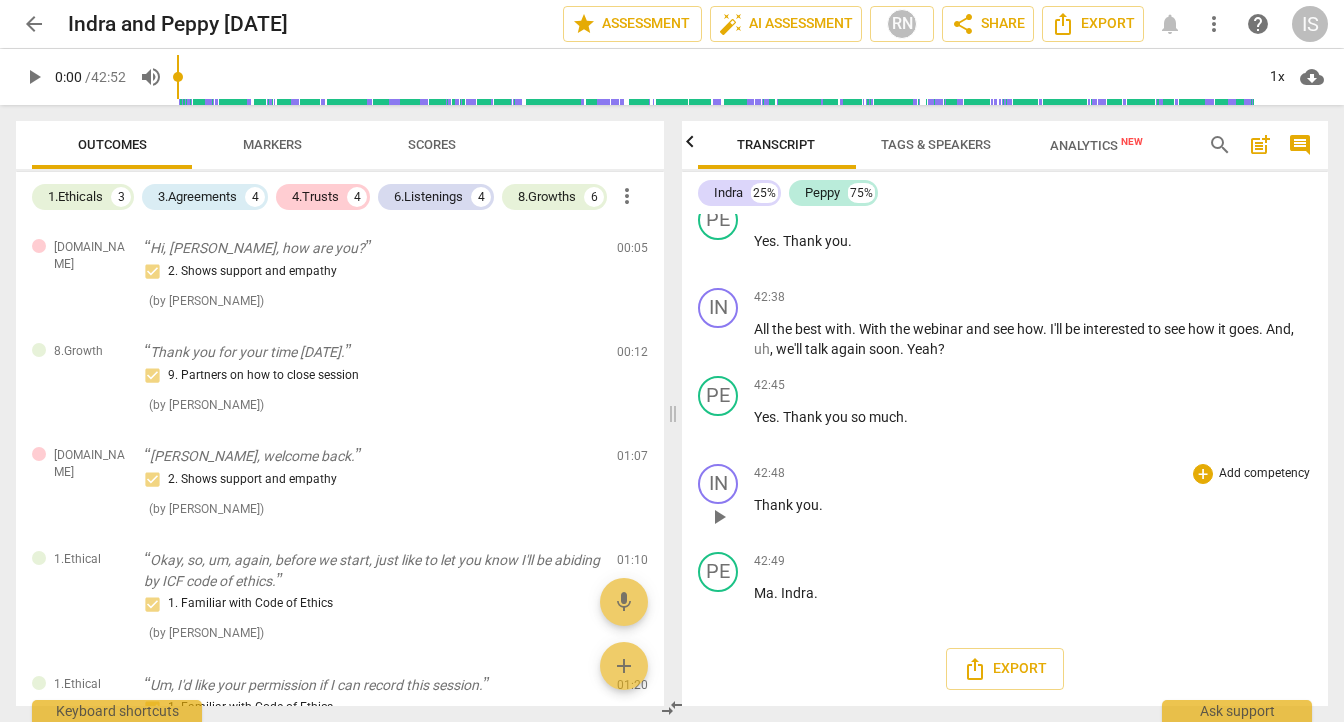 click on "Add competency" at bounding box center (1264, 474) 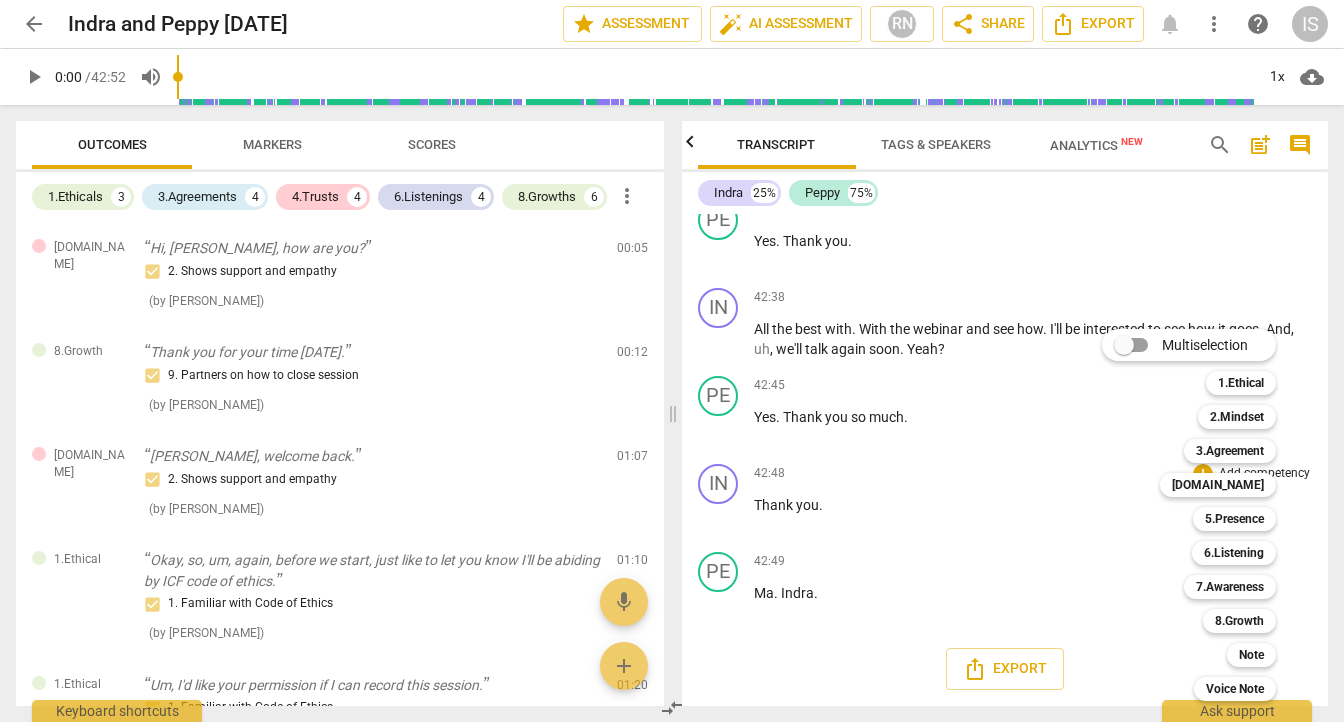 click at bounding box center (672, 361) 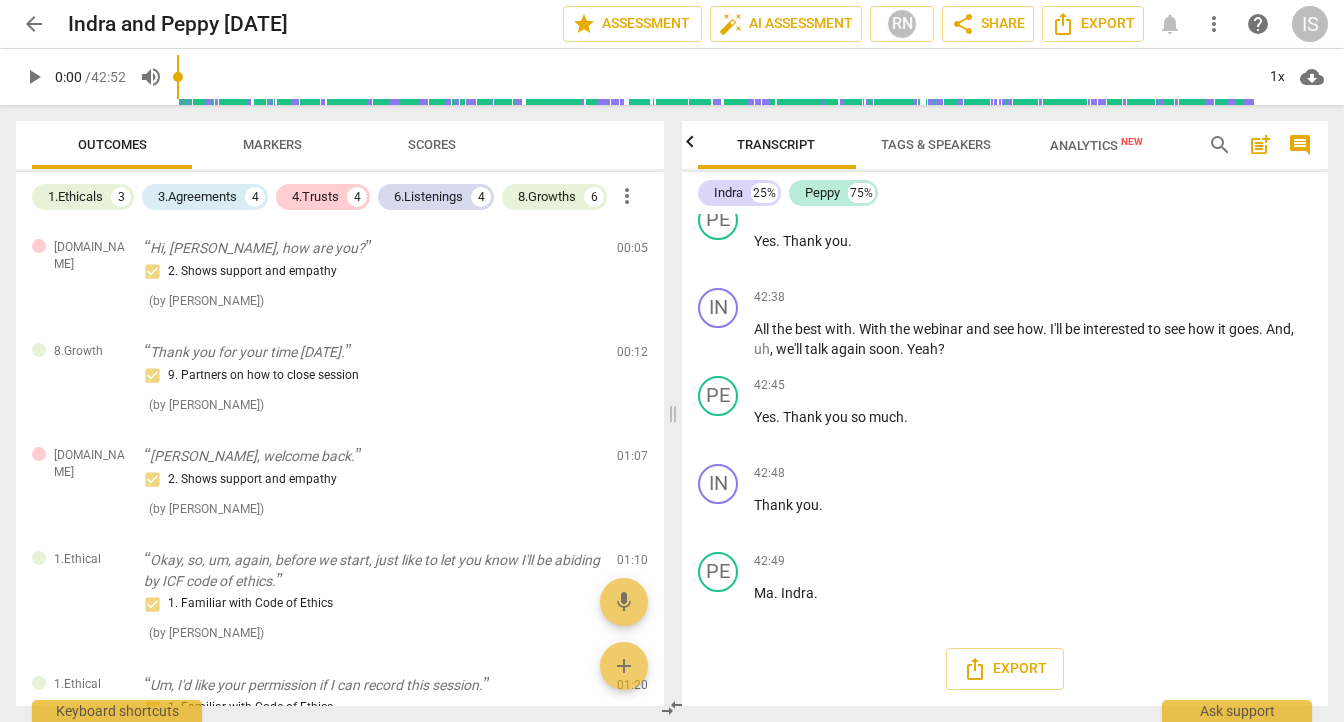 click on "[DOMAIN_NAME] Hi, [PERSON_NAME], how are you? 2. Shows support and empathy ( by [PERSON_NAME] ) 00:05 edit delete 8.Growth Thank you for your time [DATE]. 9. Partners on how to close session ( by [PERSON_NAME] ) 00:12 edit delete [DOMAIN_NAME] [PERSON_NAME], welcome back. 2. Shows support and empathy ( by [PERSON_NAME] ) 01:07 edit delete 1.Ethical Okay, so, um, again, before we start, just like to let you know I'll be abiding by ICF code of ethics. 1. Familiar with Code of Ethics ( by [PERSON_NAME] ) 01:10 edit delete 1.Ethical Um, I'd like your permission if I can record this session. 1. Familiar with Code of Ethics ( by [PERSON_NAME] ) 01:20 edit delete 1.Ethical And as you know, everything will remain confidential. 1. Familiar with Code of Ethics ( by [PERSON_NAME] ) 01:26 edit delete 3.Agreement Okay, so from, from these objectives that you have, what would you ideally like to get out of [DATE] session? 1. Identifies what to accomplish ( by [PERSON_NAME] ) 02:48 edit delete 3.Agreement So you're looking to get insights and action? 2. Reconfirms measures of success ( )" at bounding box center (340, 464) 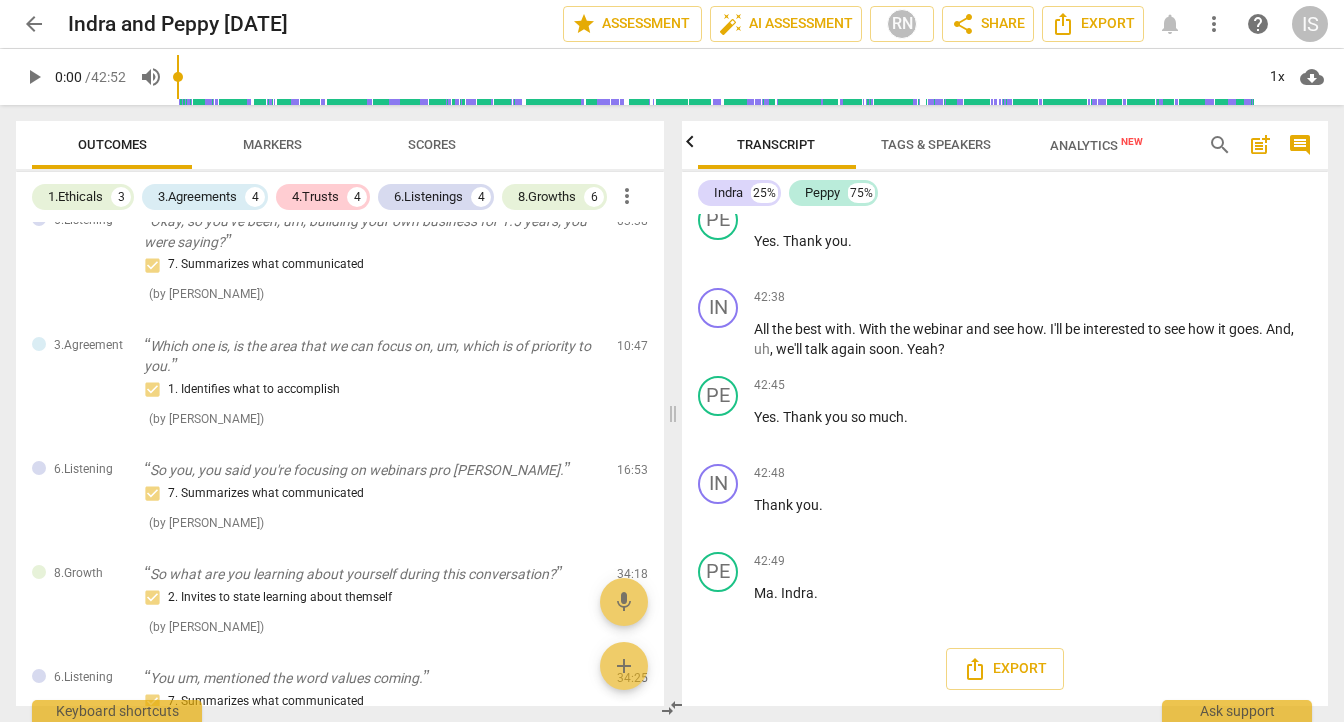 scroll, scrollTop: 0, scrollLeft: 0, axis: both 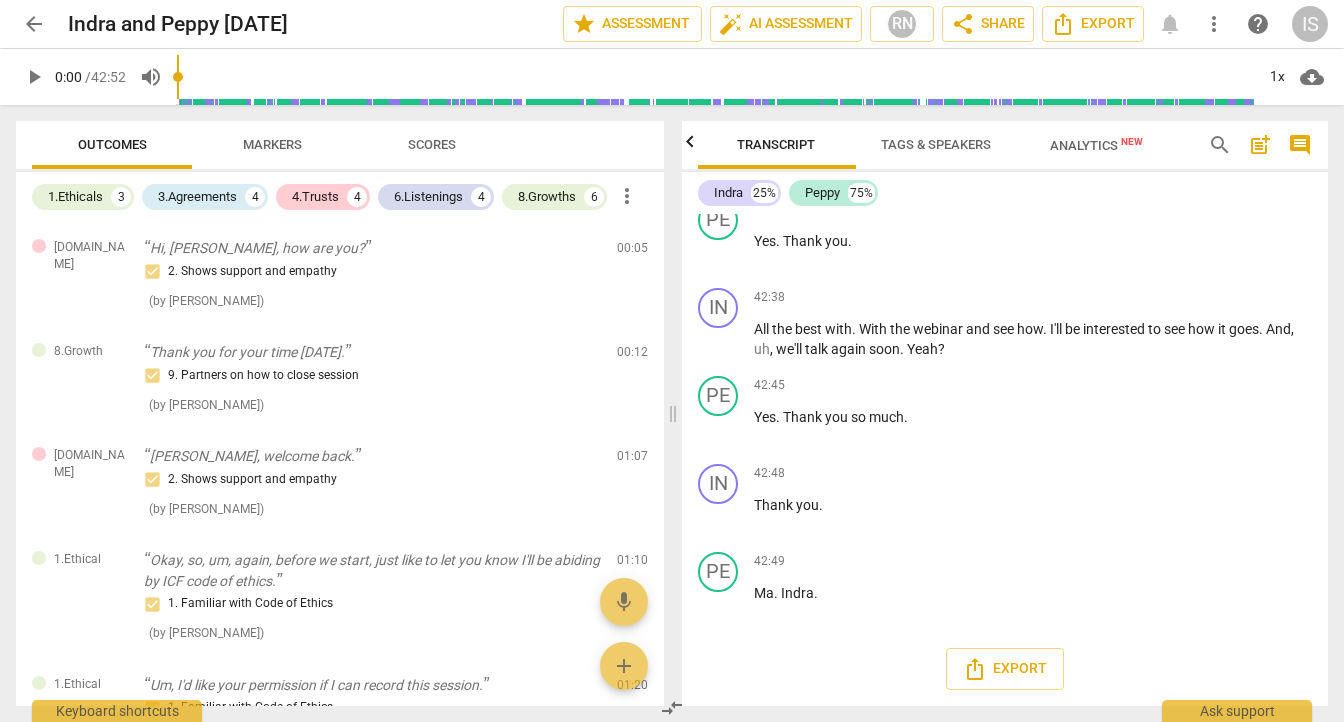 click on "Markers" at bounding box center (272, 144) 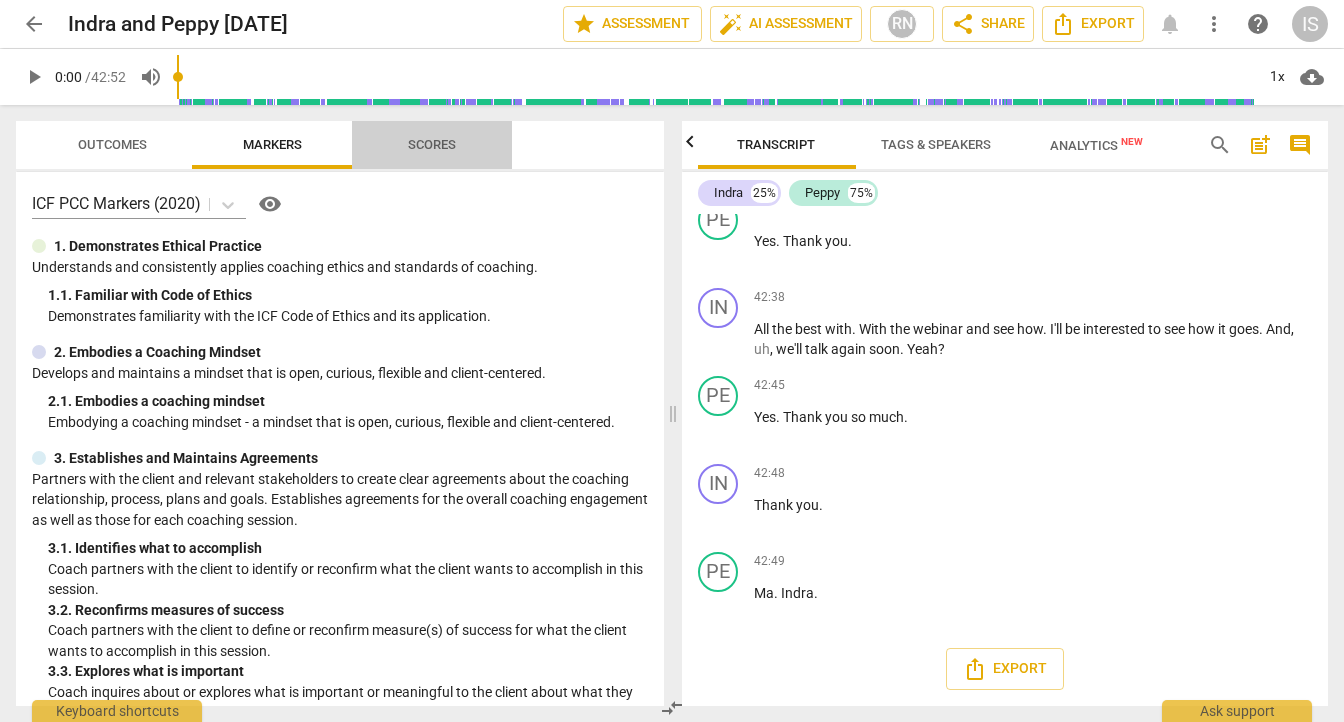click on "Scores" at bounding box center [432, 144] 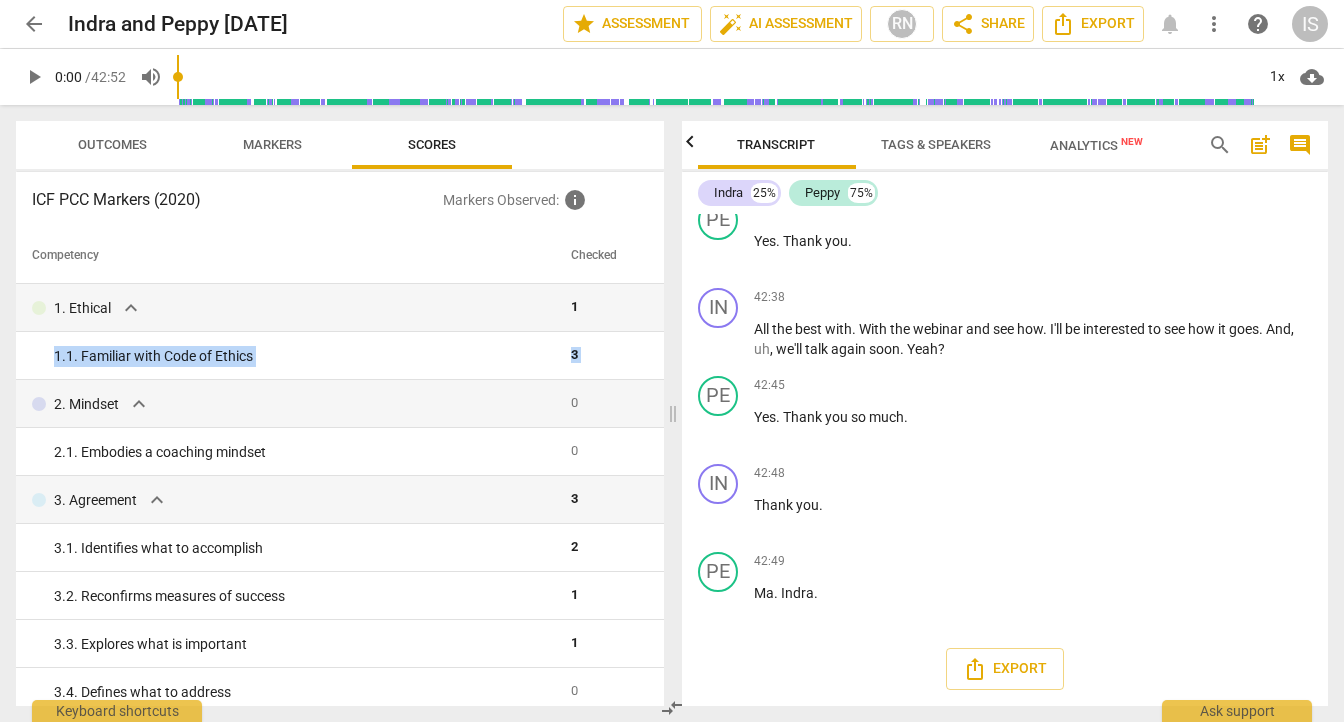 drag, startPoint x: 656, startPoint y: 306, endPoint x: 657, endPoint y: 343, distance: 37.01351 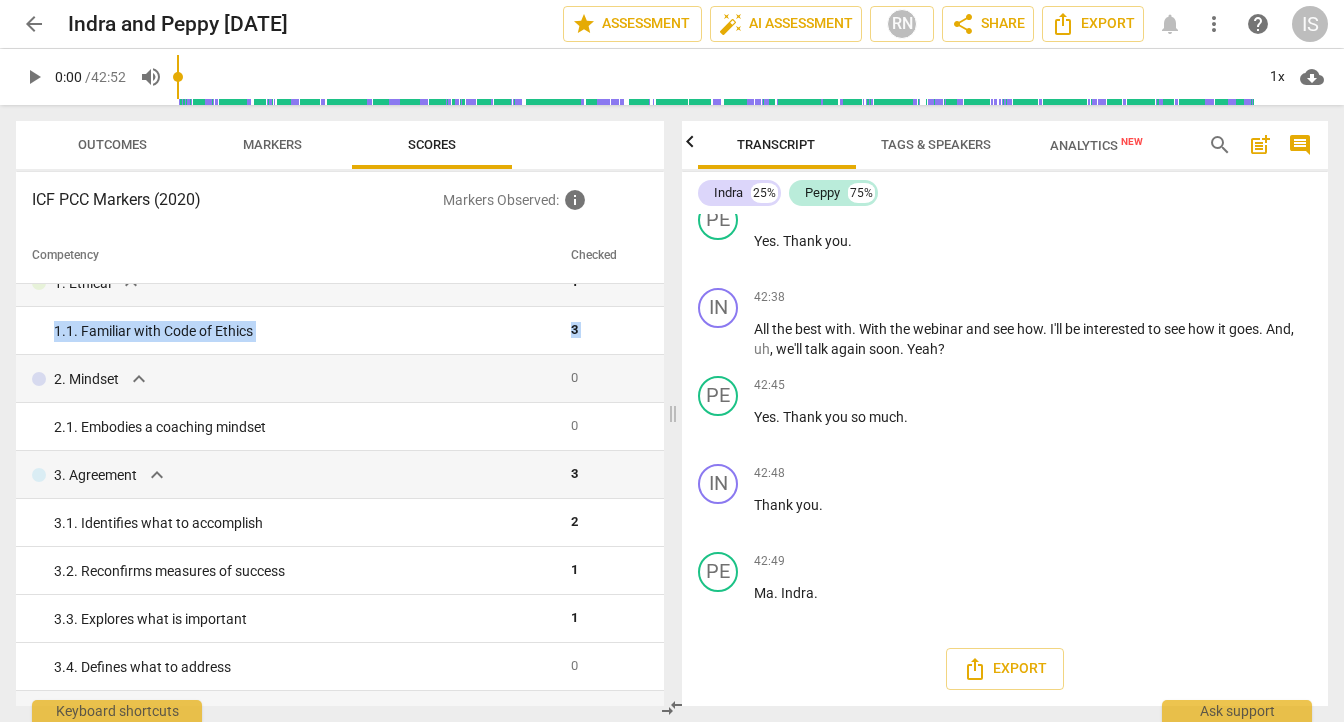 scroll, scrollTop: 29, scrollLeft: 0, axis: vertical 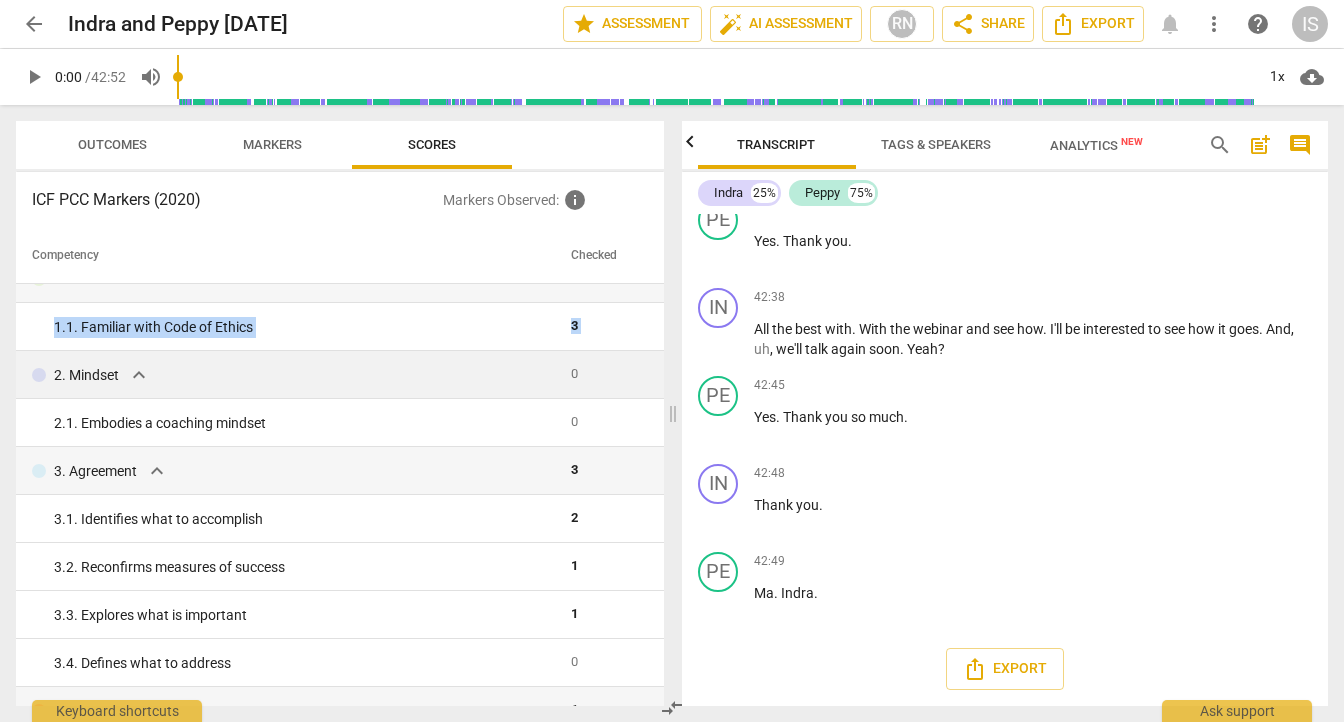 click on "expand_more" at bounding box center [139, 375] 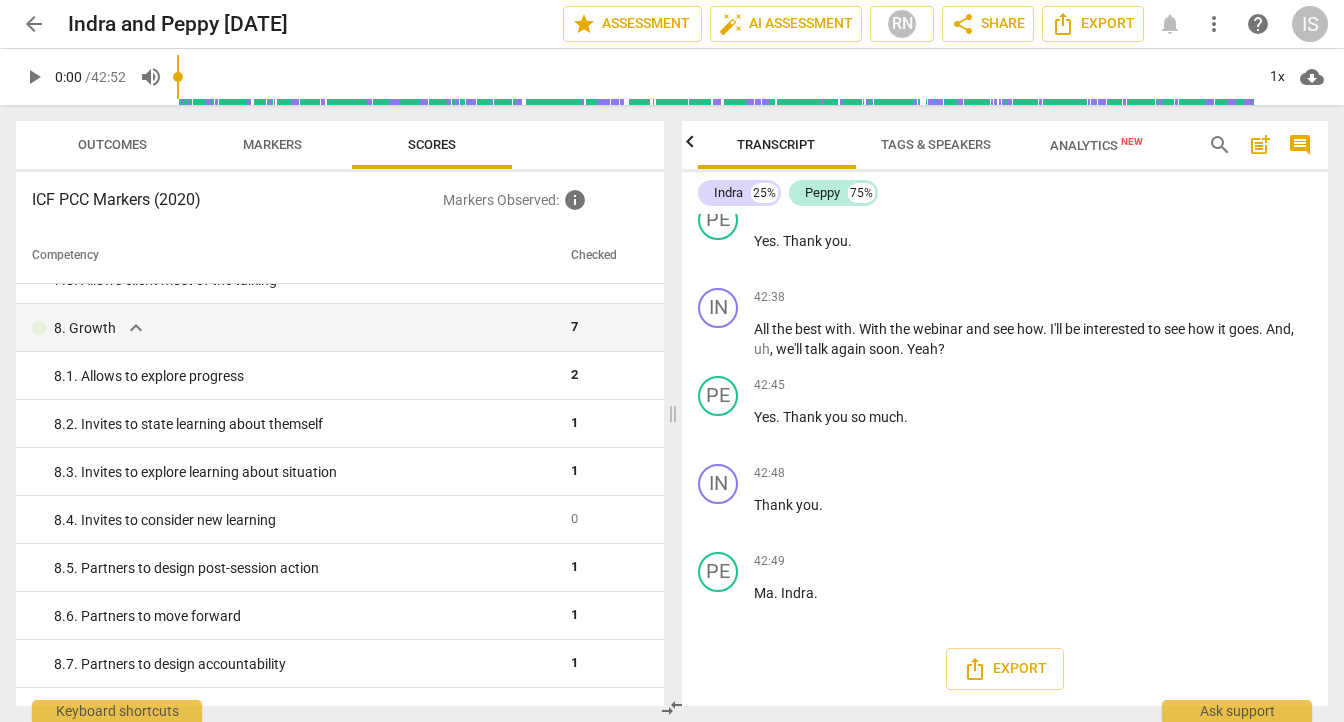 scroll, scrollTop: 1789, scrollLeft: 0, axis: vertical 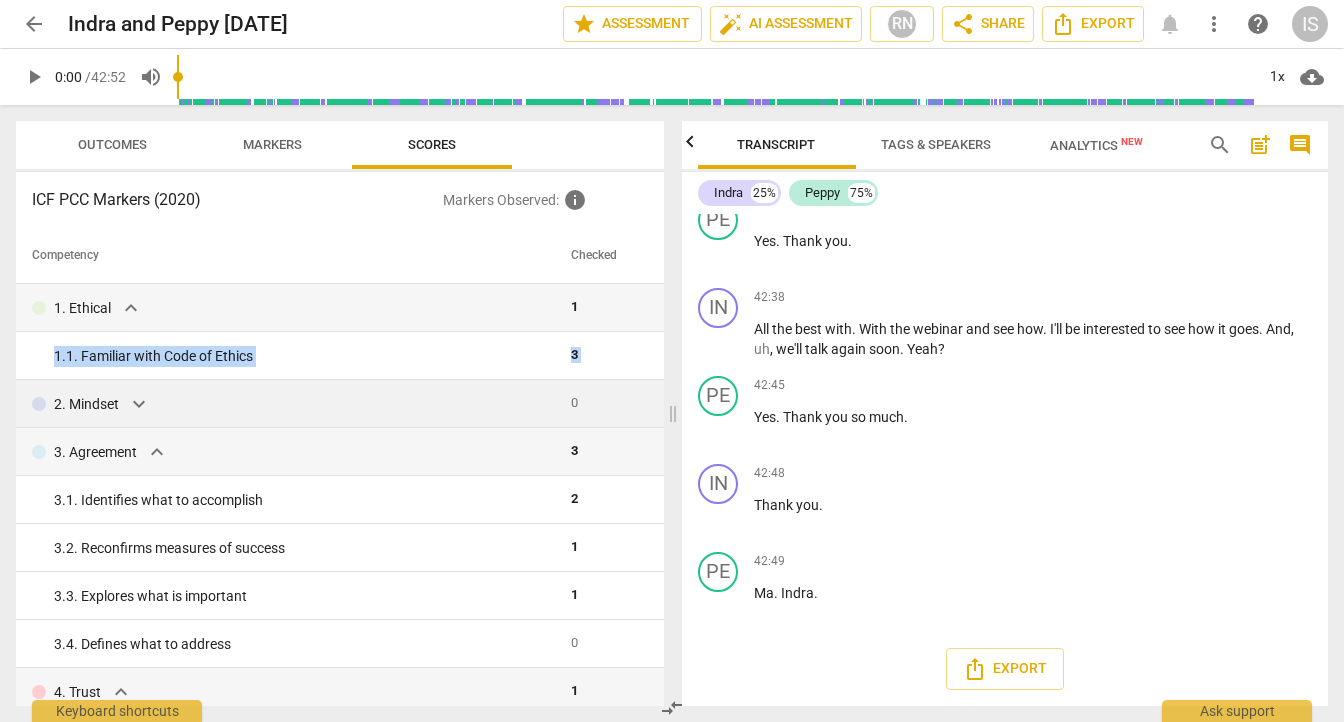 click on "Markers" at bounding box center [272, 144] 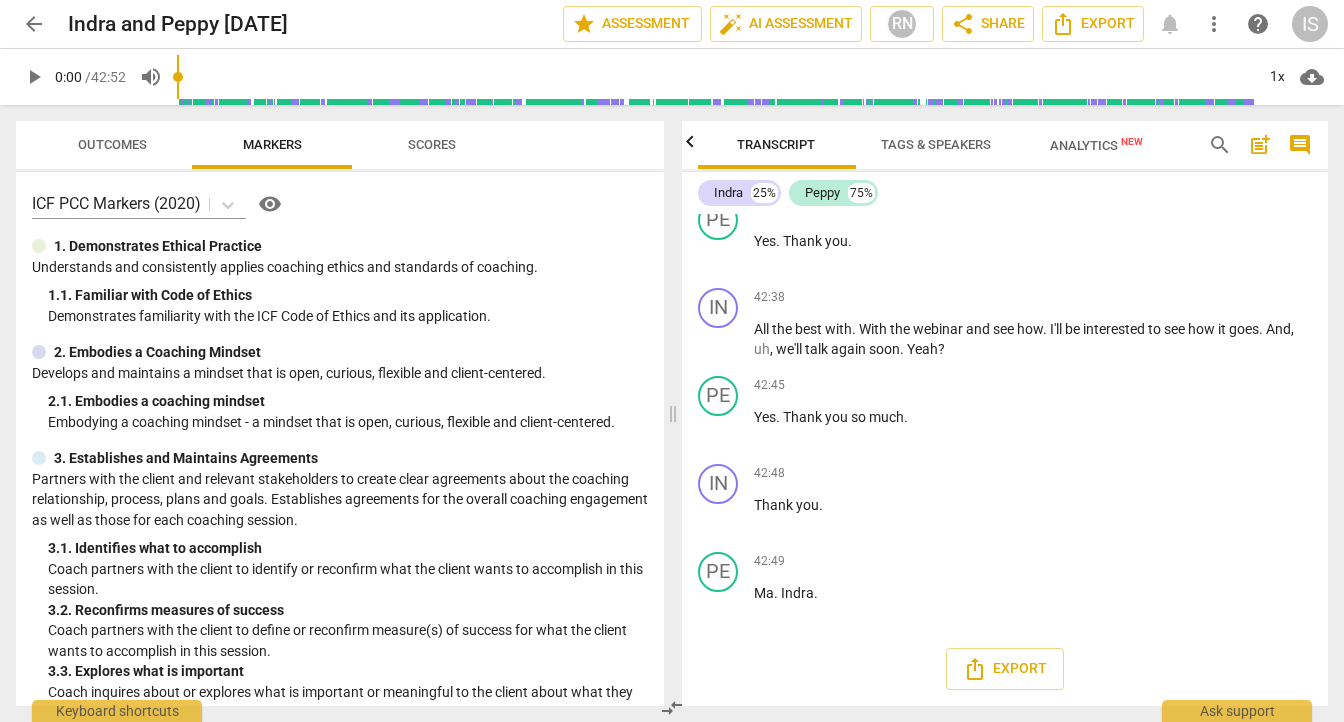 click on "Outcomes Markers Scores ICF PCC Markers (2020) visibility 1. Demonstrates Ethical Practice Understands and consistently applies coaching ethics and standards of coaching. 1. 1. Familiar with Code of Ethics Demonstrates familiarity with the ICF Code of Ethics and its application. 2. Embodies a Coaching Mindset Develops and maintains a mindset that is open, curious, flexible and client-centered. 2. 1. Embodies a coaching mindset Embodying a coaching mindset - a mindset that is open, curious, flexible and client-centered. 3. Establishes and Maintains Agreements Partners with the client and relevant stakeholders to create clear agreements about the coaching relationship, process, plans and goals. Establishes agreements for the overall coaching engagement as well as those for each coaching session. 3. 1. Identifies what to accomplish Coach partners with the client to identify or reconfirm what the client wants to accomplish in this session. 3. 2. Reconfirms measures of success 3. 3. Explores what is important 3." at bounding box center [336, 413] 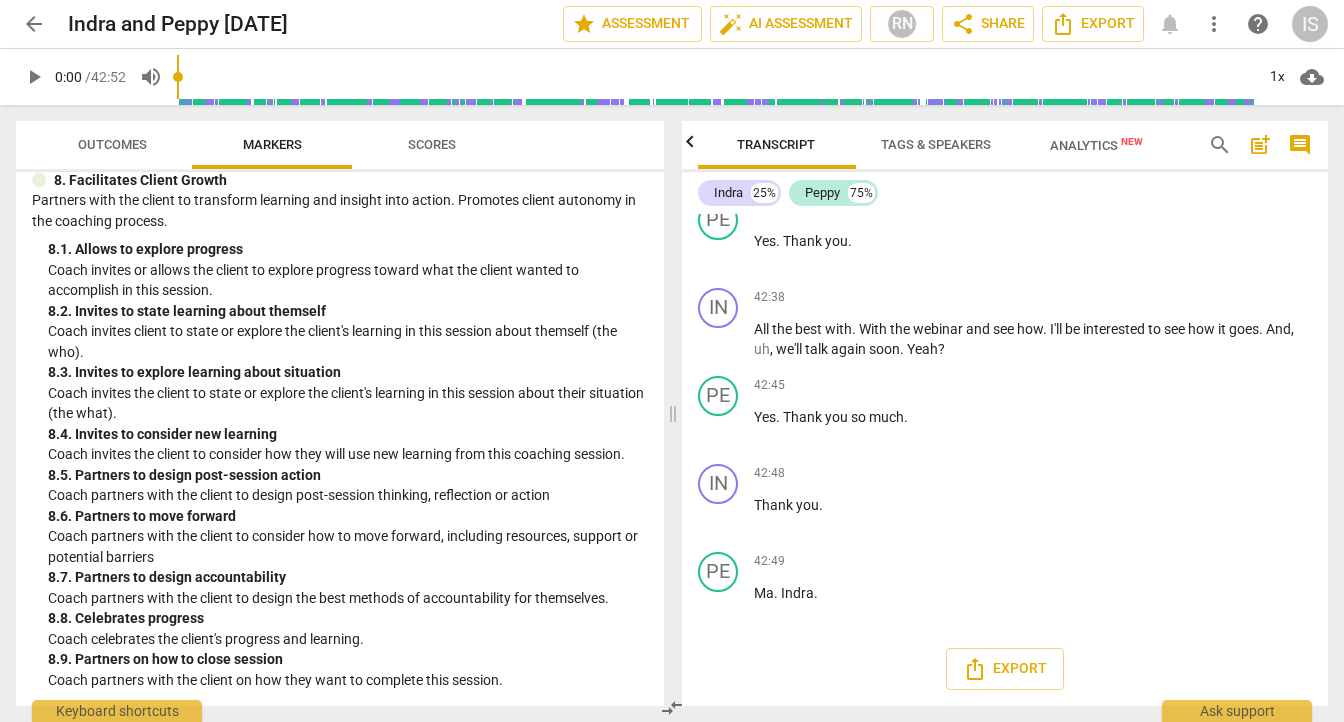 scroll, scrollTop: 2440, scrollLeft: 0, axis: vertical 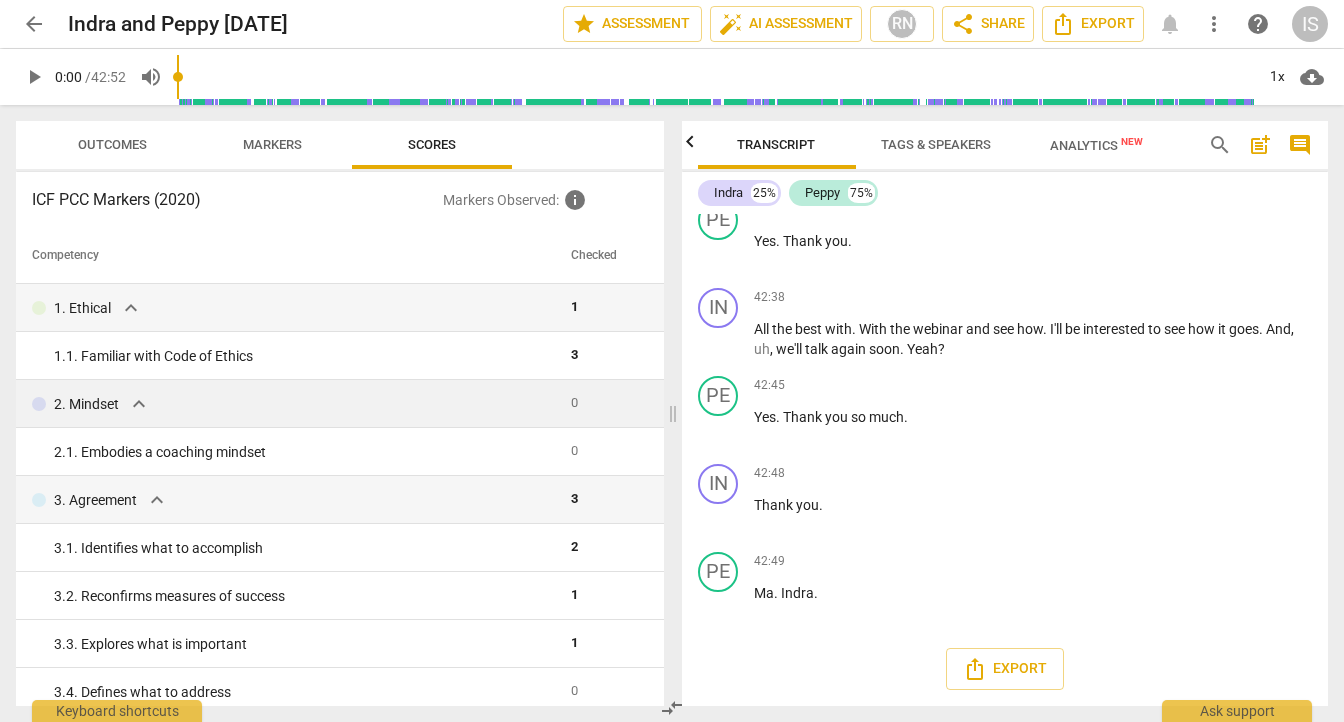 click on "0" at bounding box center [603, 404] 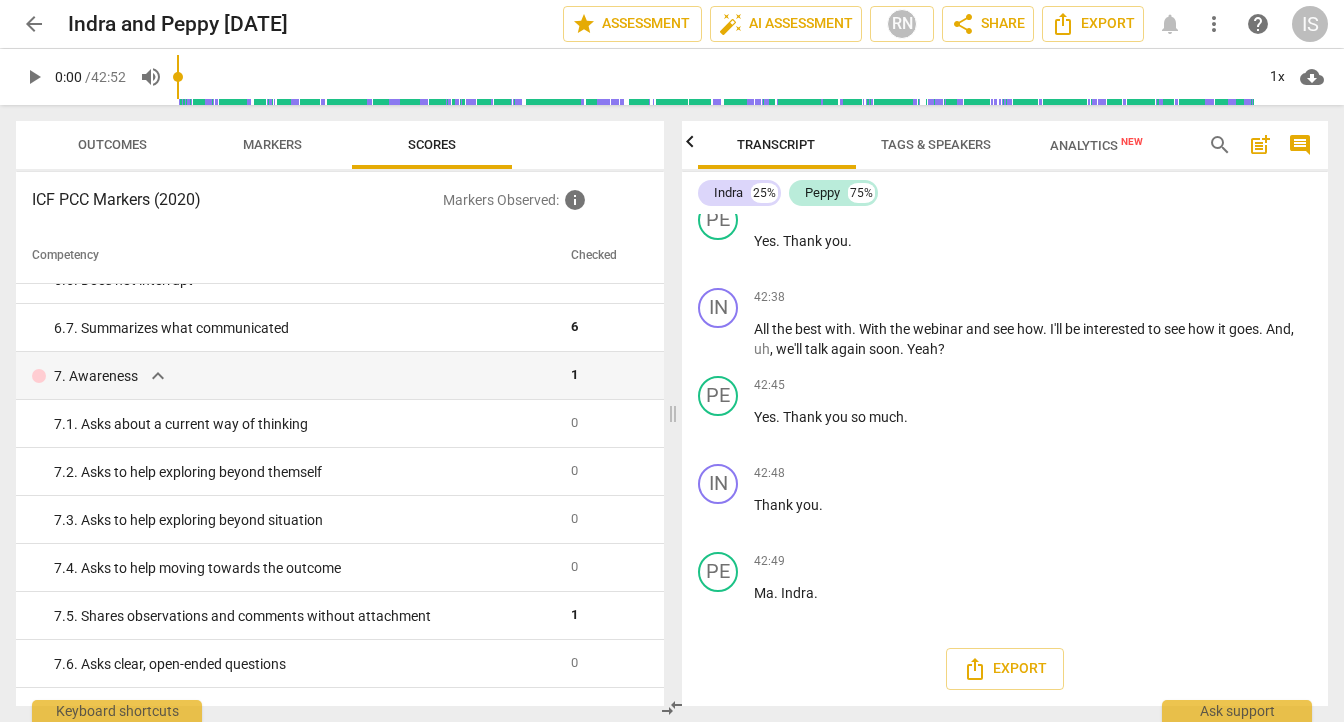 scroll, scrollTop: 1282, scrollLeft: 0, axis: vertical 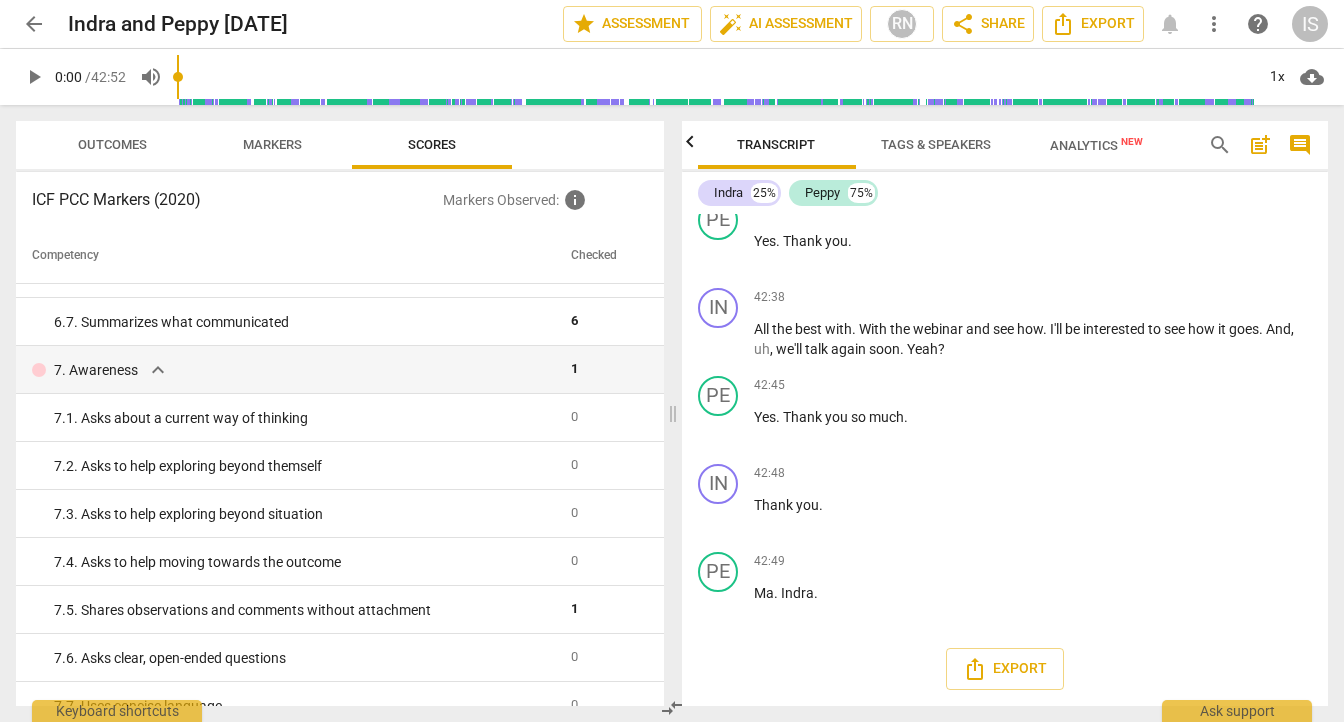 click on "Markers" at bounding box center [272, 144] 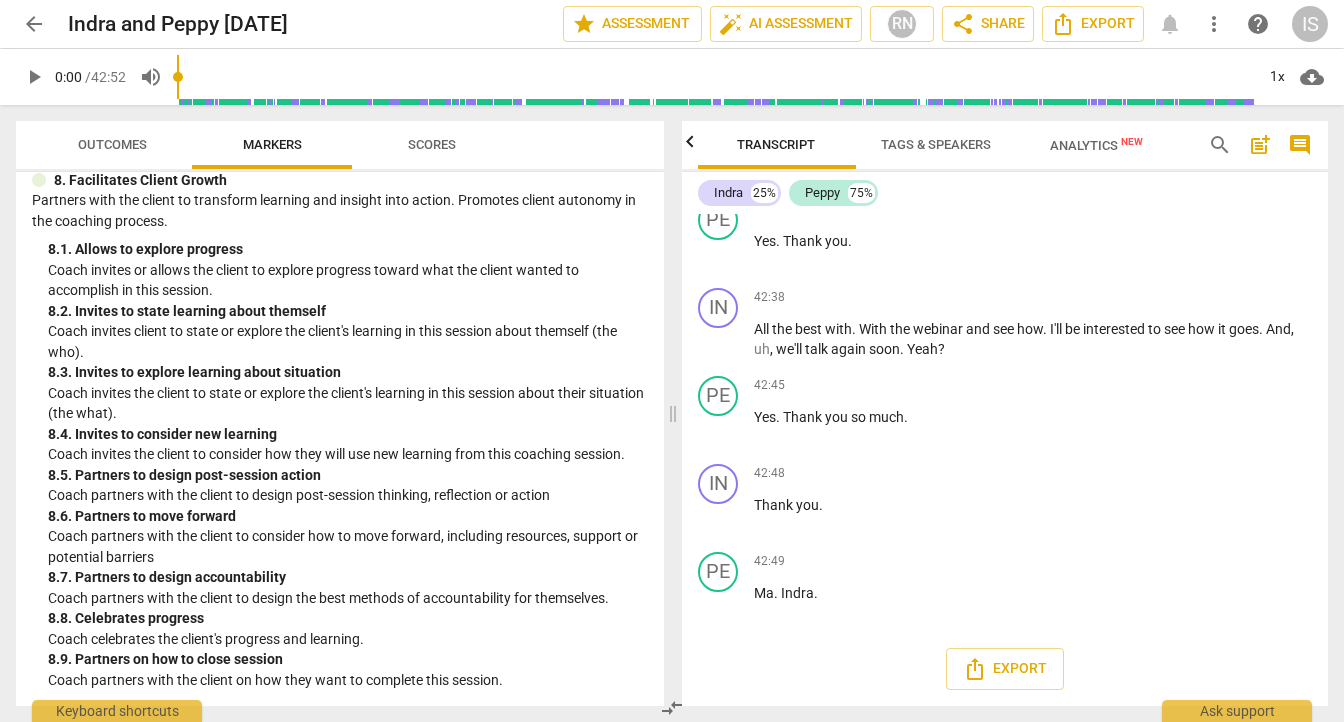 scroll, scrollTop: 2697, scrollLeft: 0, axis: vertical 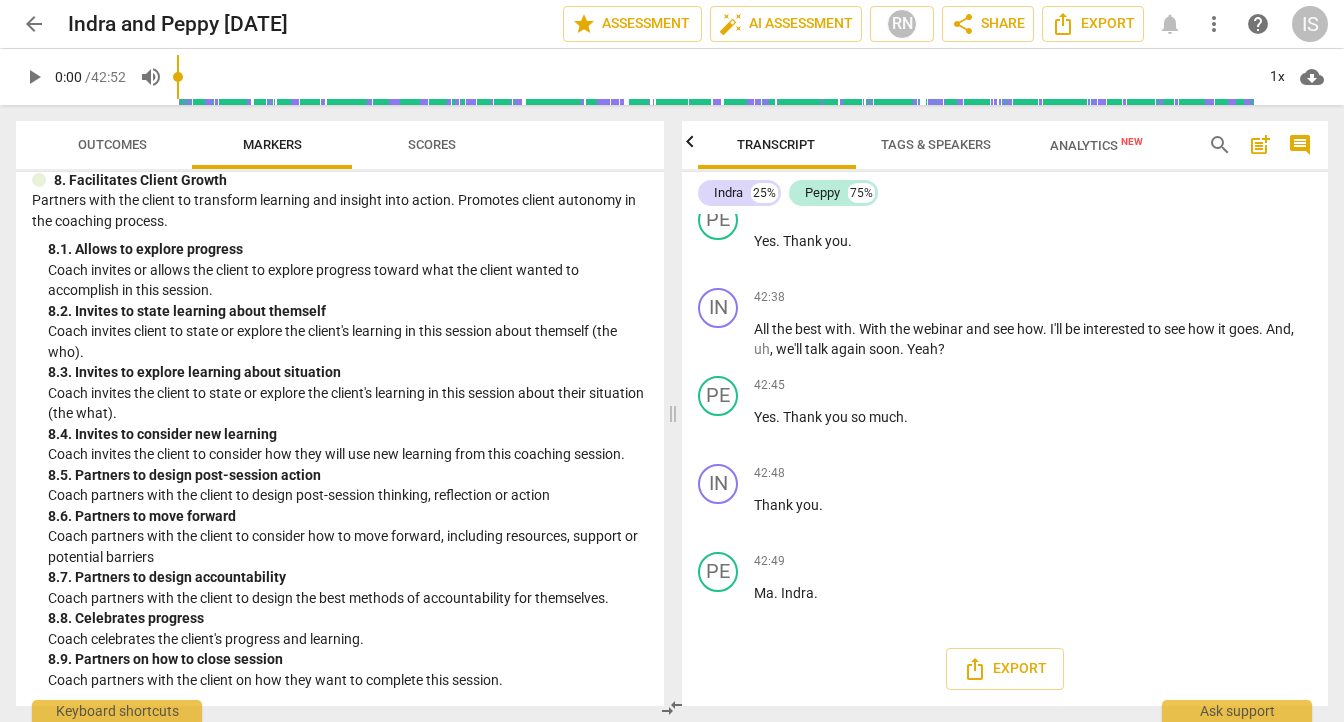 click on "more_vert" at bounding box center [1214, 24] 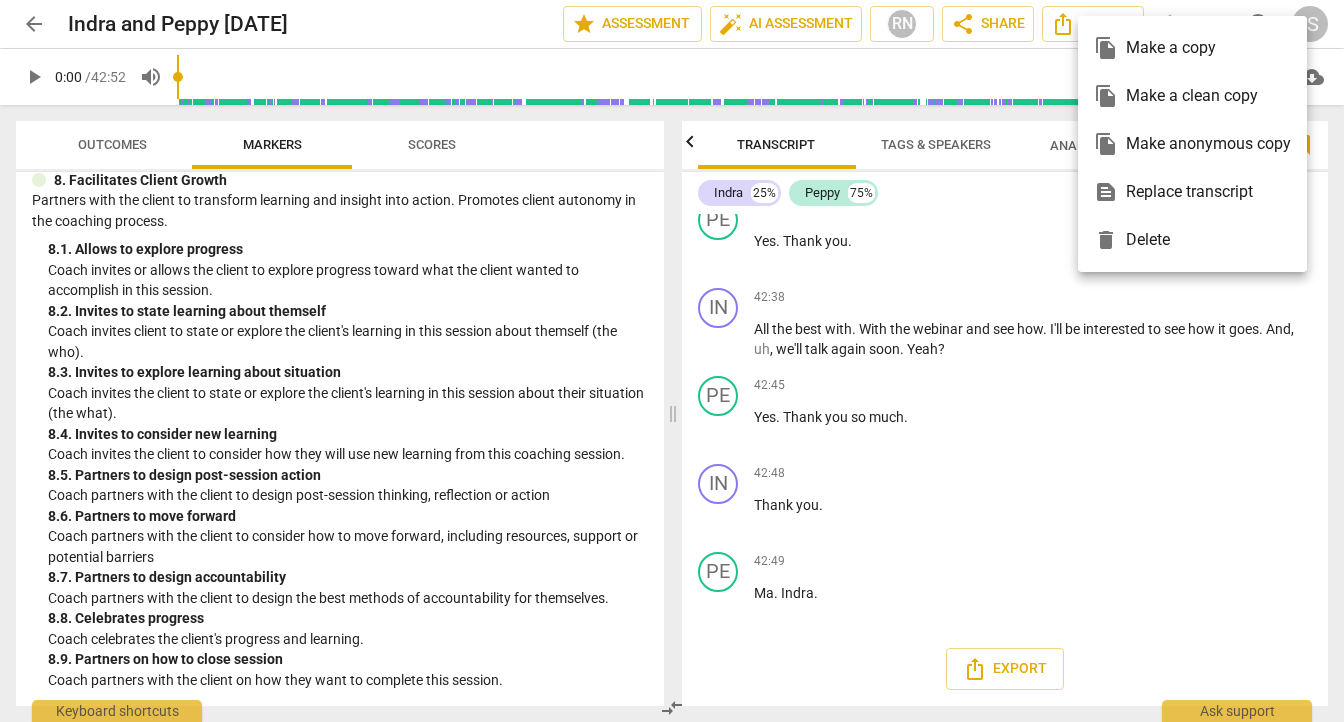 click at bounding box center [672, 361] 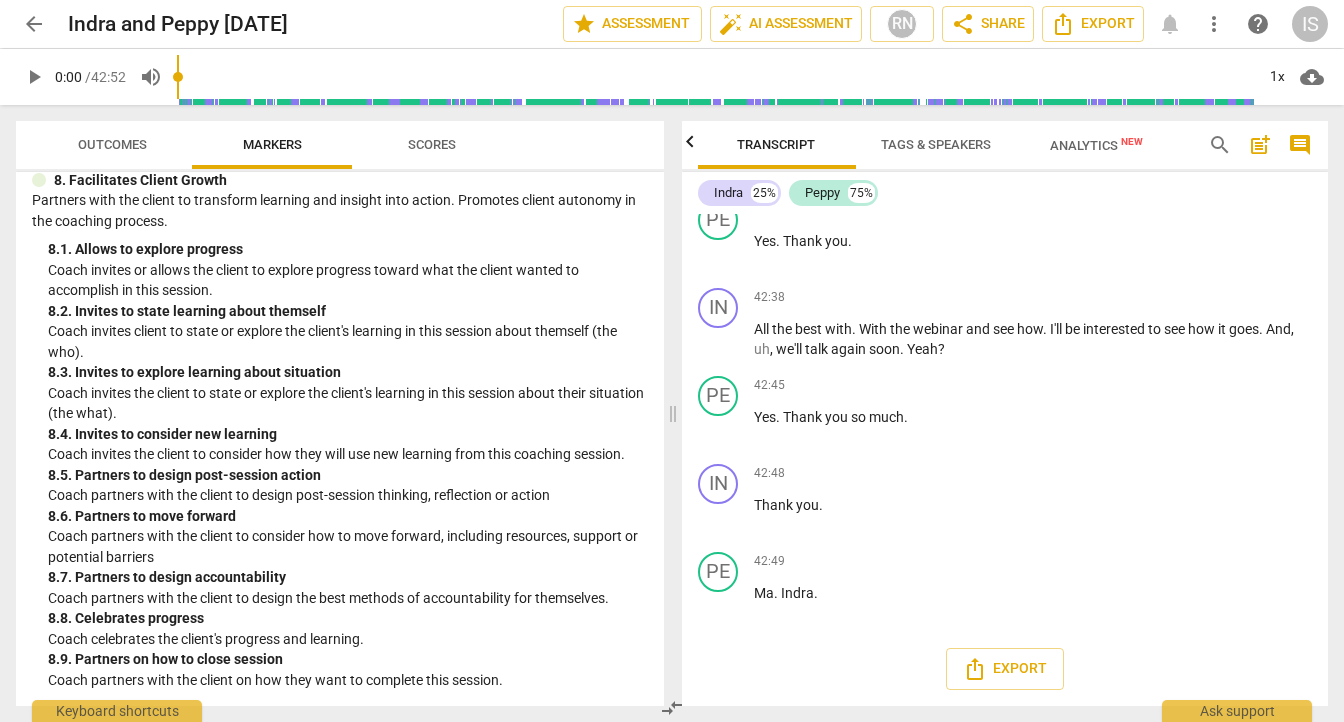 click on "post_add" at bounding box center (1260, 145) 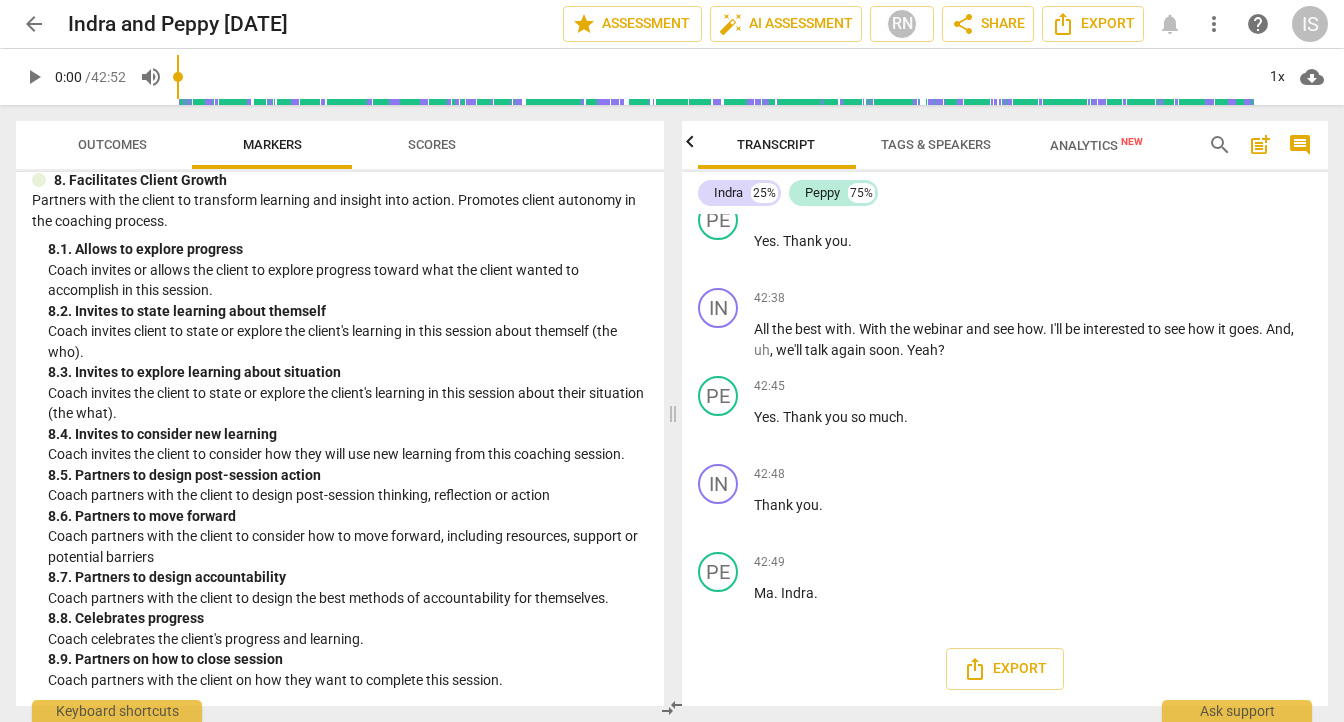 scroll, scrollTop: 45, scrollLeft: 0, axis: vertical 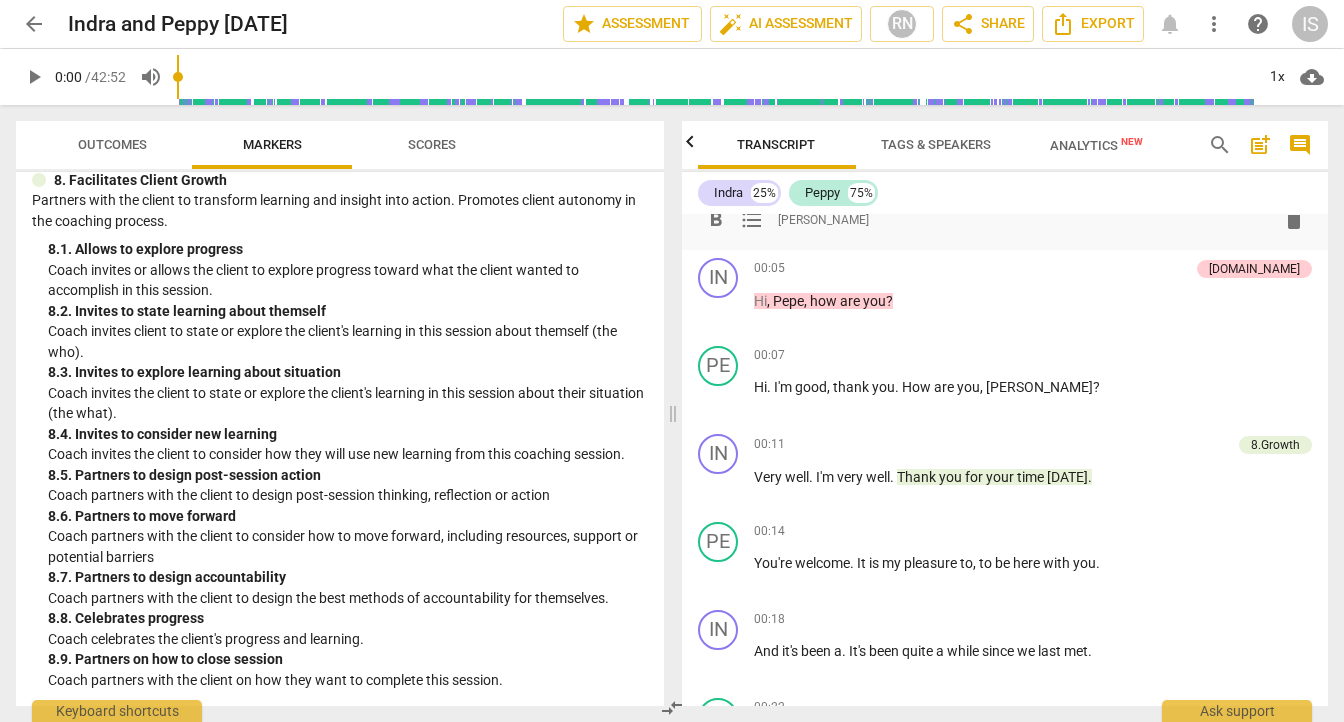 click on "comment" at bounding box center [1300, 145] 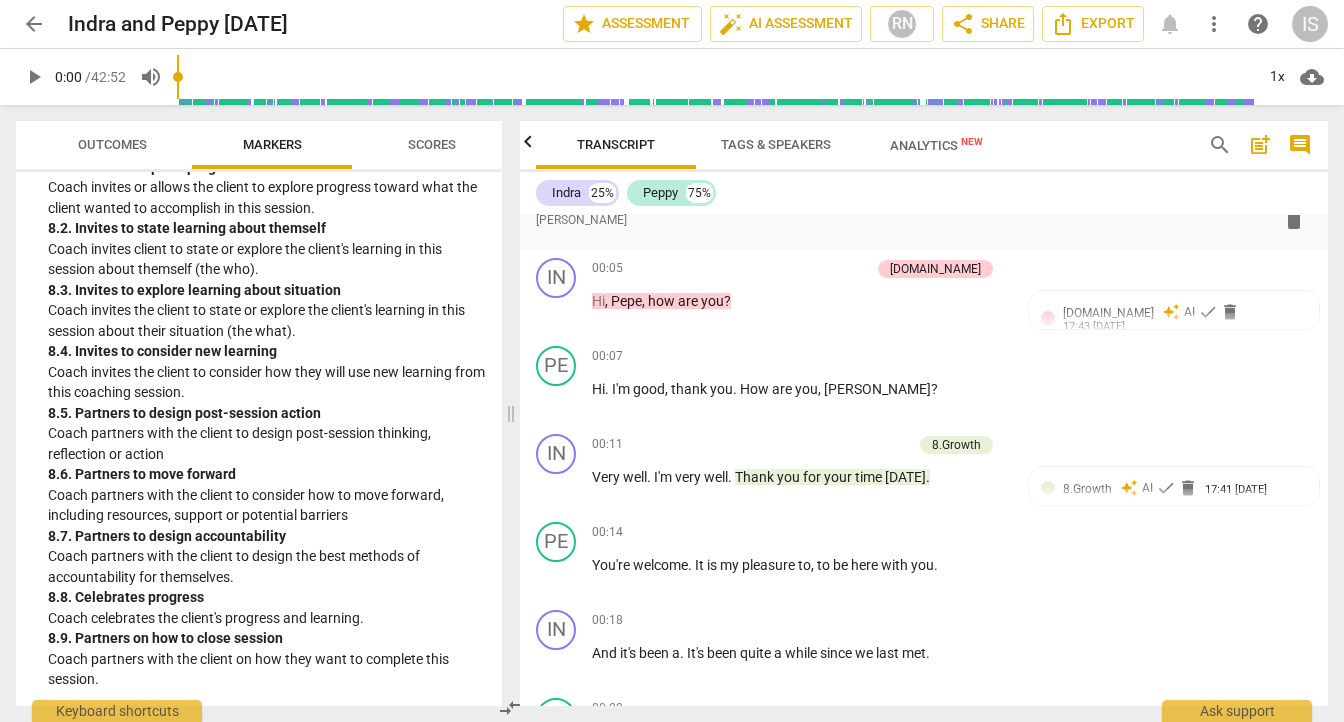 scroll, scrollTop: 0, scrollLeft: 0, axis: both 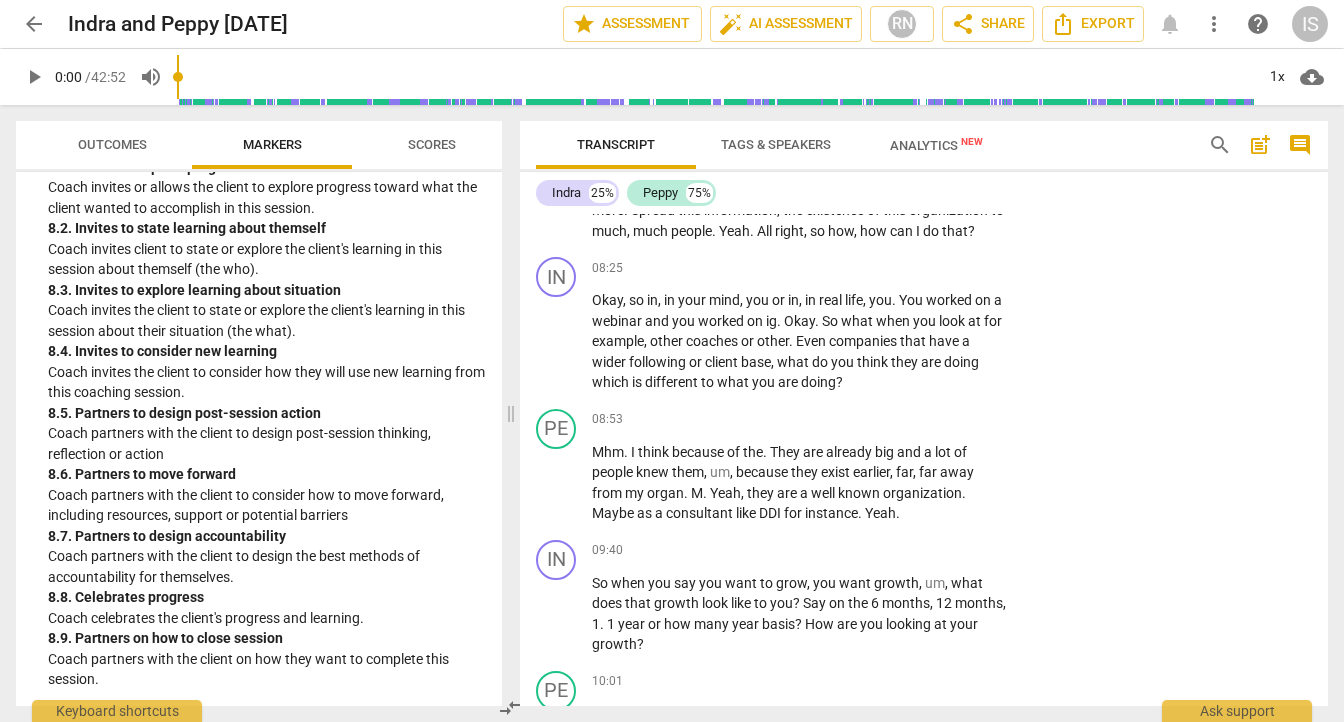click on "comment" at bounding box center [1300, 145] 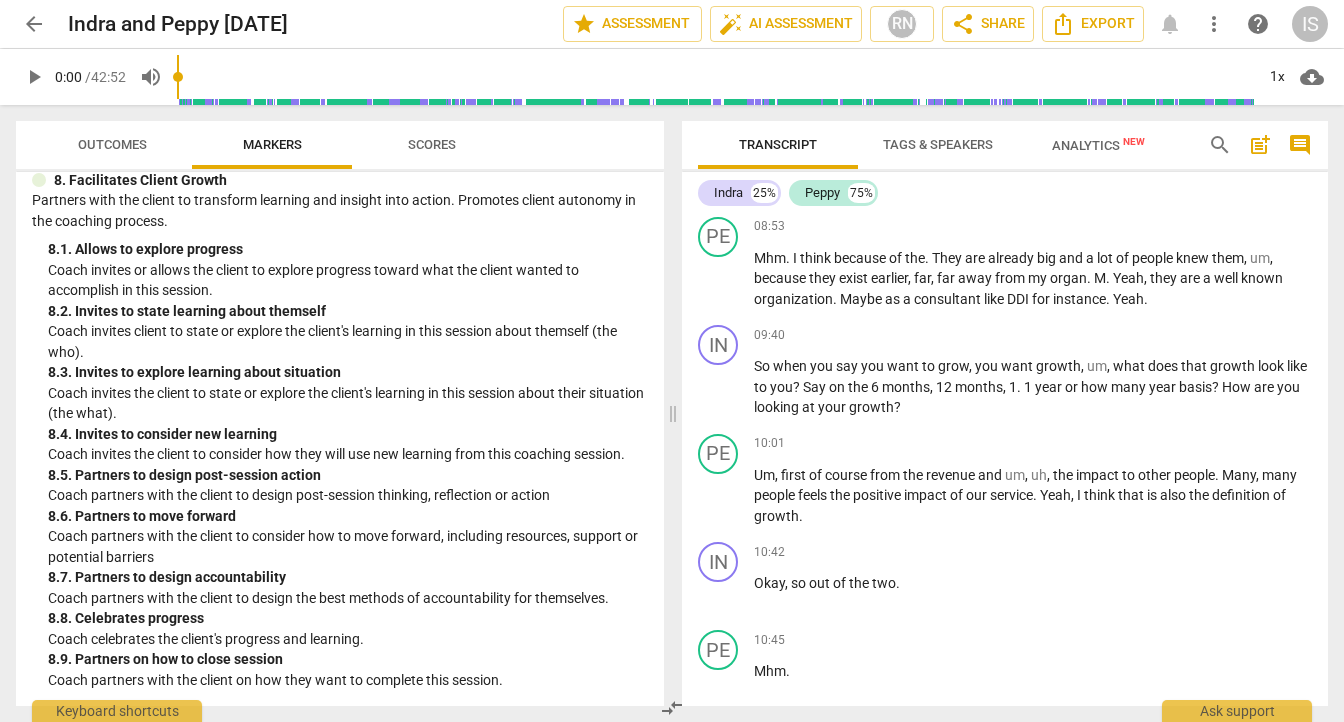 scroll, scrollTop: 2979, scrollLeft: 0, axis: vertical 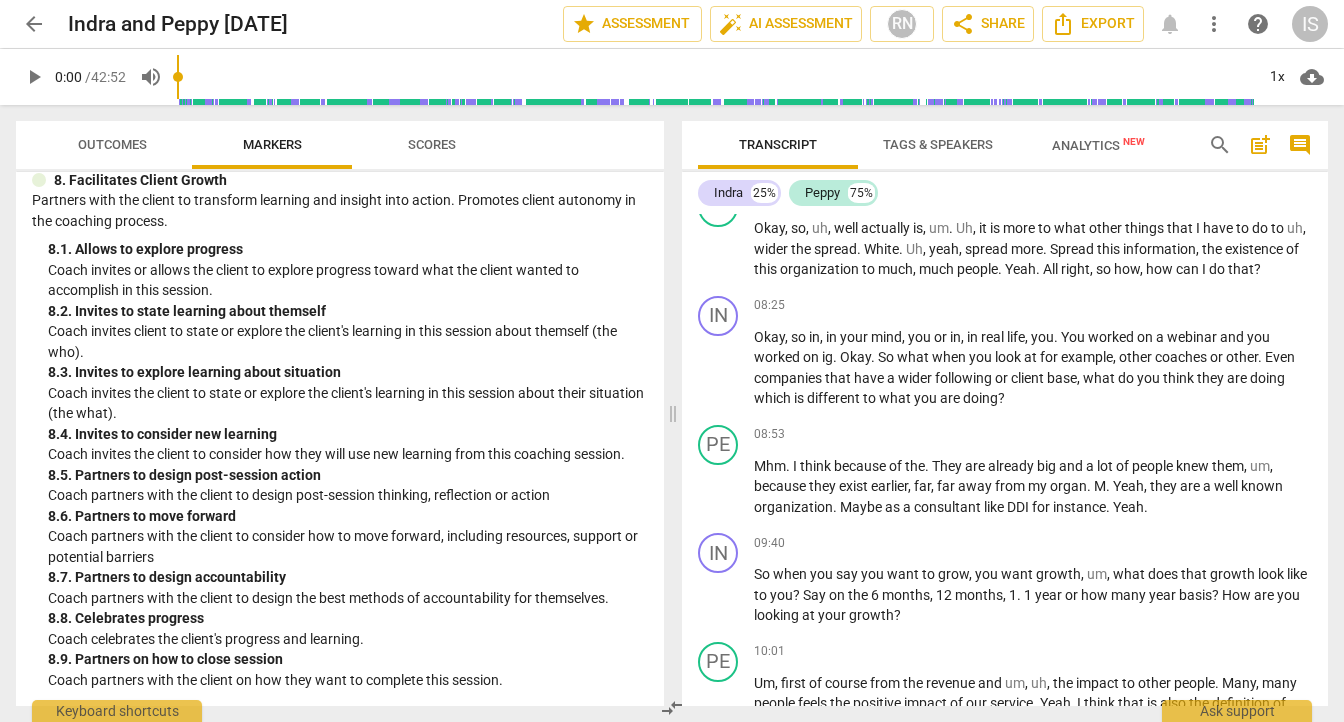 click on "IS" at bounding box center (1310, 24) 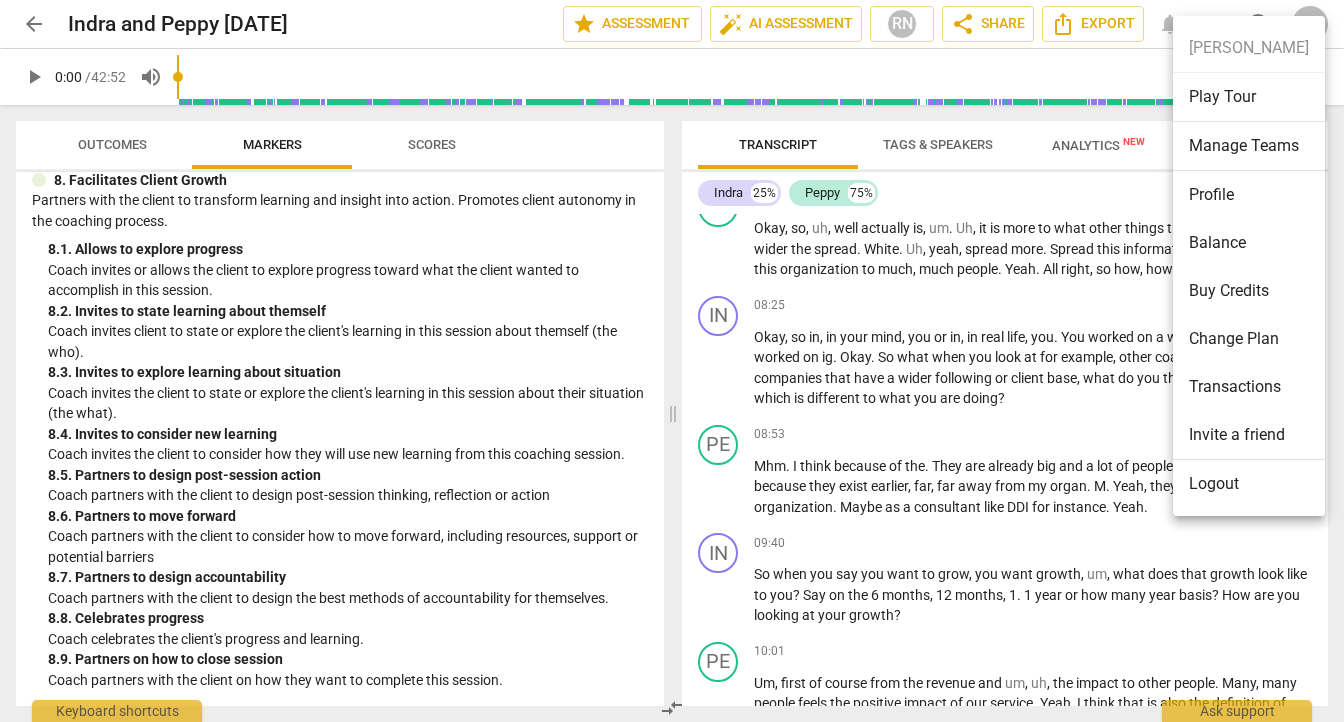 click at bounding box center [672, 361] 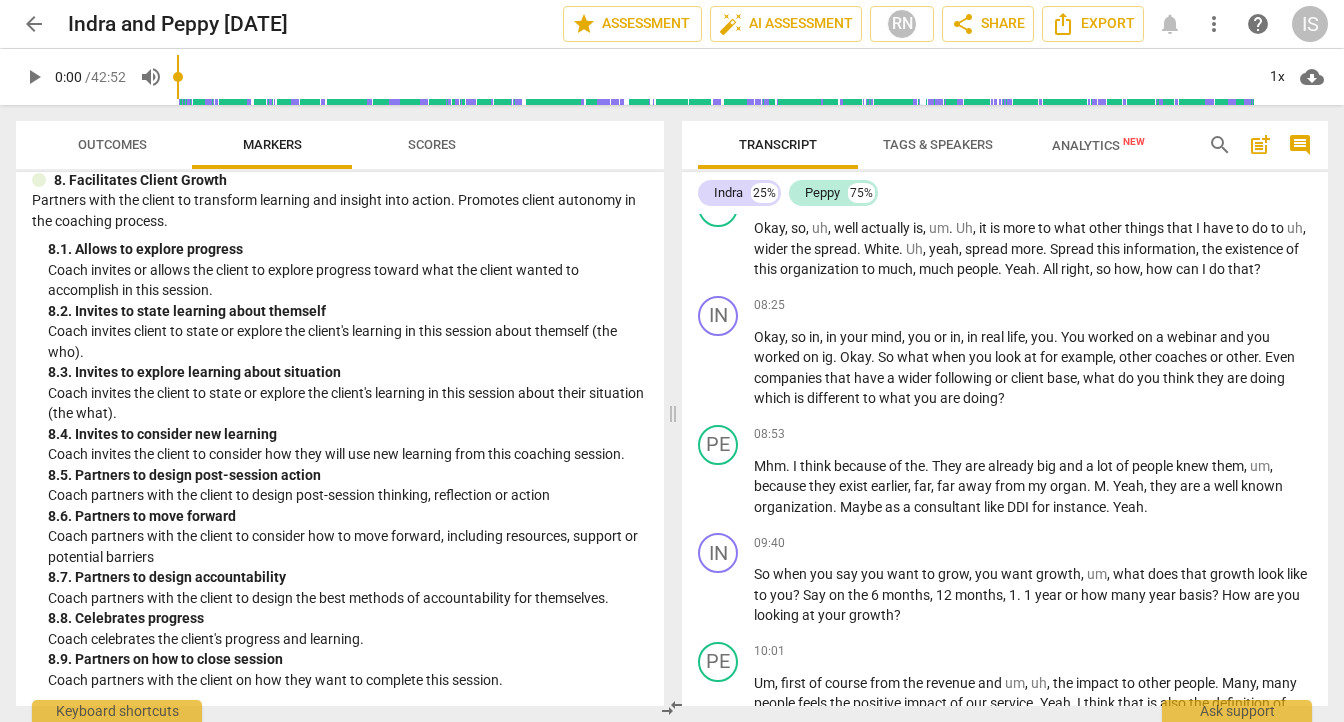 click on "more_vert" at bounding box center (1214, 24) 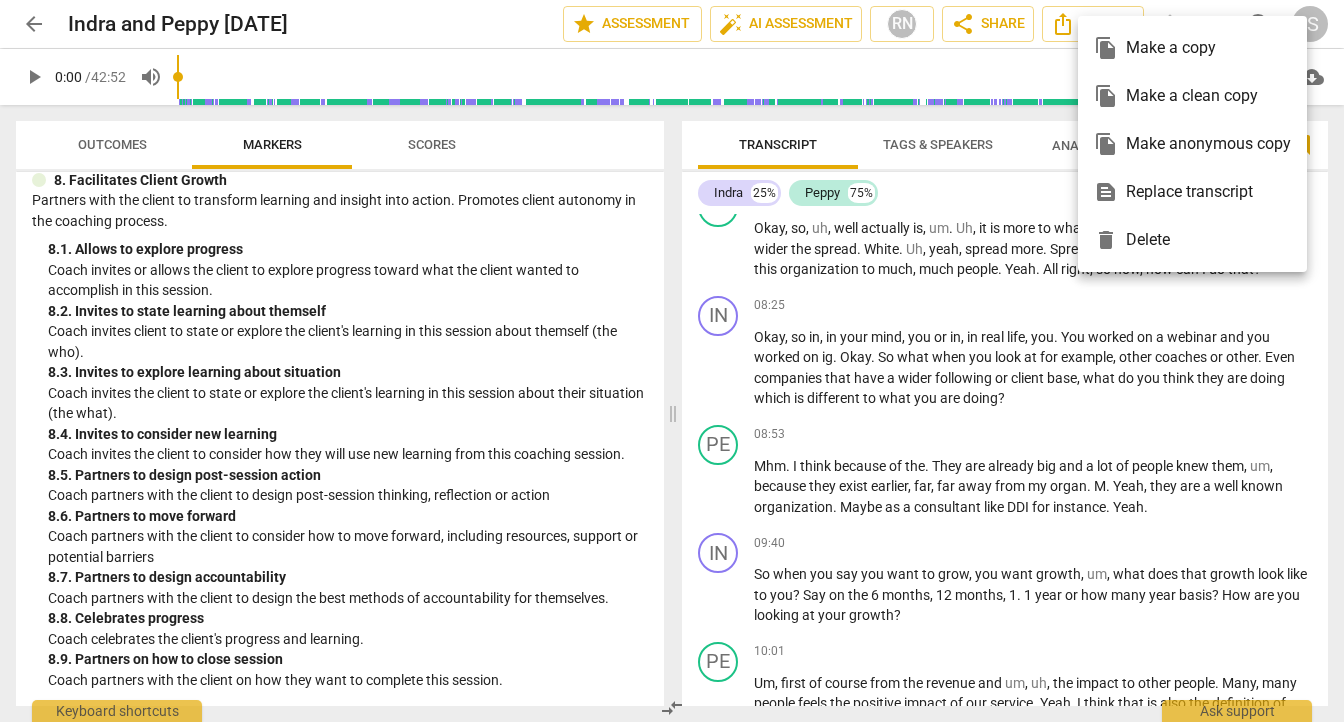 click on "file_copy    Make a copy" at bounding box center (1192, 48) 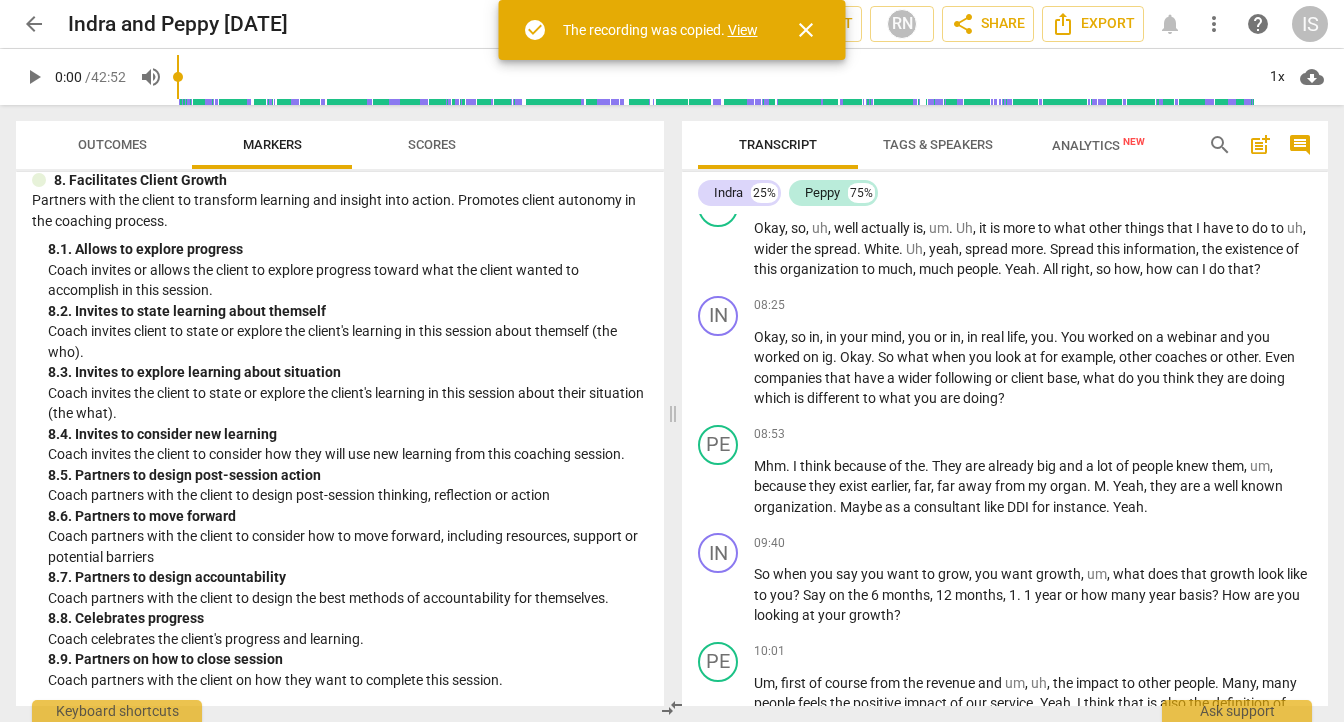 click on "View" at bounding box center [743, 30] 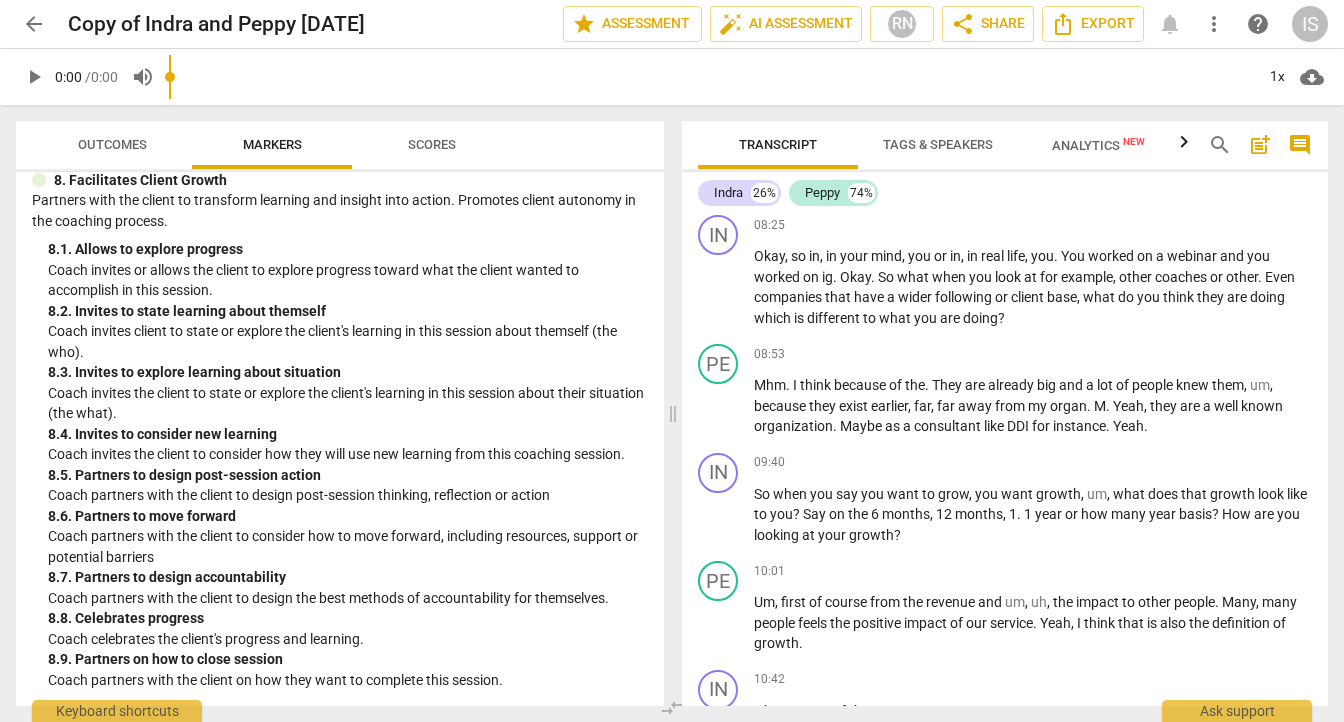 scroll, scrollTop: 0, scrollLeft: 0, axis: both 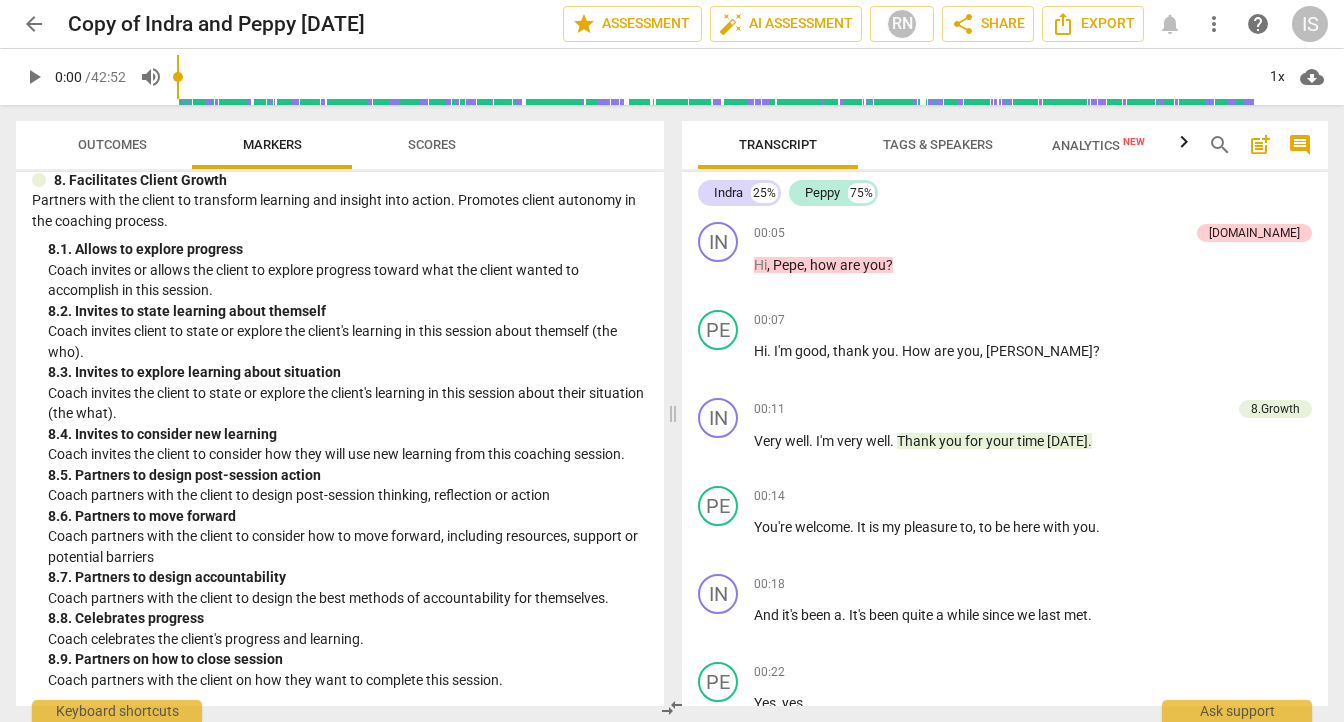 click on "more_vert" at bounding box center [1214, 24] 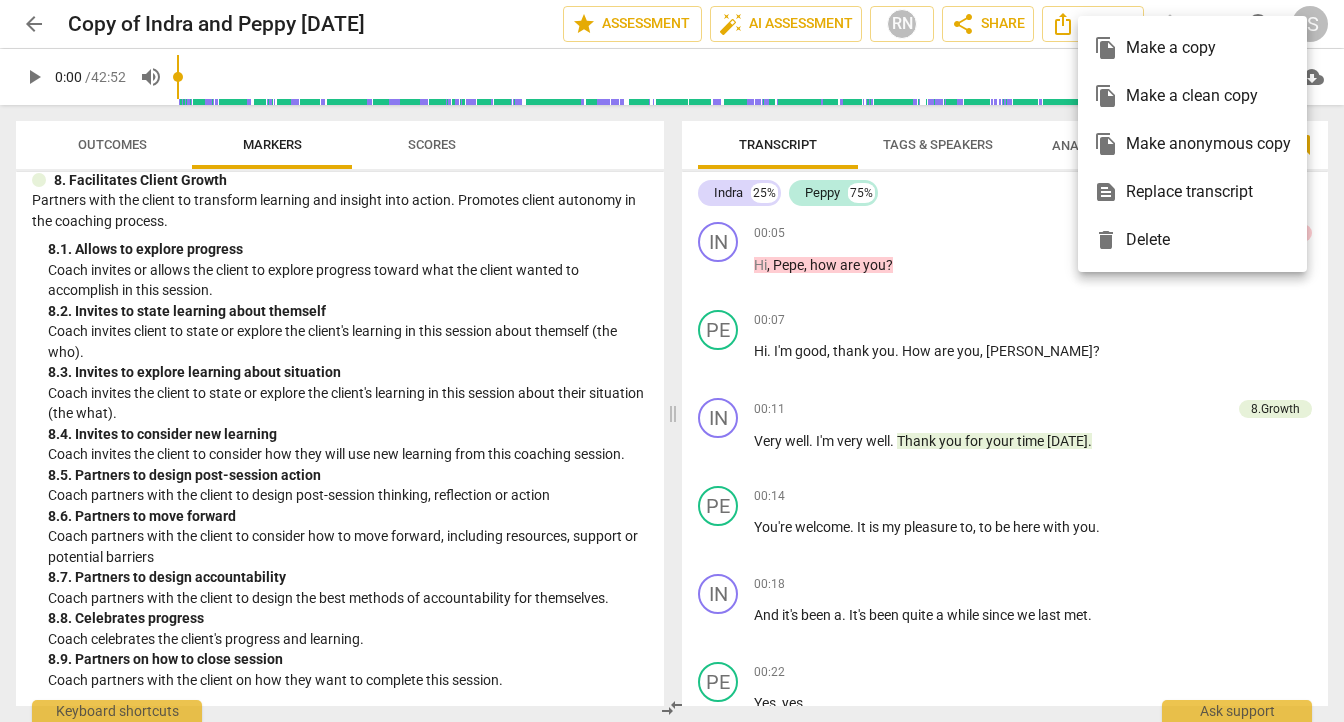 click at bounding box center [672, 361] 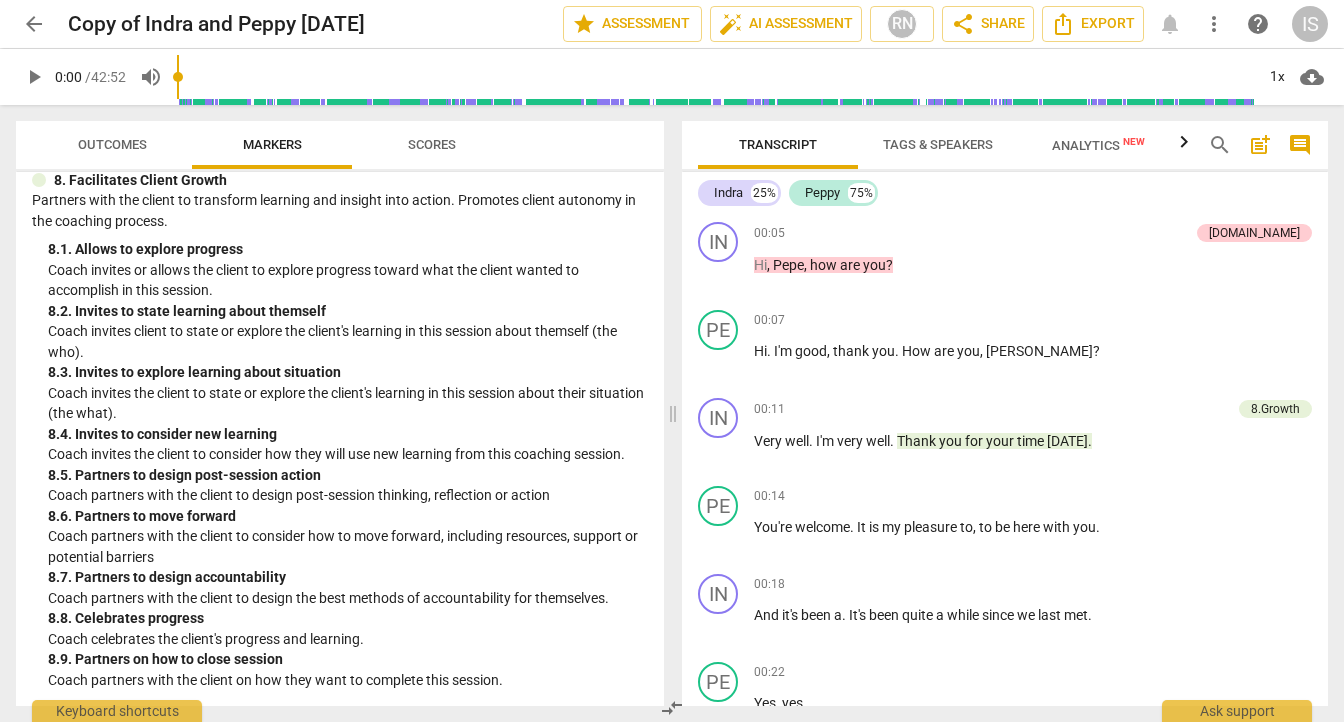 click on "IS" at bounding box center [1310, 24] 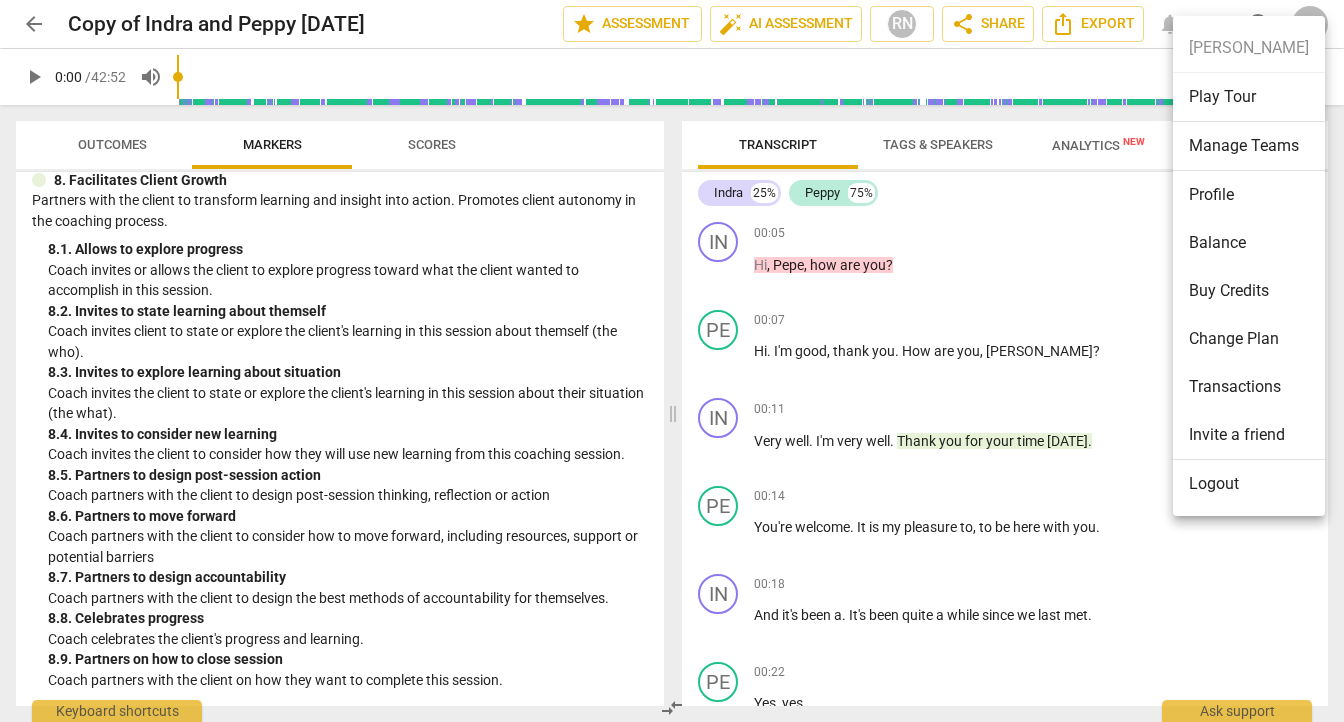click at bounding box center (672, 361) 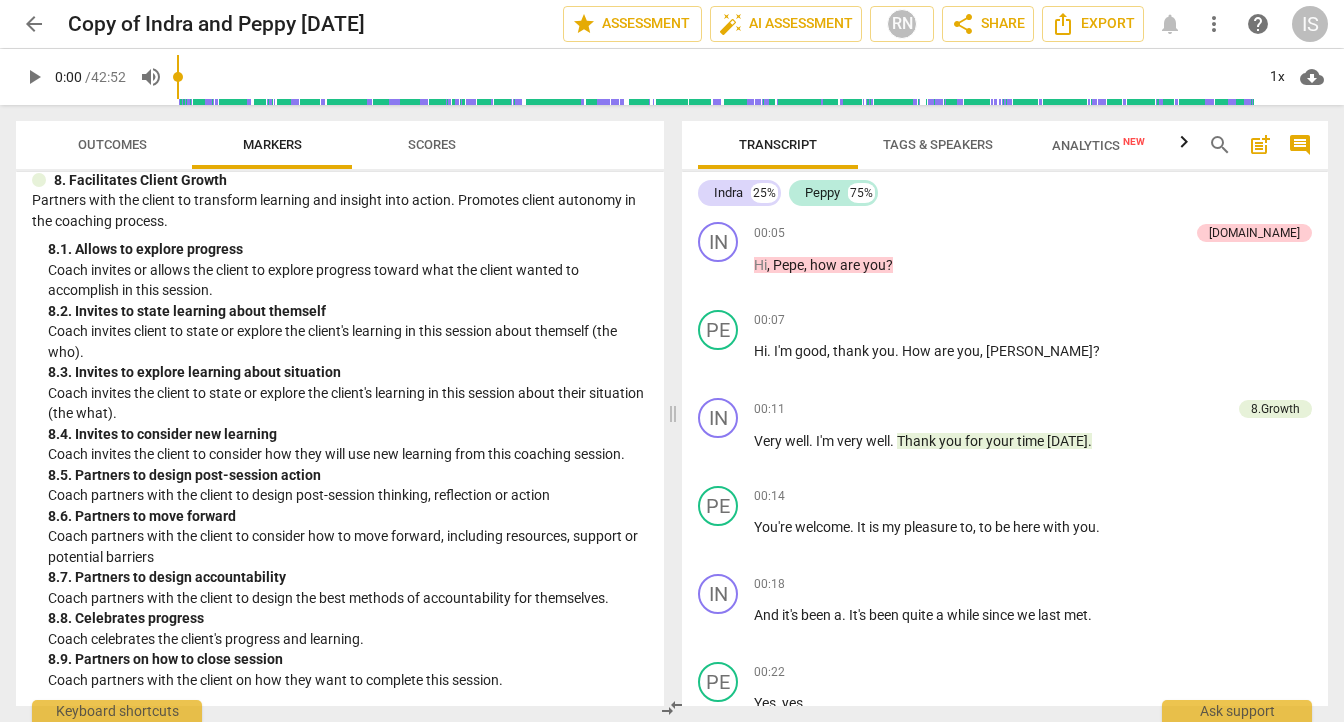 click on "more_vert" at bounding box center [1214, 24] 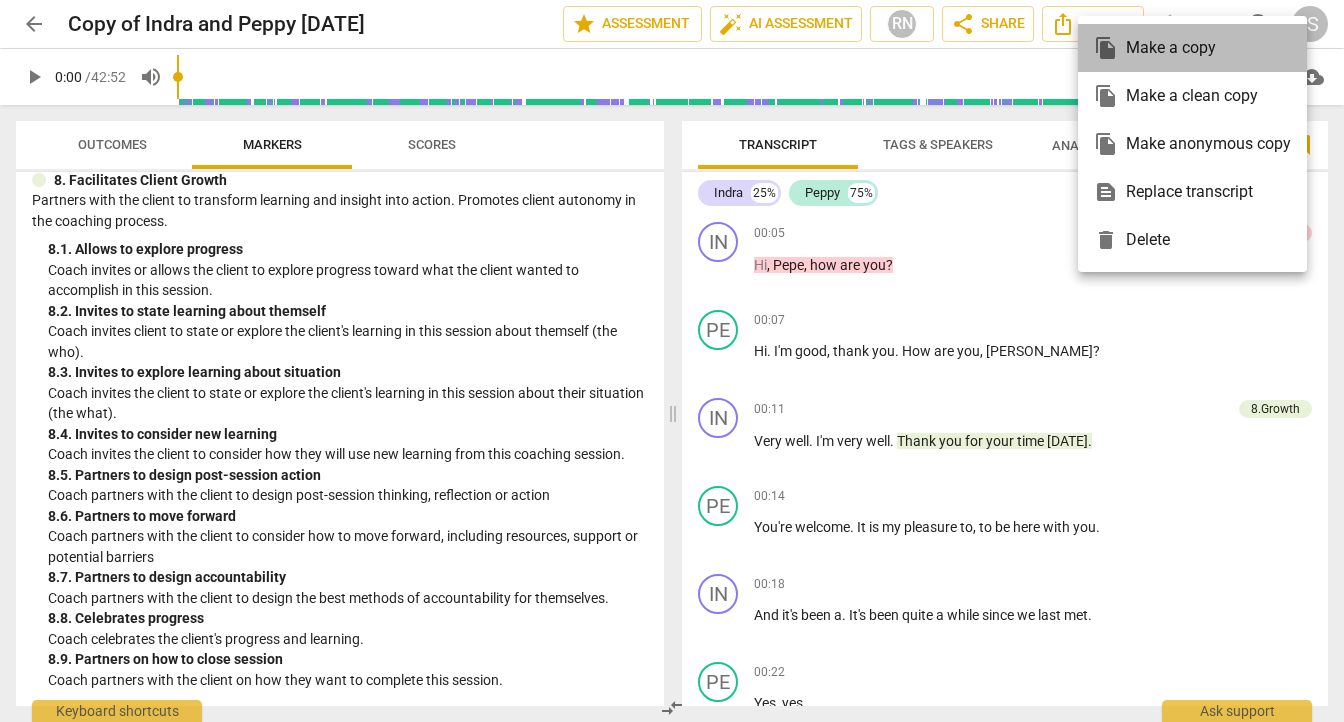 click on "file_copy    Make a copy" at bounding box center (1192, 48) 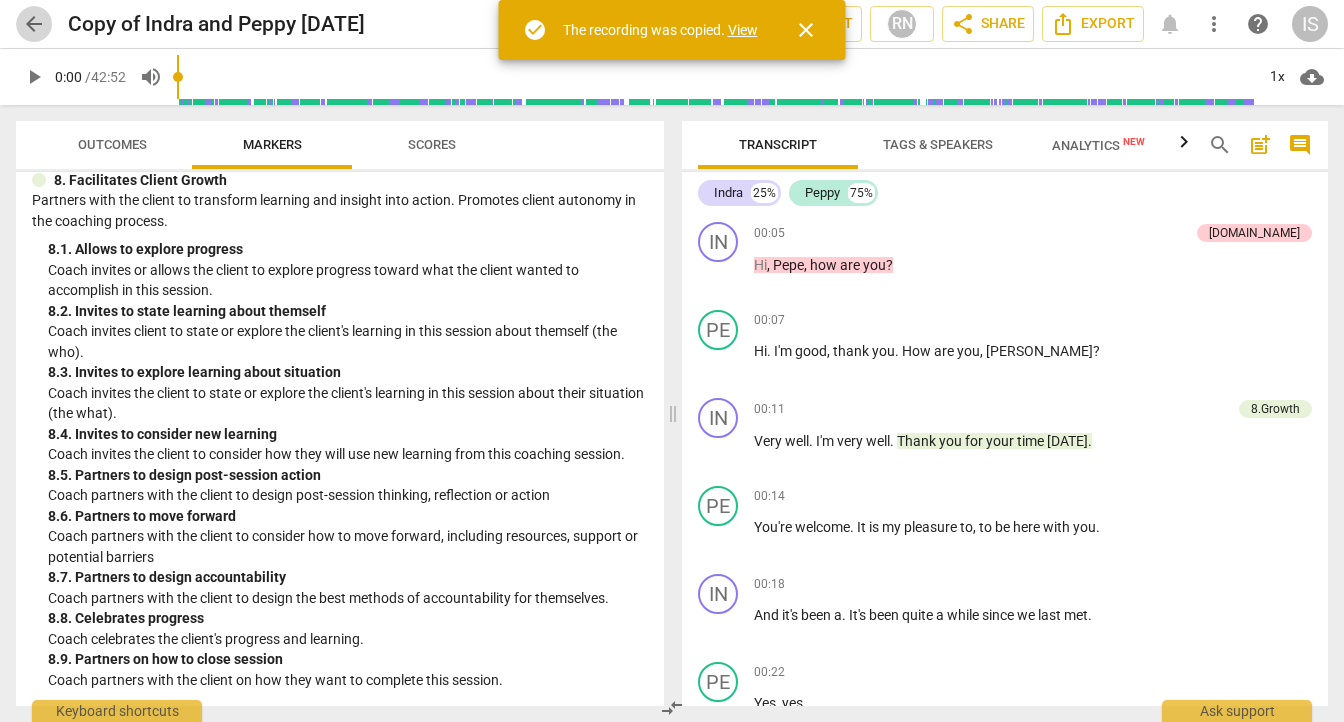 click on "arrow_back" at bounding box center [34, 24] 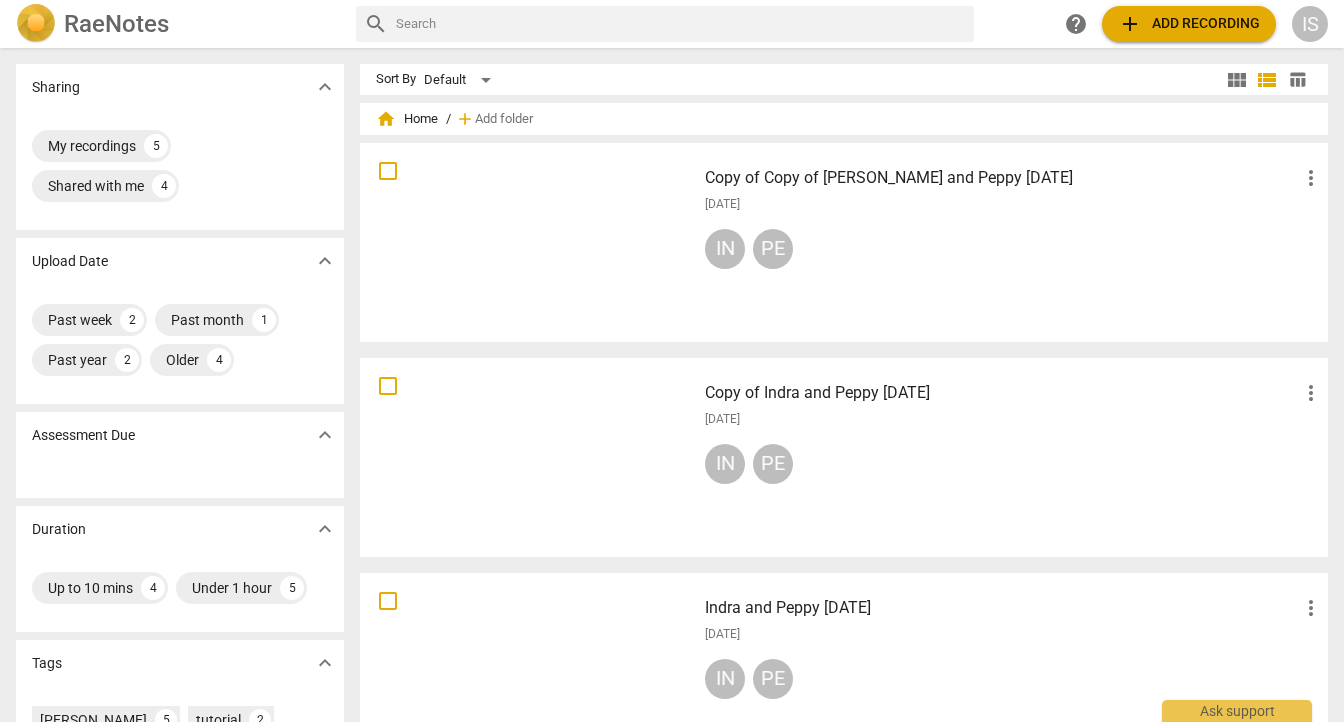 click on "more_vert" at bounding box center [1311, 178] 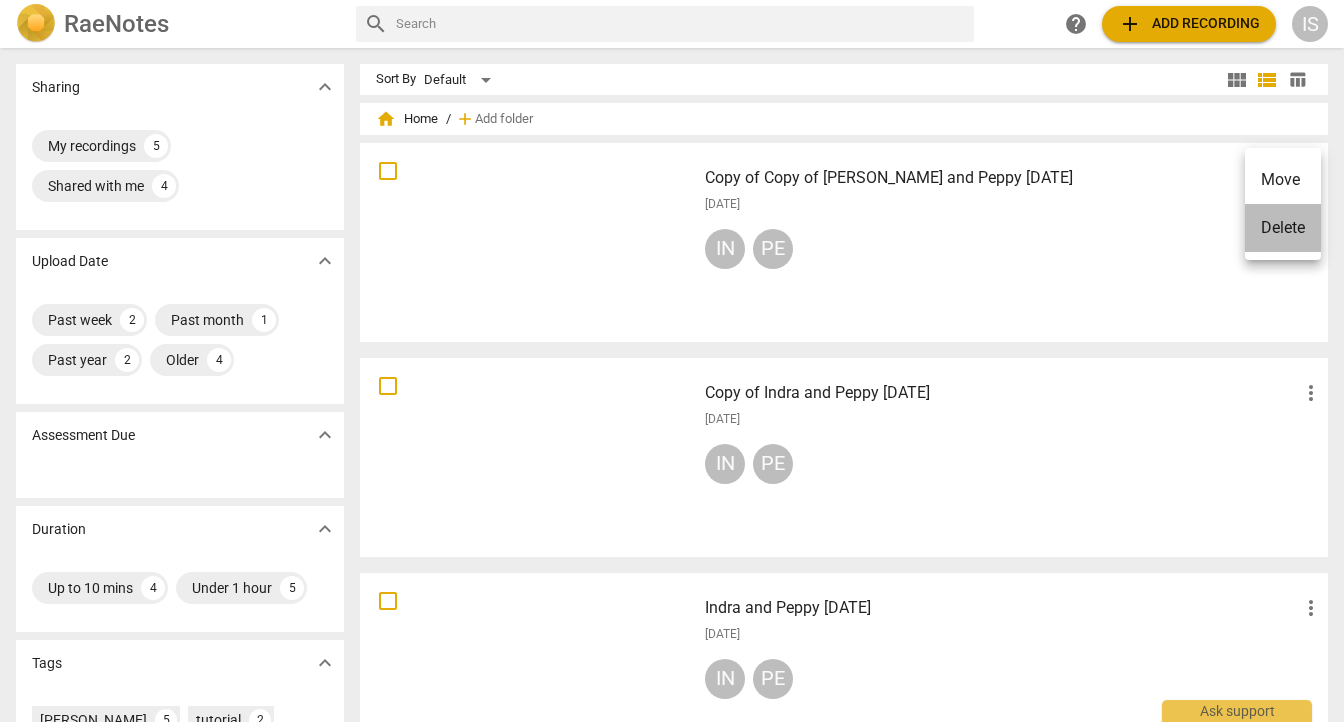 click on "Delete" at bounding box center [1283, 228] 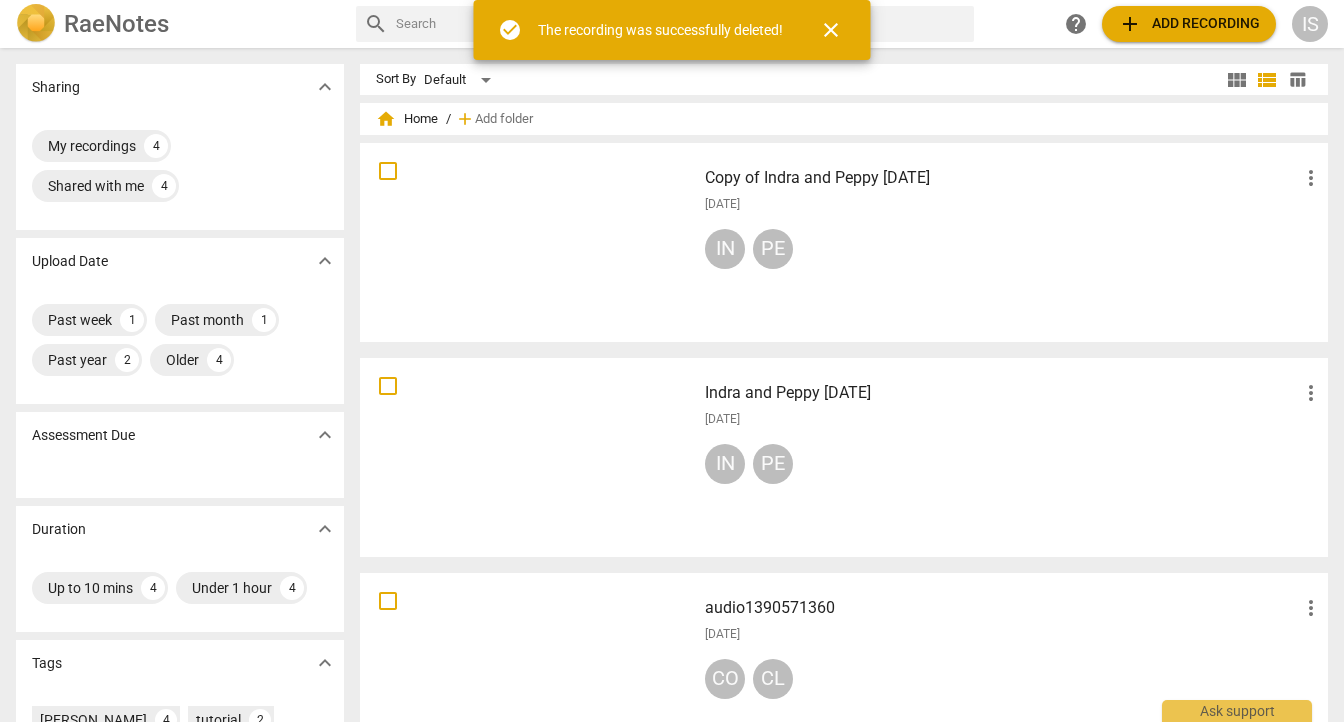 click on "Indra and Peppy [DATE]" at bounding box center [1002, 393] 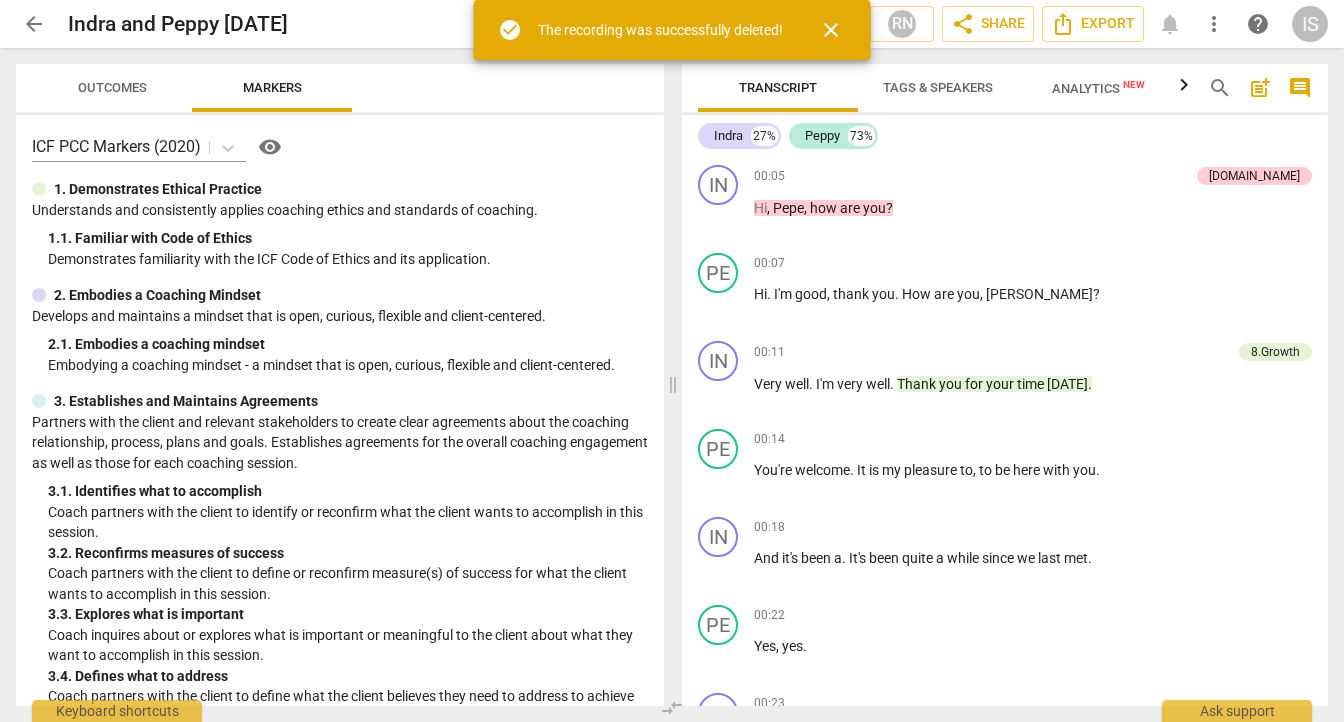 click on "close" at bounding box center (831, 30) 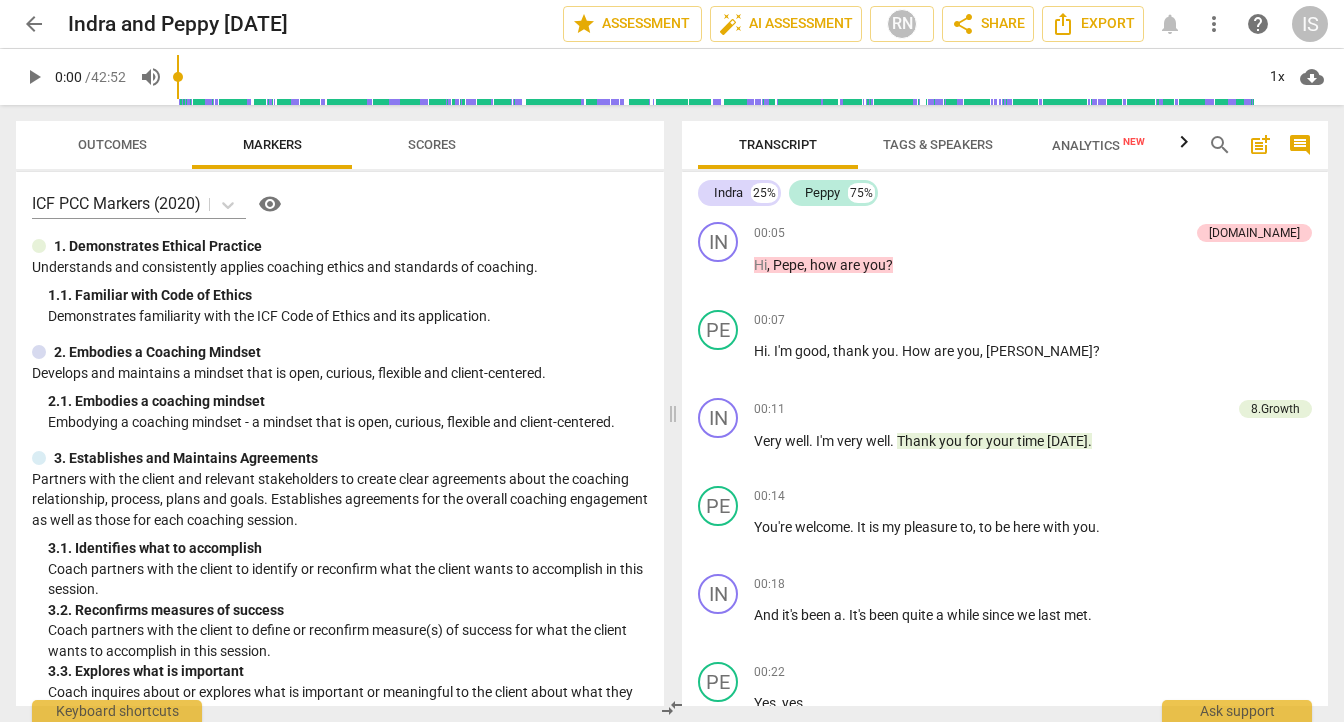 click on "arrow_back" at bounding box center (34, 24) 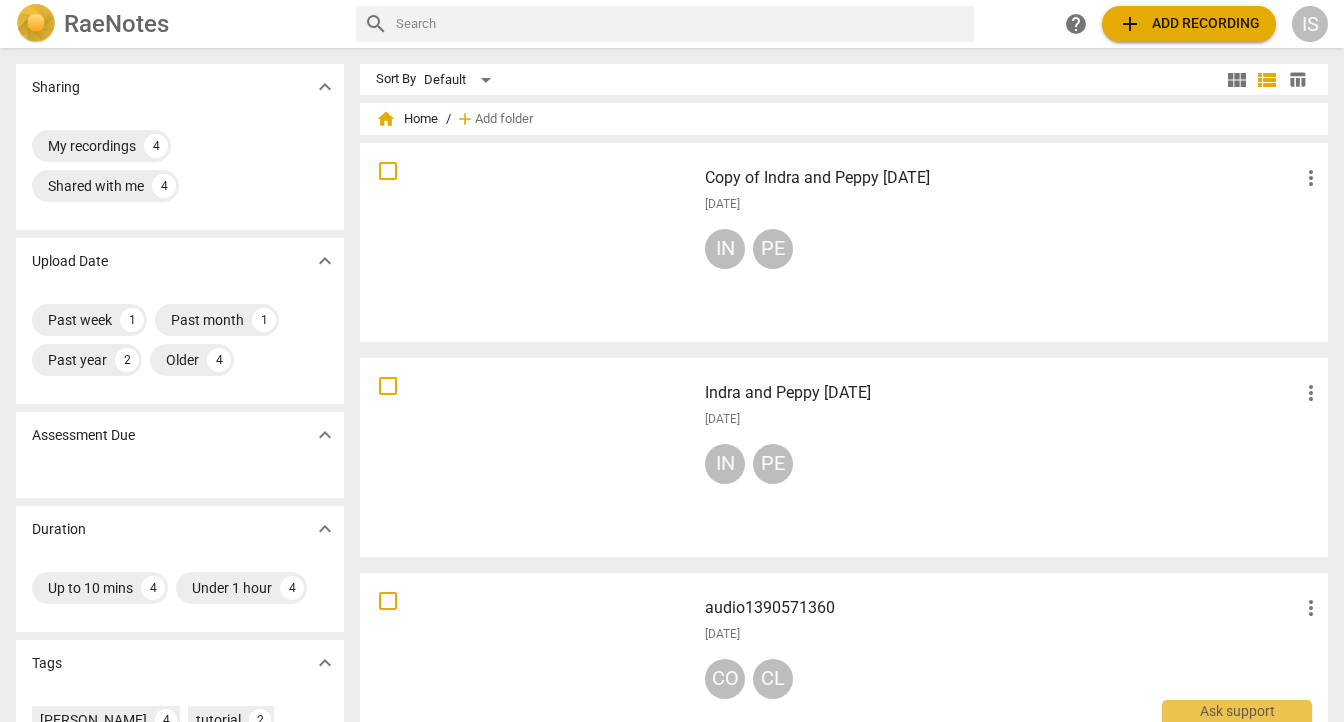 click on "audio1390571360" at bounding box center (1002, 608) 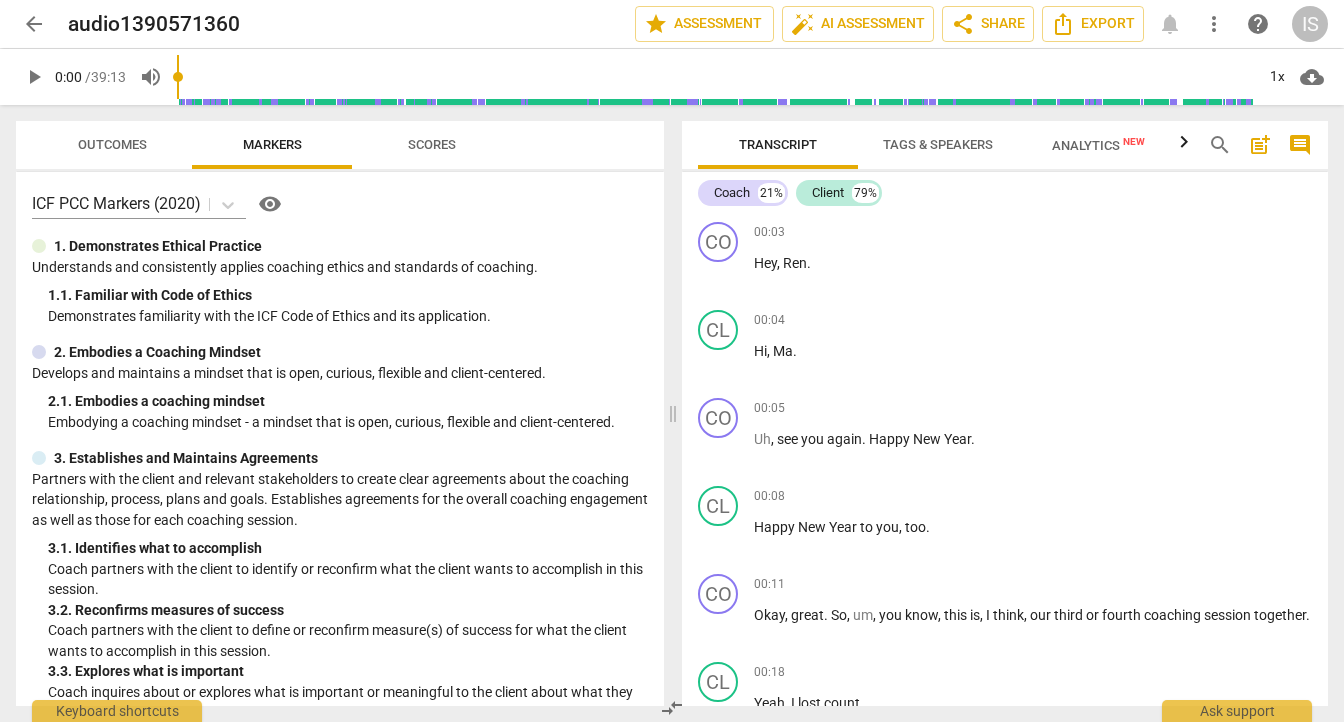 click on "more_vert" at bounding box center (1214, 24) 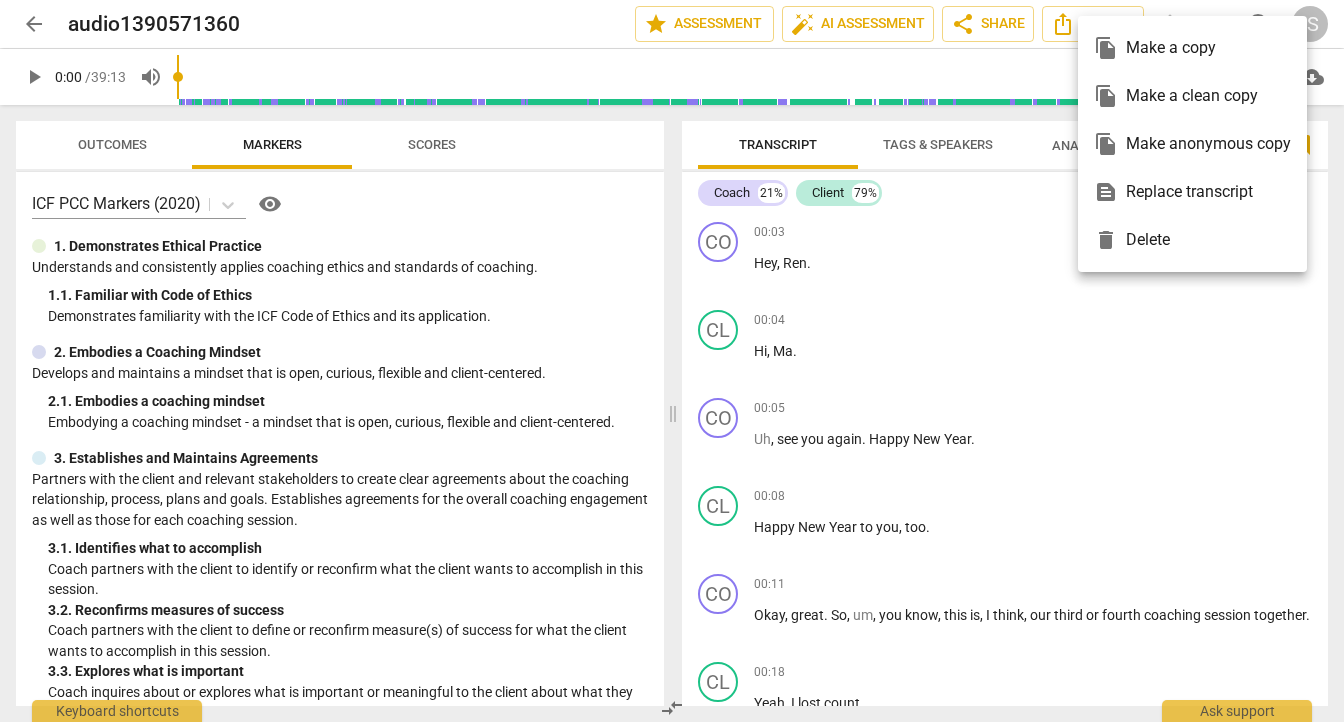 click at bounding box center [672, 361] 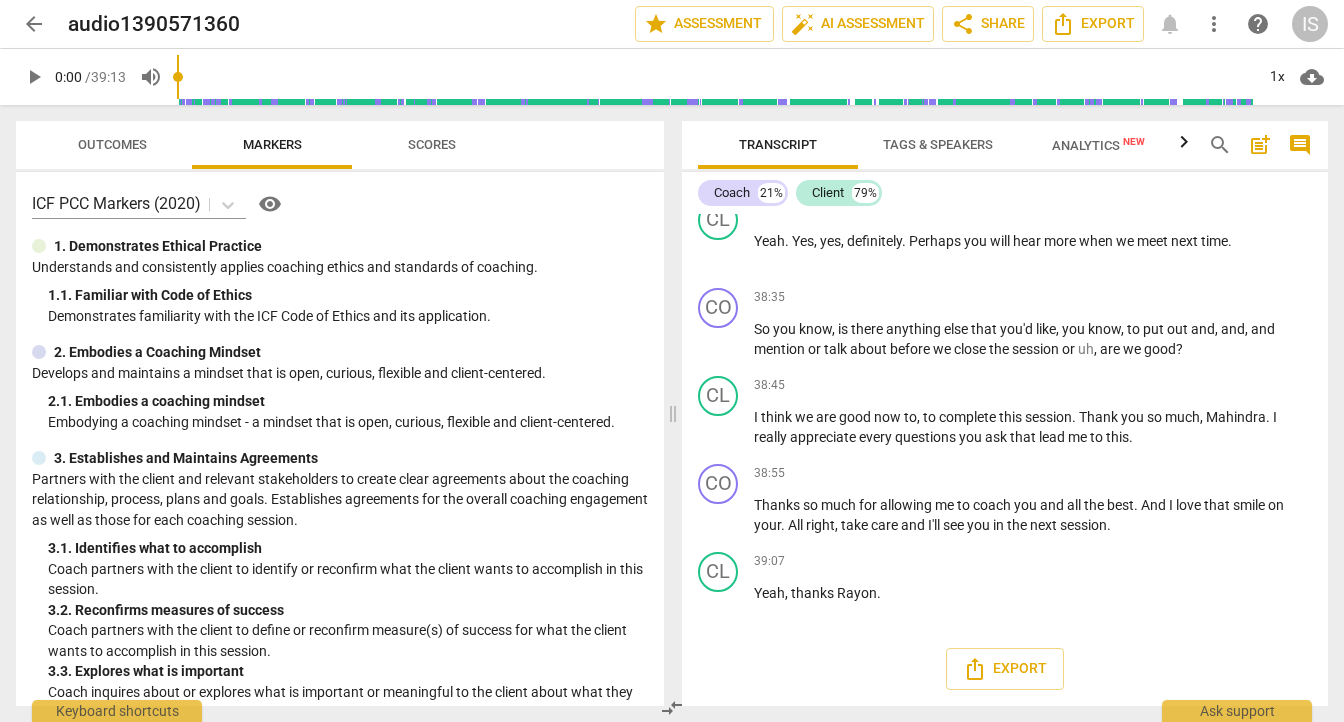 scroll, scrollTop: 16303, scrollLeft: 0, axis: vertical 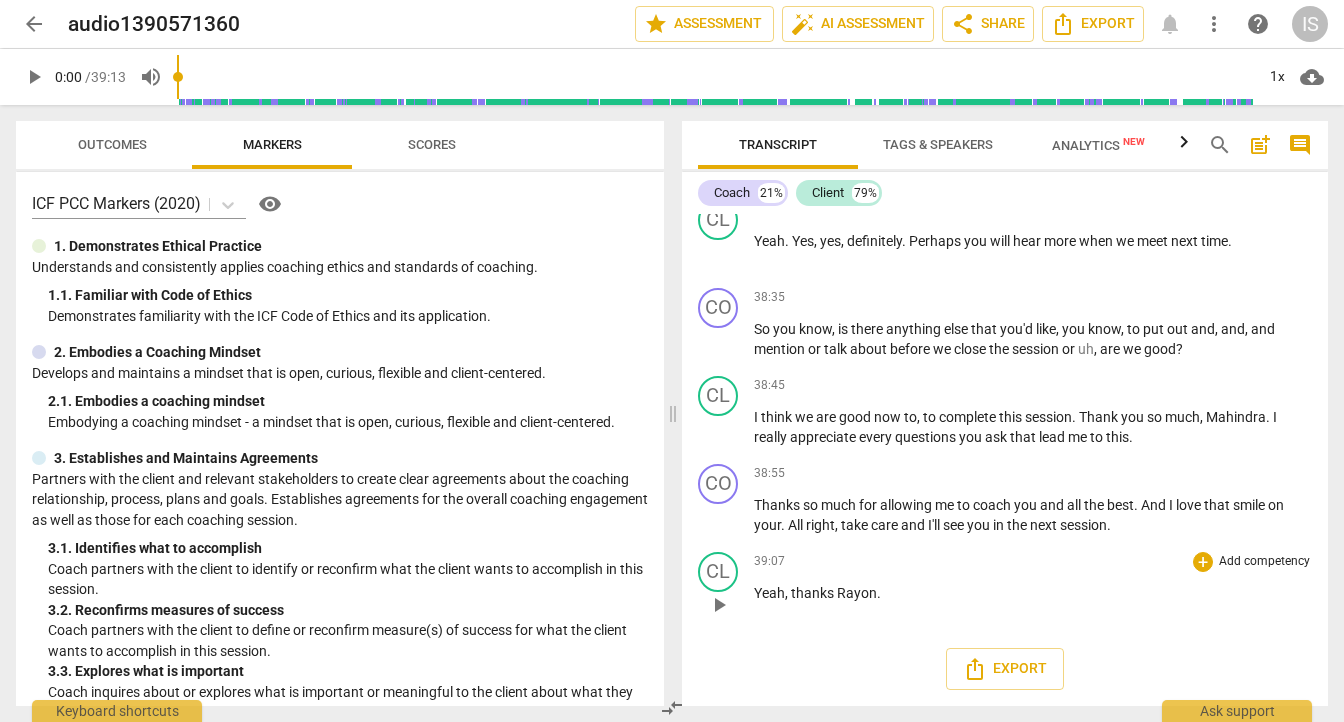 click on "39:07 + Add competency keyboard_arrow_right" at bounding box center (1033, 562) 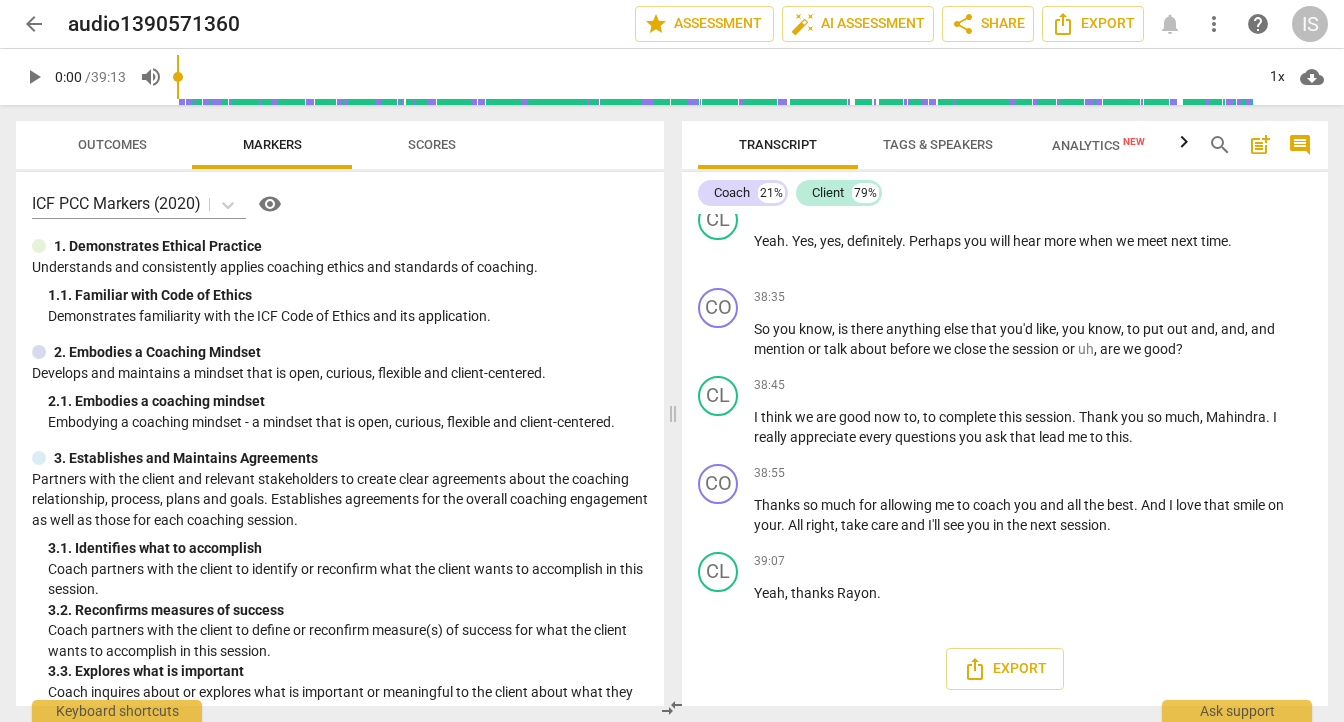 click on "Scores" at bounding box center (432, 144) 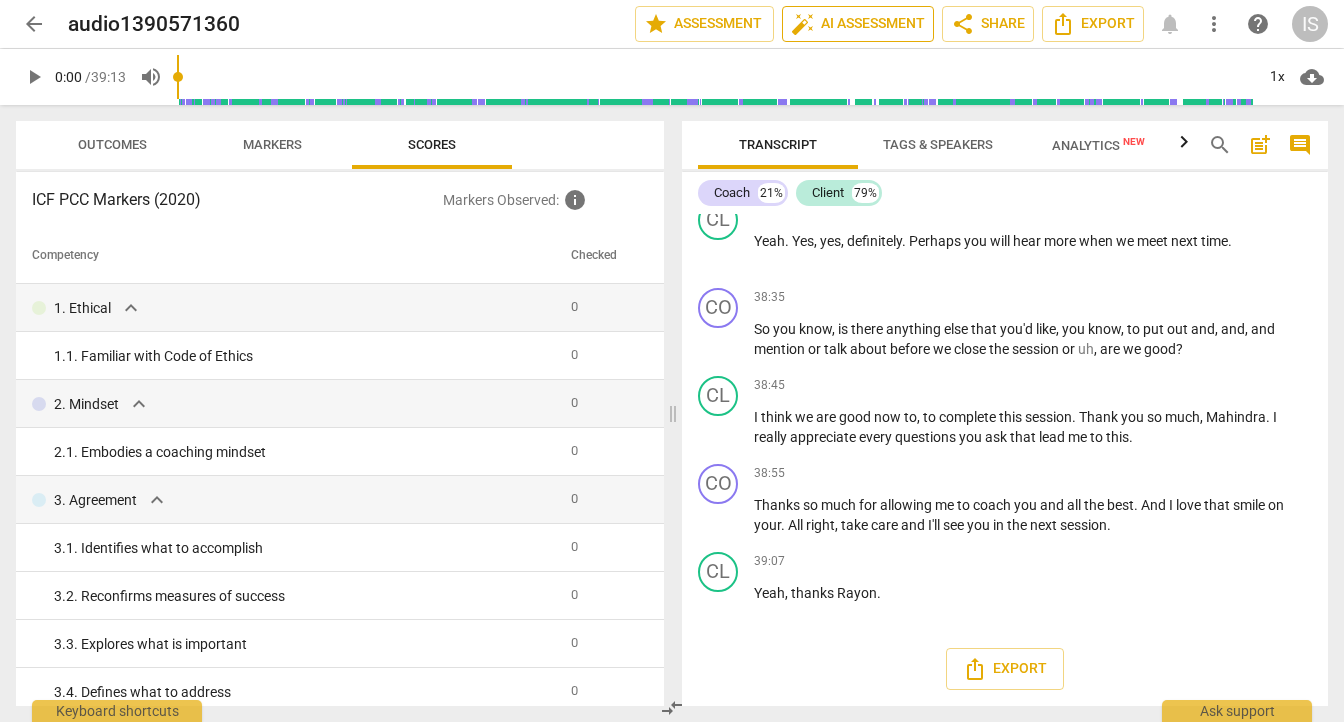 click on "auto_fix_high    AI Assessment" at bounding box center (858, 24) 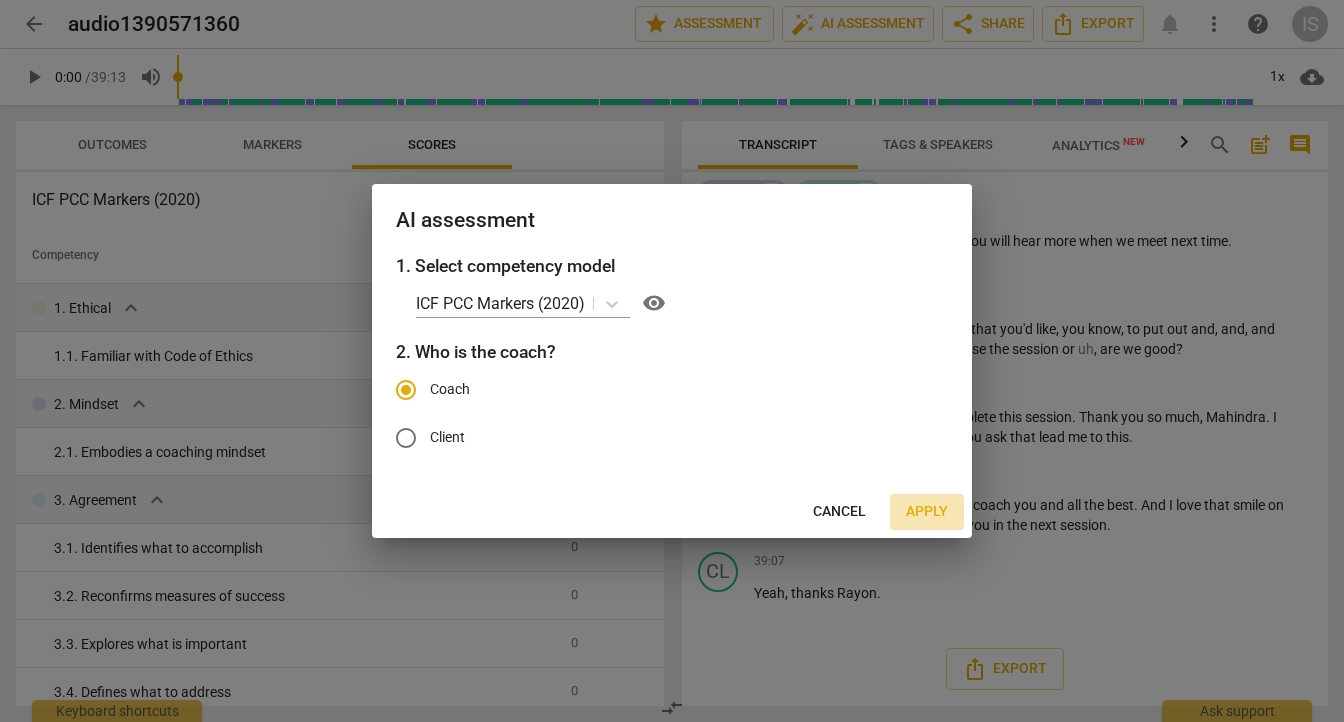 click on "Apply" at bounding box center [927, 512] 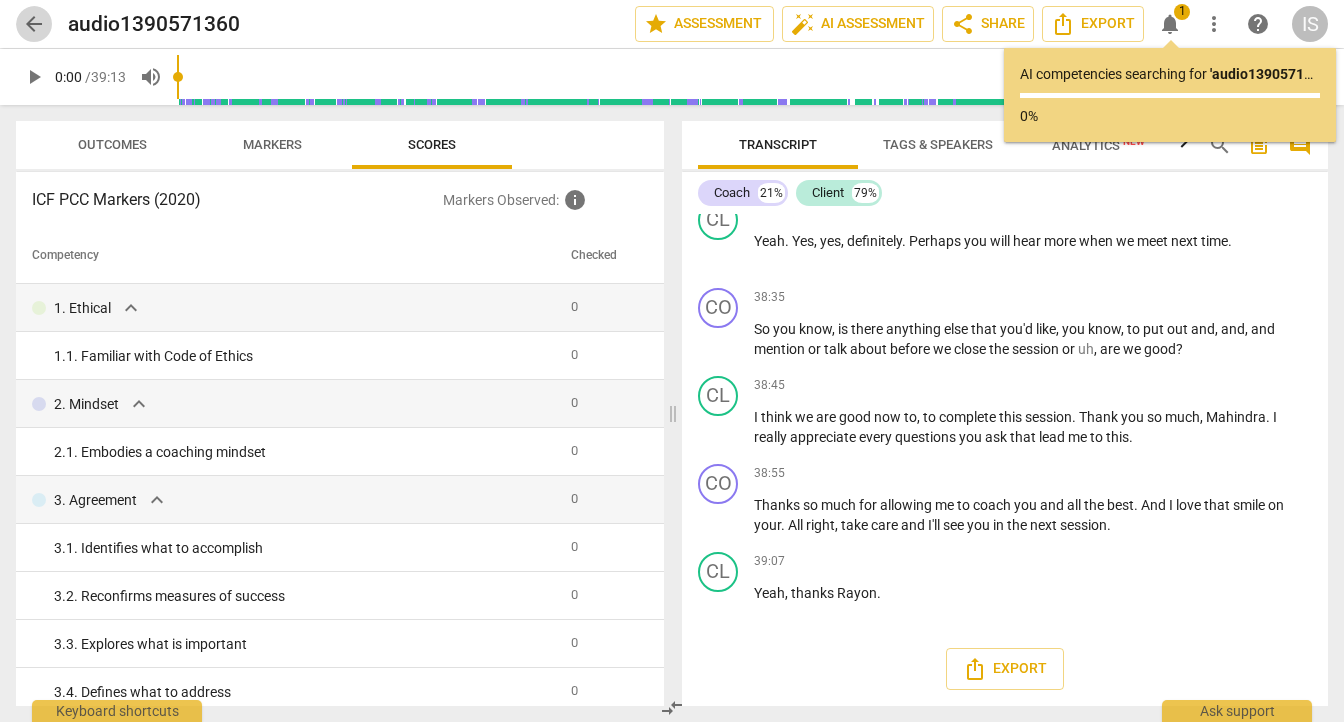 click on "arrow_back" at bounding box center [34, 24] 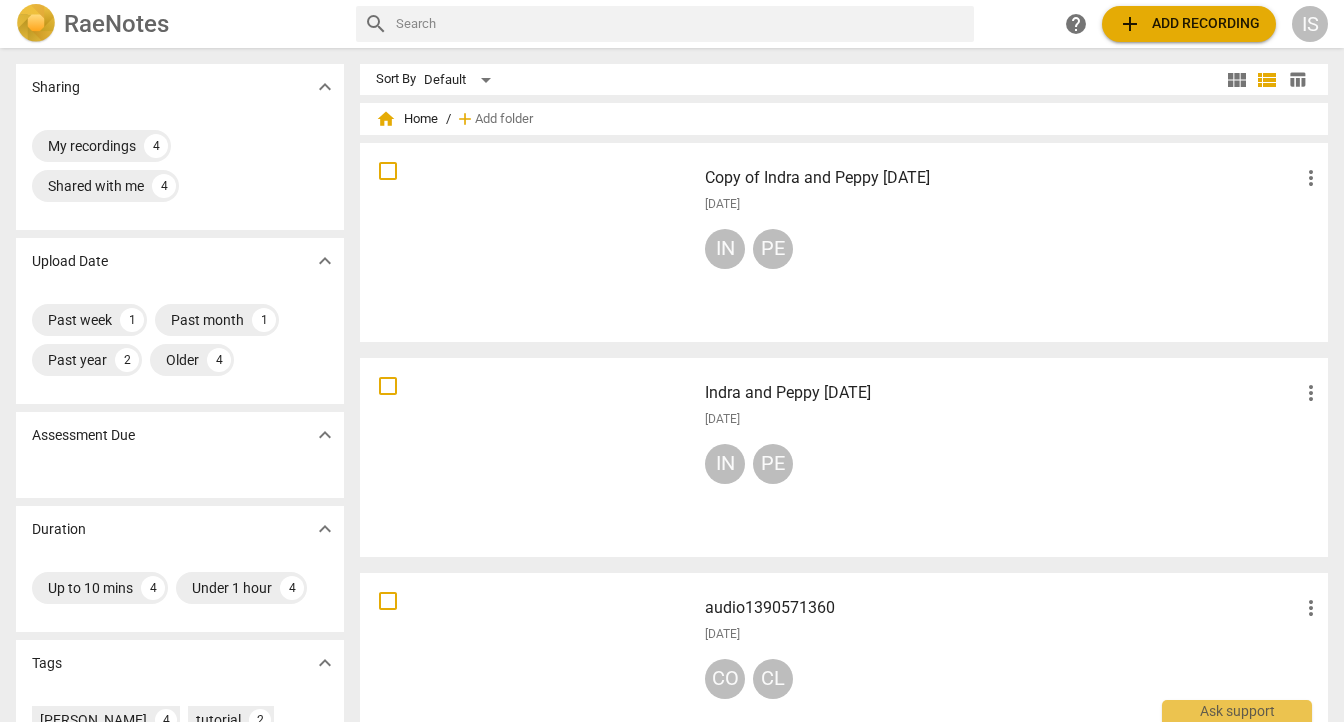 click on "audio1390571360 more_vert [DATE] CO CL" at bounding box center (1014, 672) 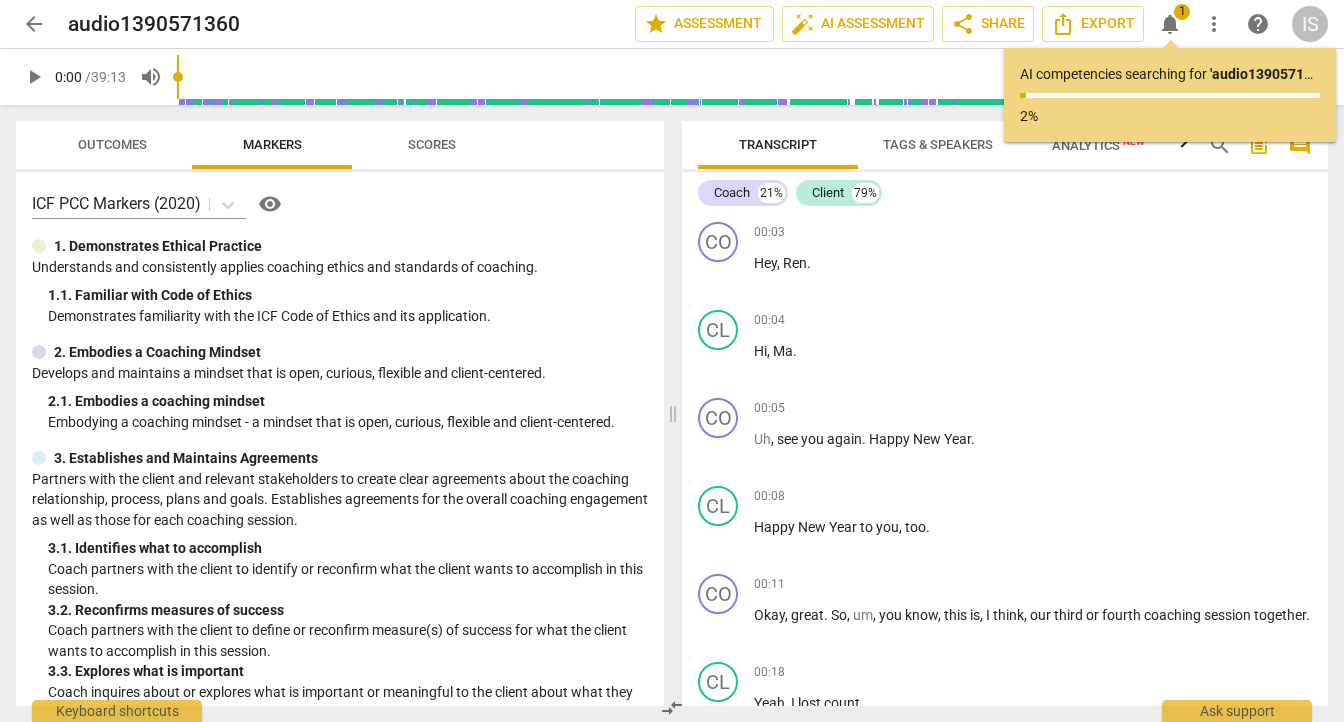 click on "arrow_back" at bounding box center [34, 24] 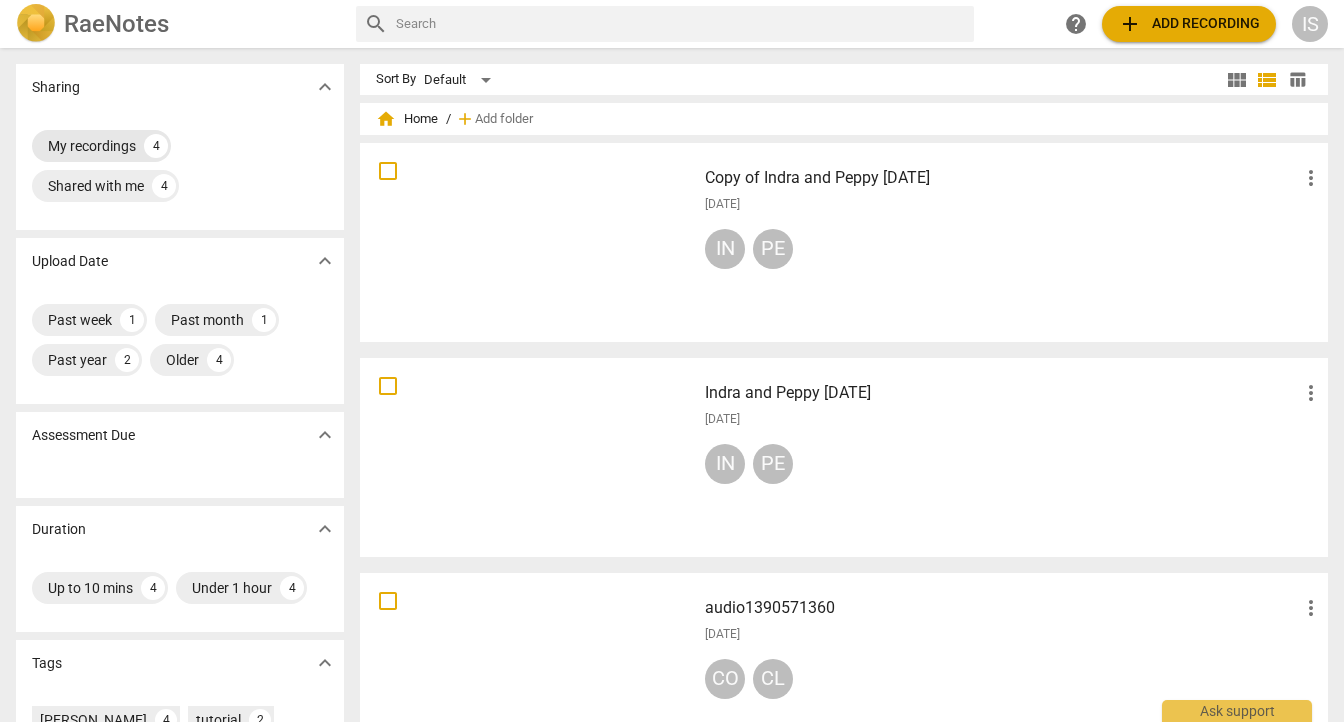 click on "My recordings" at bounding box center [92, 146] 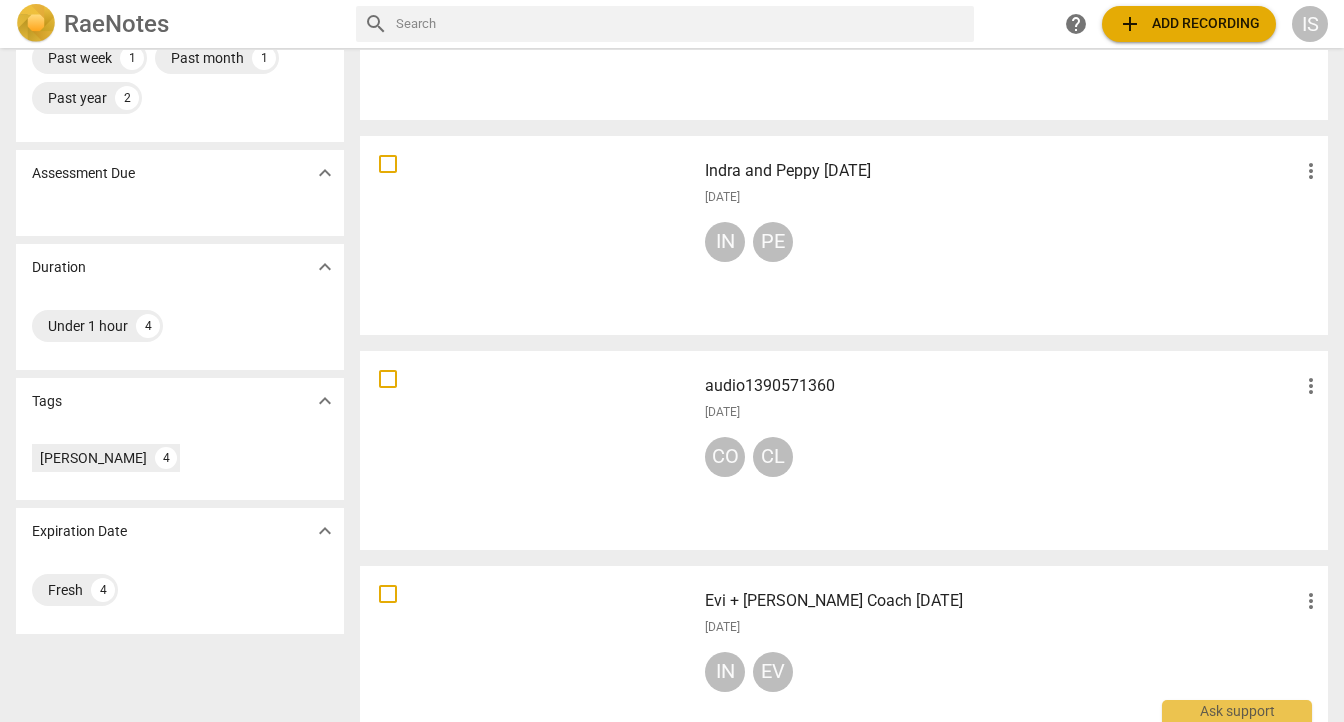 scroll, scrollTop: 281, scrollLeft: 0, axis: vertical 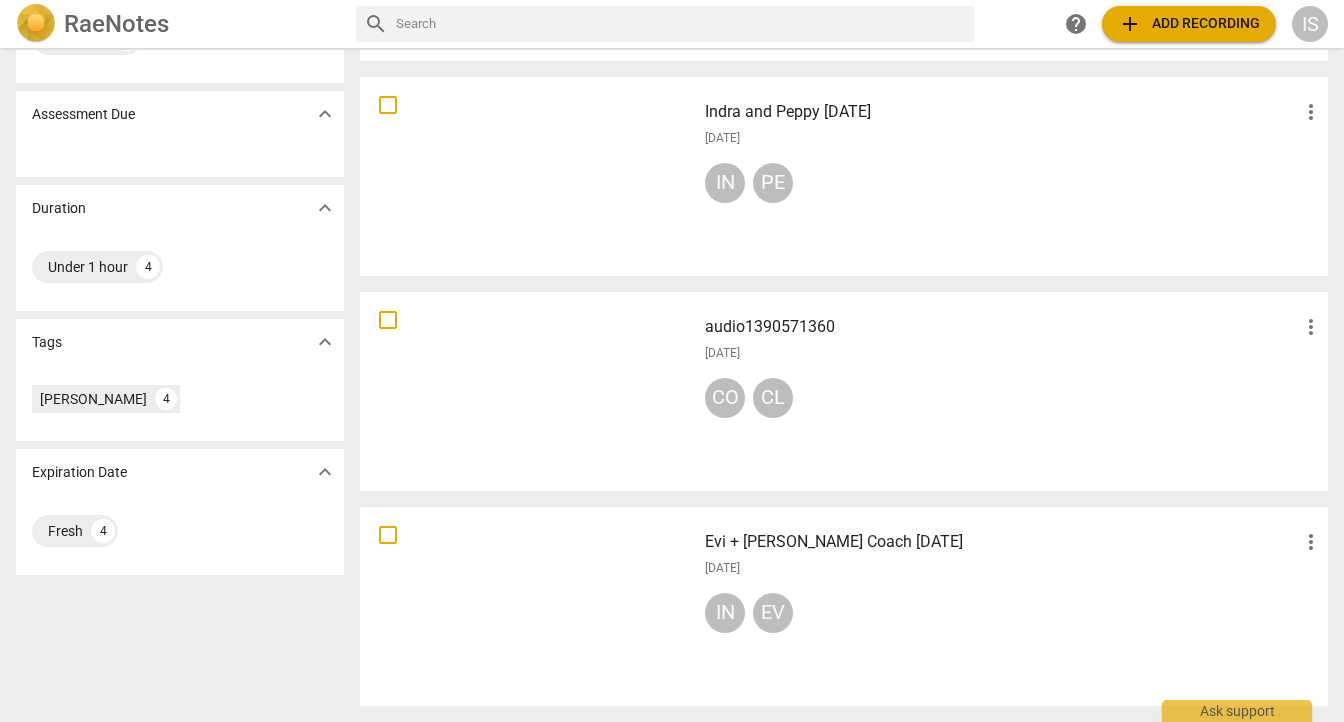 click at bounding box center [388, 535] 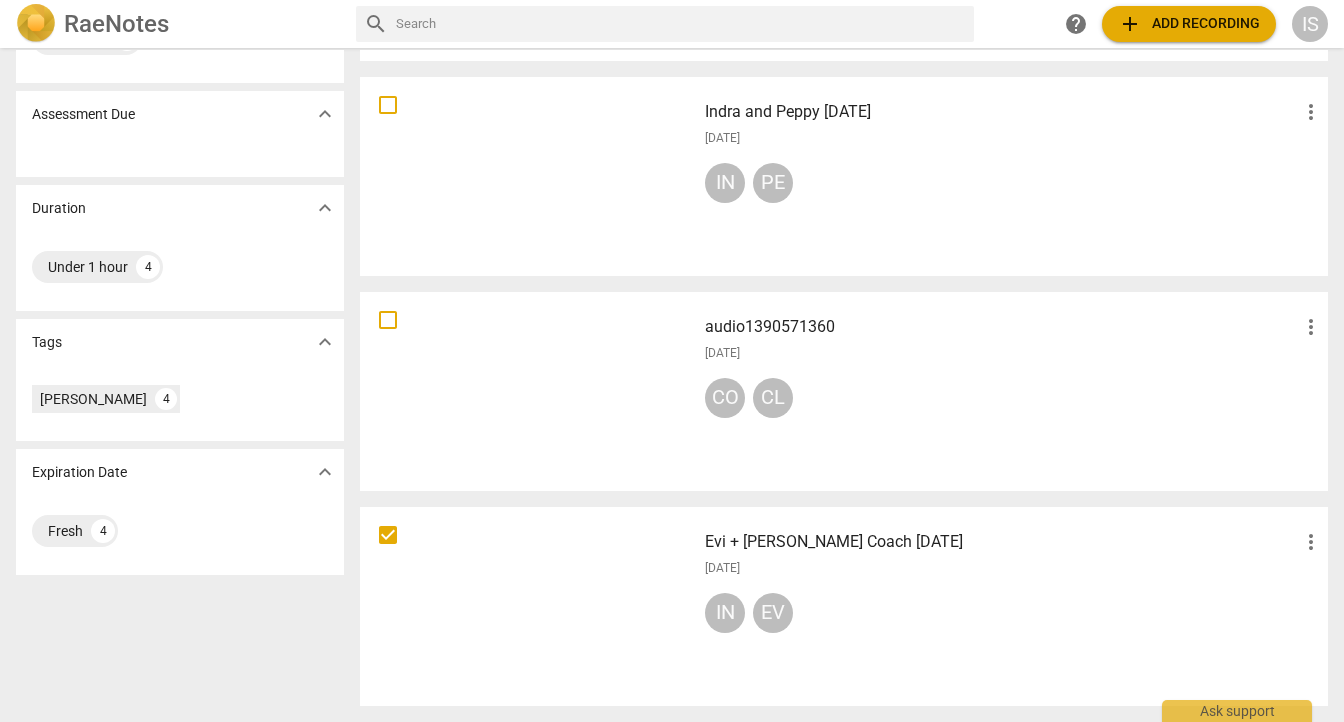 click at bounding box center (388, 535) 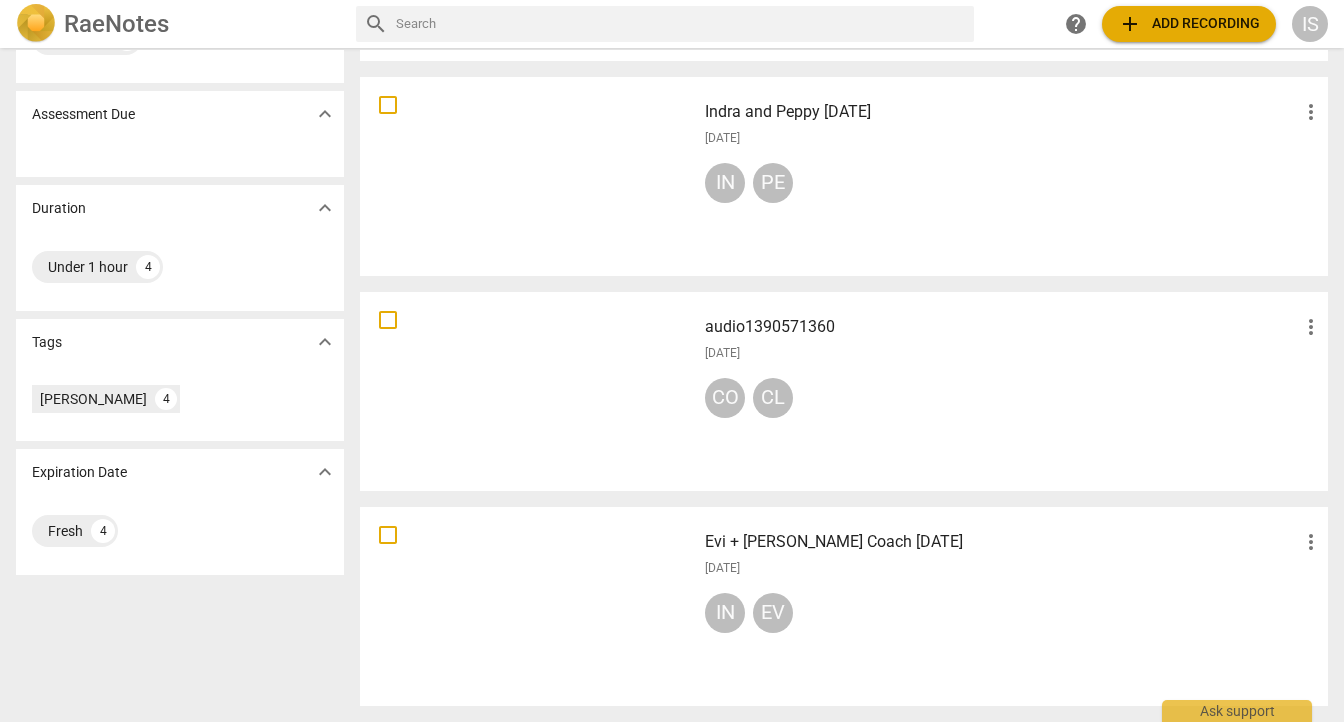 click on "Evi + [PERSON_NAME] Coach [DATE]" at bounding box center [1002, 542] 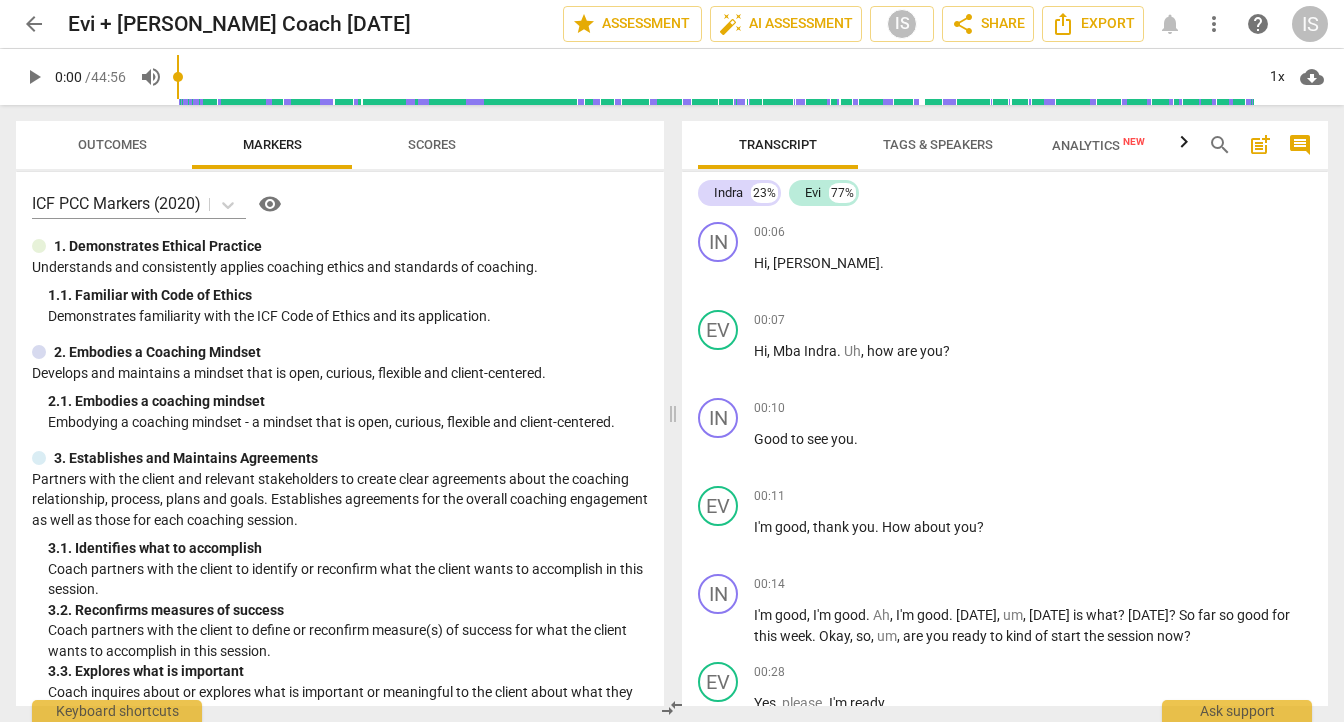 click on "arrow_back" at bounding box center [34, 24] 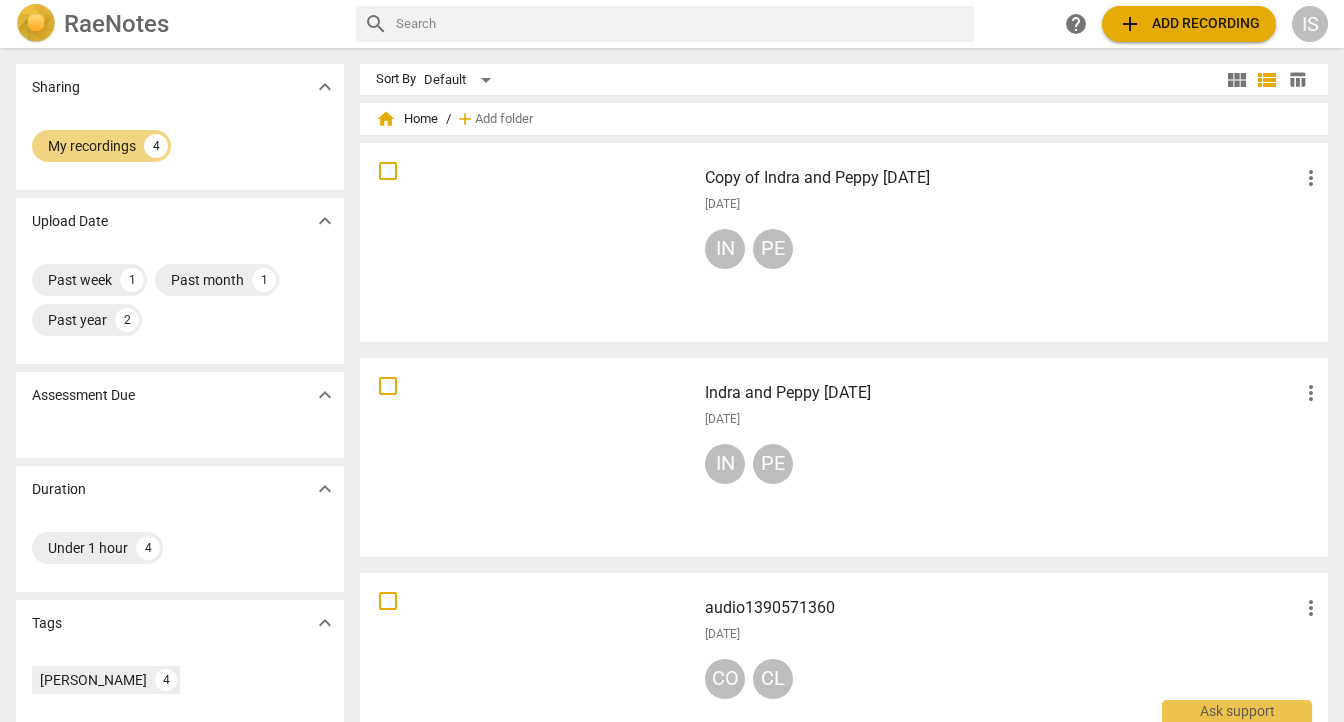 click on "[DATE]" at bounding box center [1014, 634] 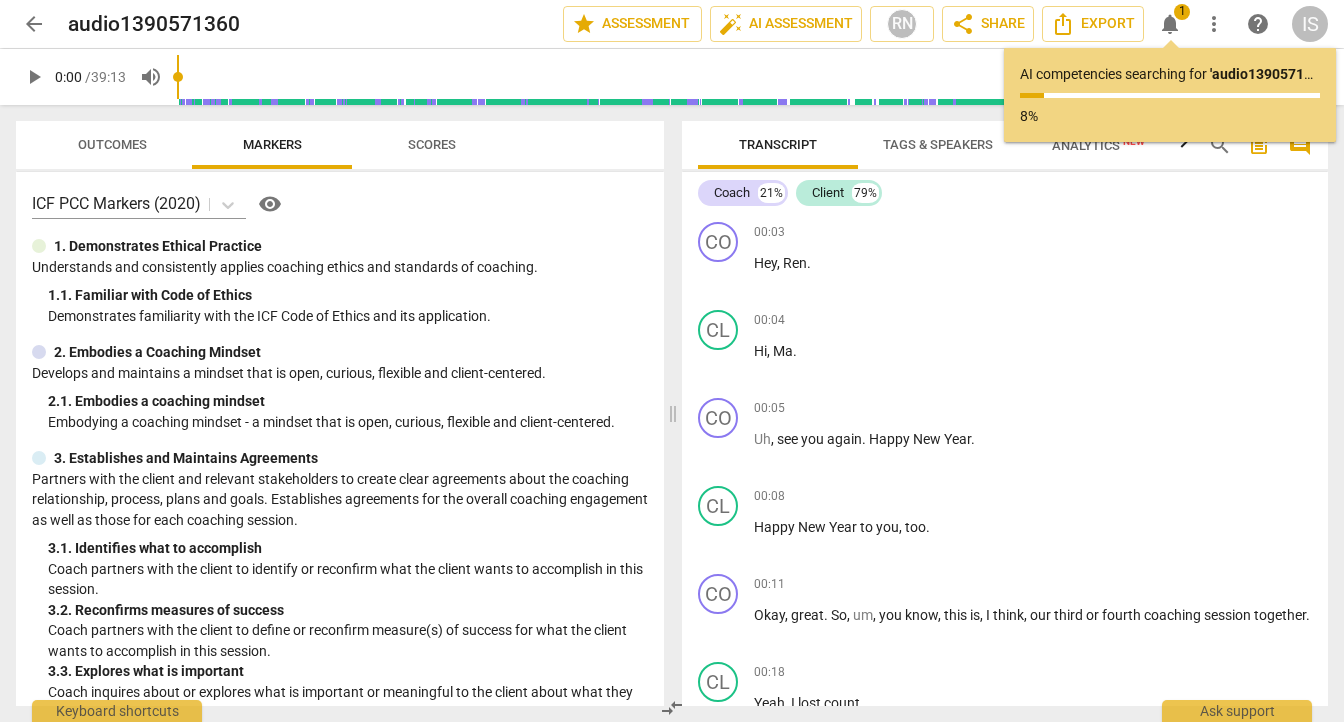 click on "AI competencies searching for   ' audio1390571360 ' ... 8%" at bounding box center (1170, 95) 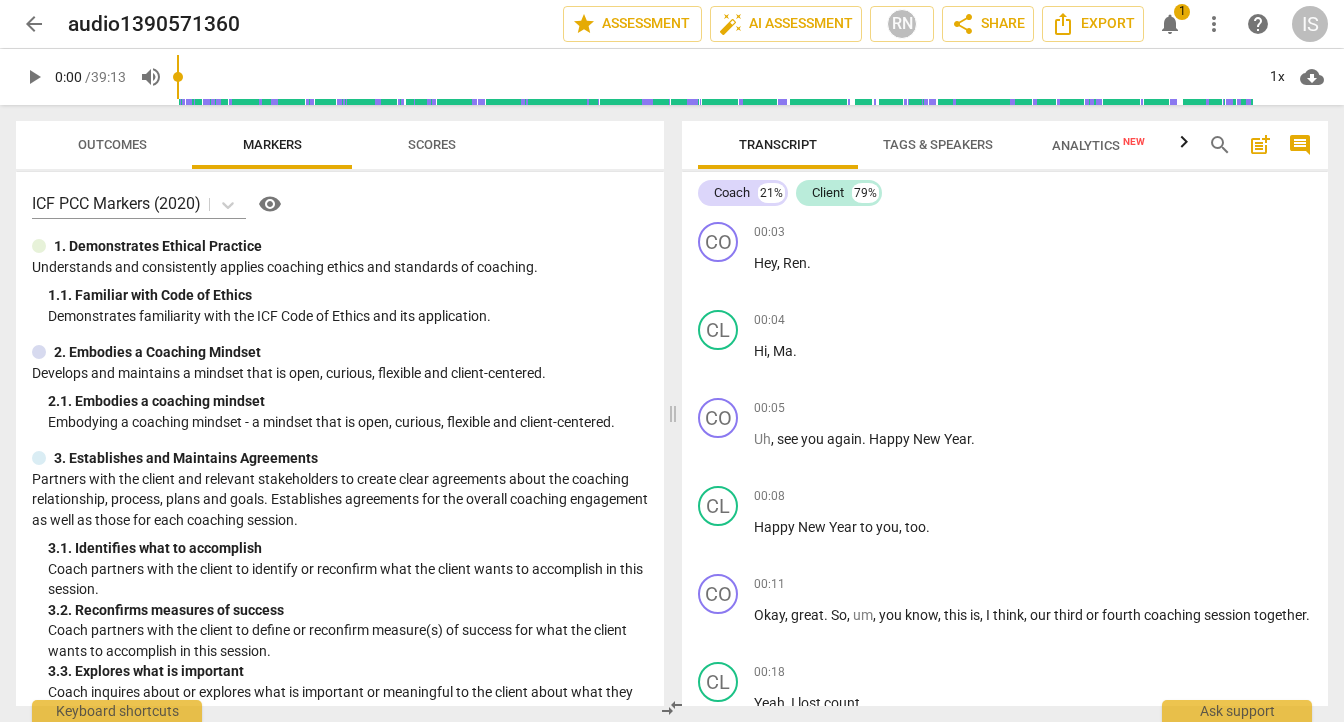 click on "notifications" at bounding box center (1170, 24) 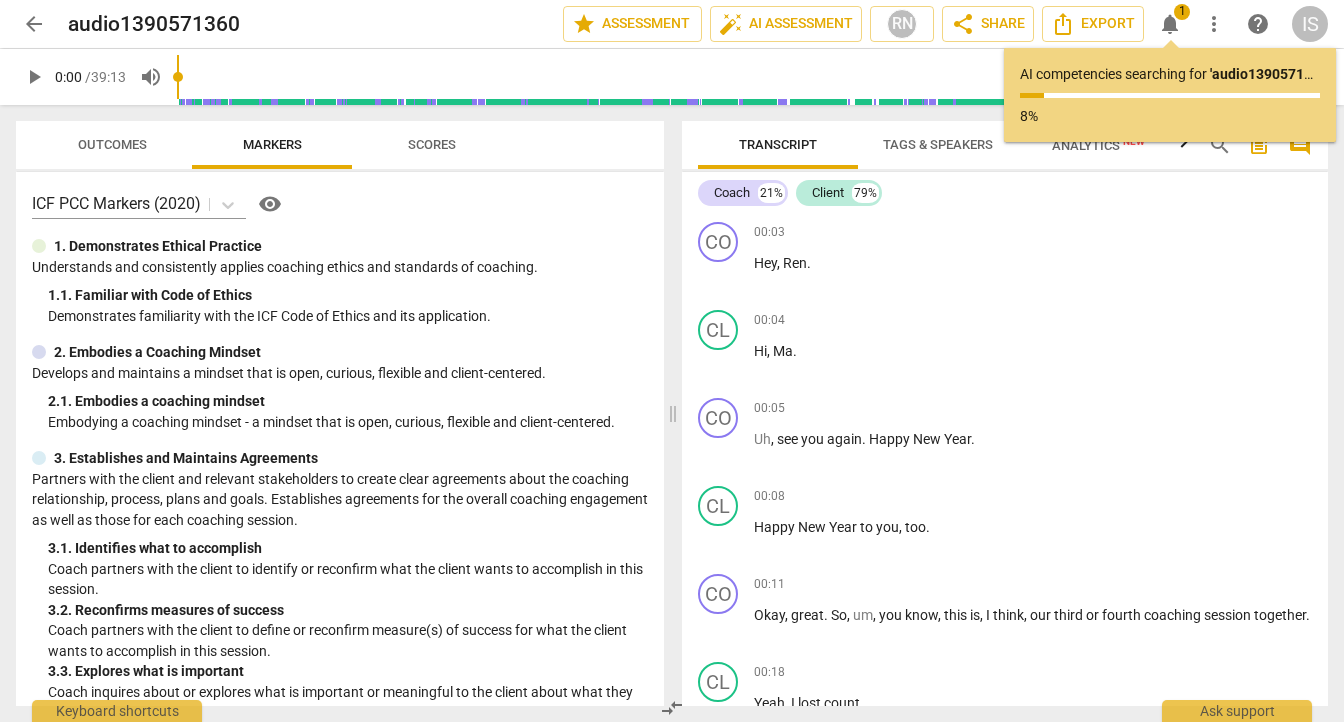 click on "AI competencies searching for   ' audio1390571360 ' ..." at bounding box center [1170, 74] 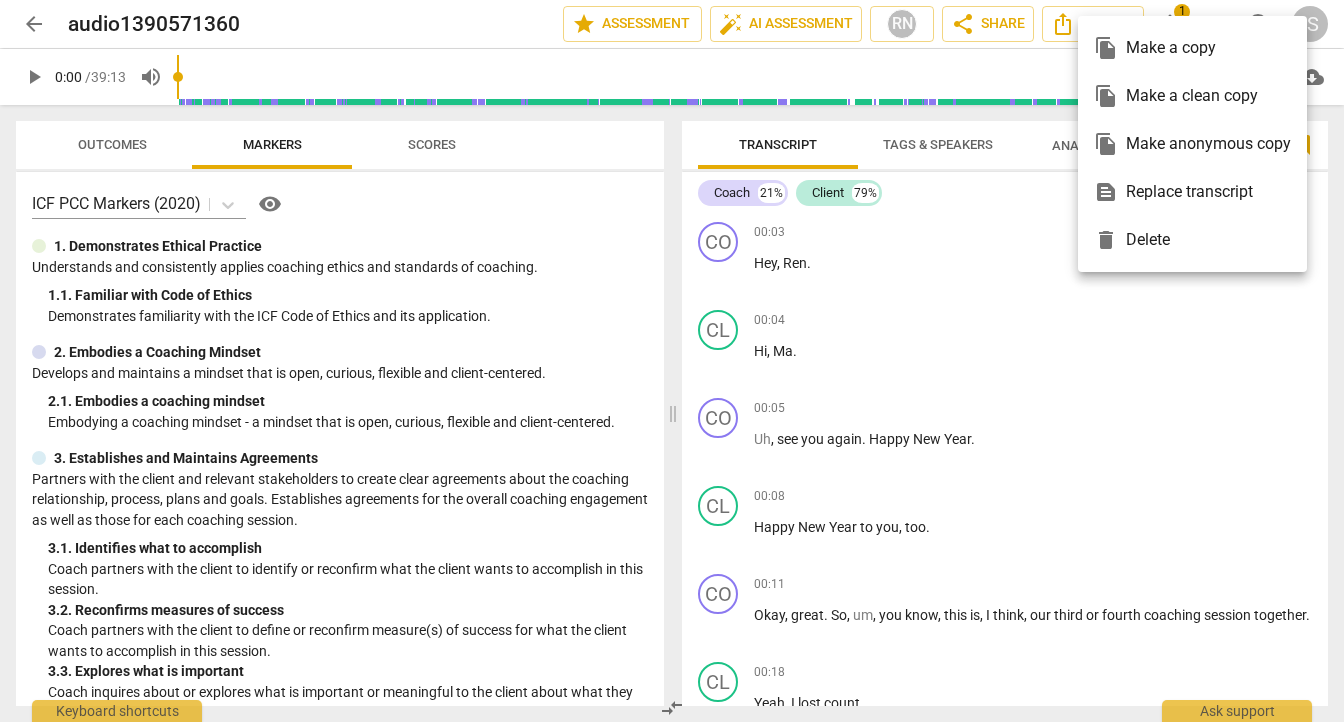 click at bounding box center [672, 361] 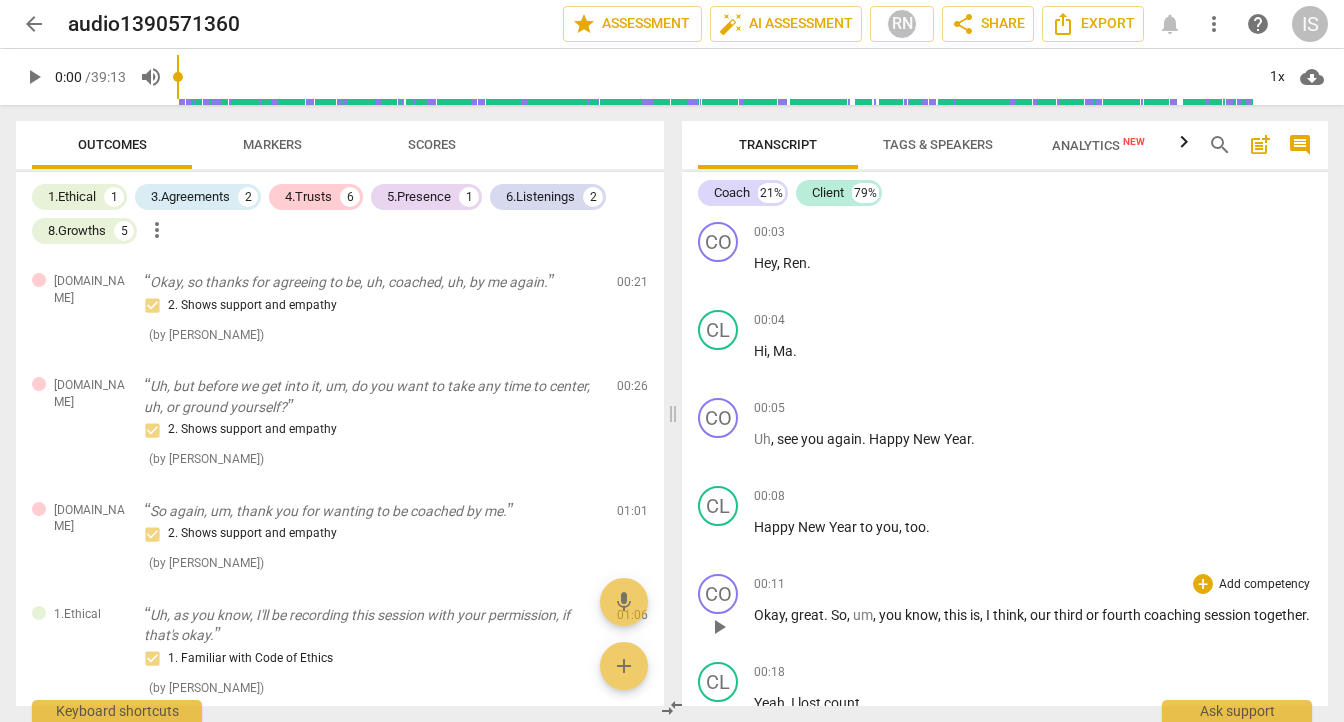 type 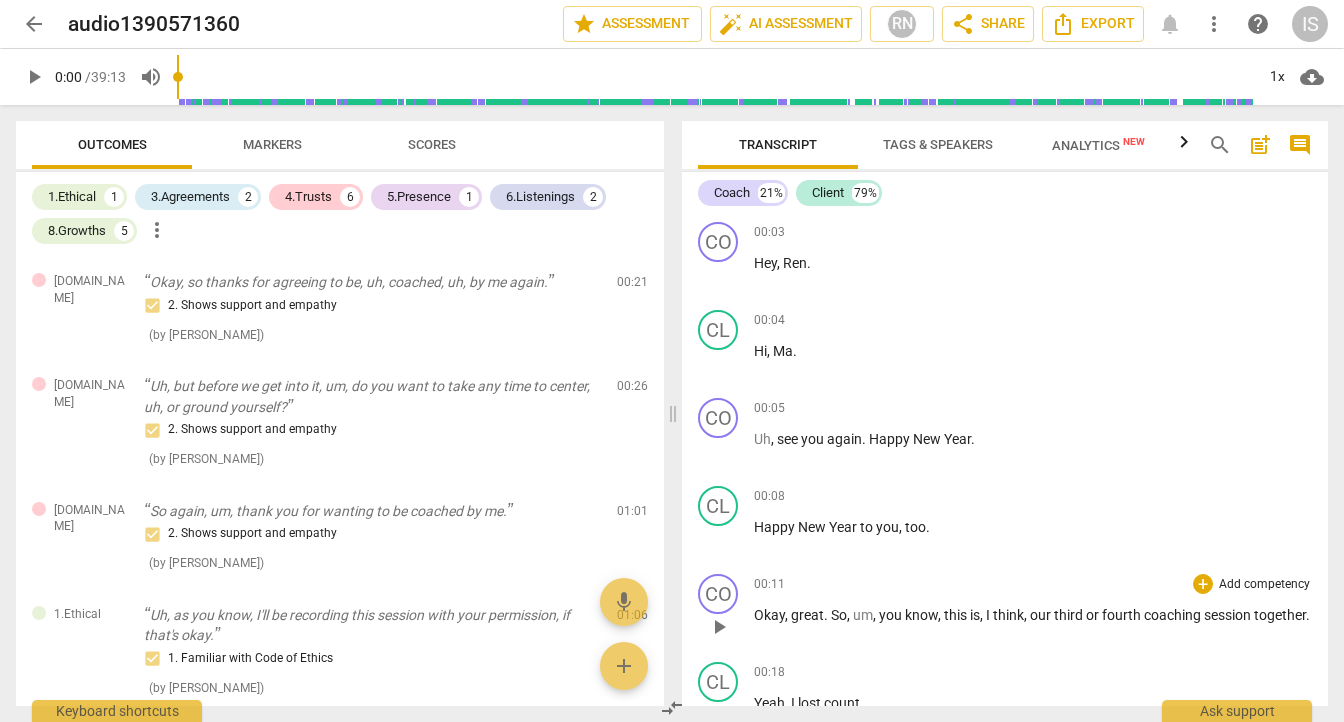 click on "more_vert" at bounding box center [1214, 24] 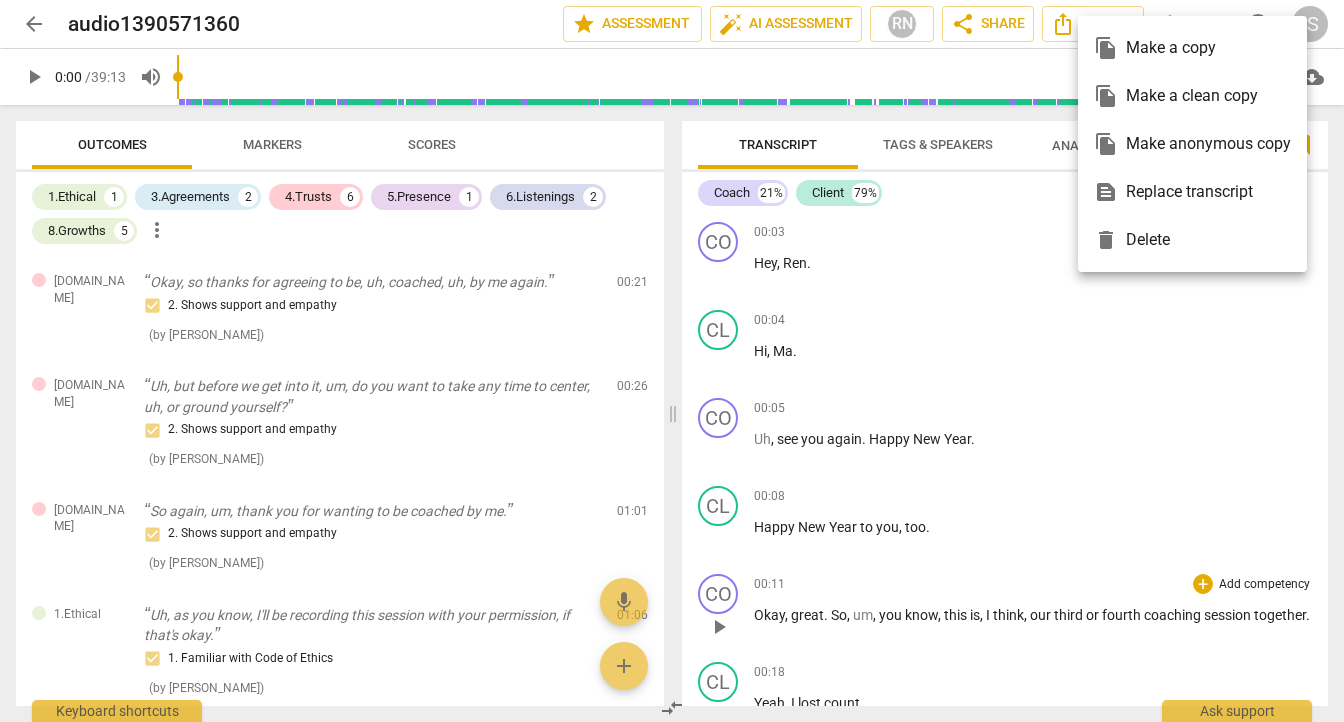 type 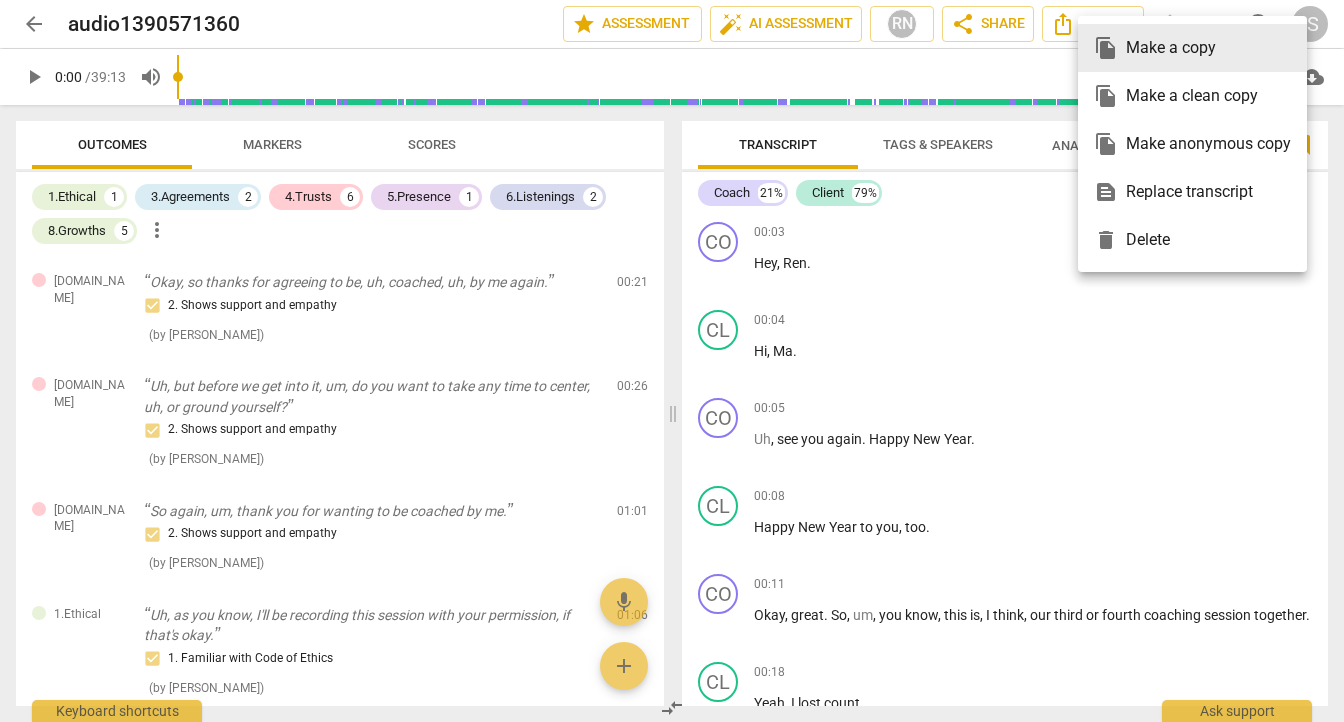 click at bounding box center (672, 361) 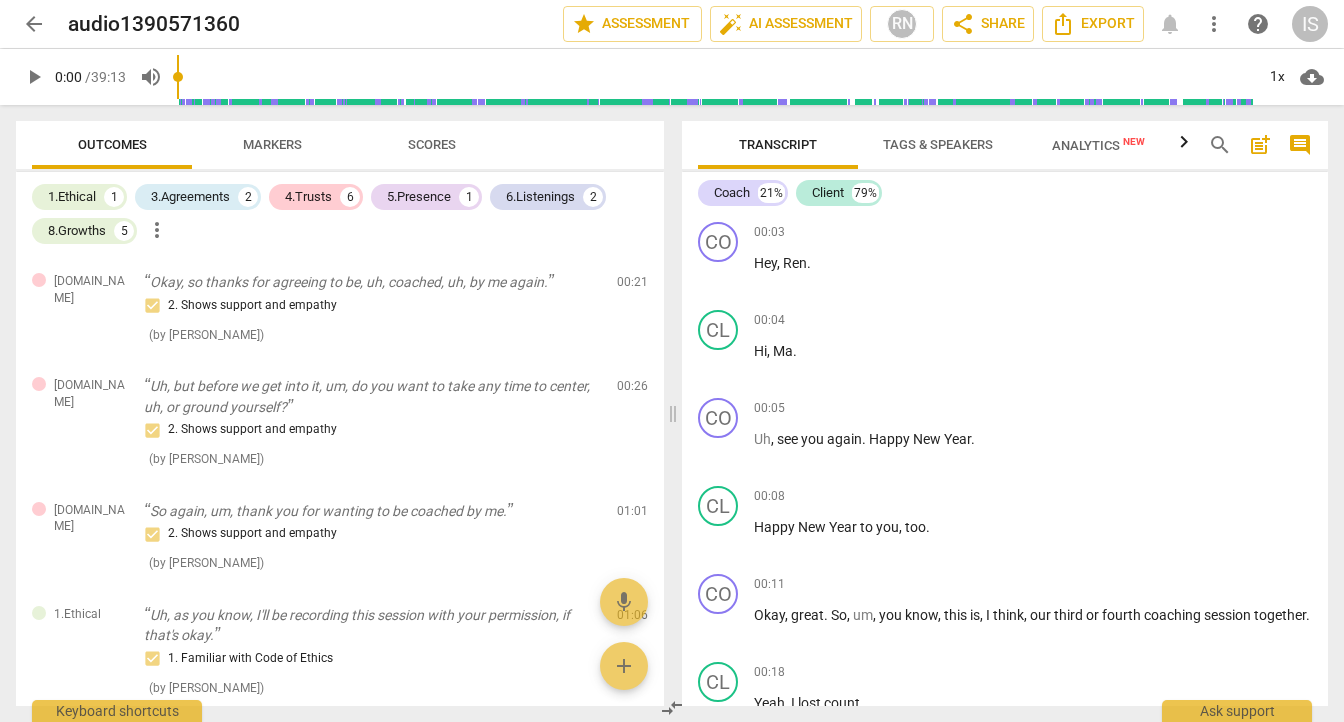 click on "Scores" at bounding box center [432, 144] 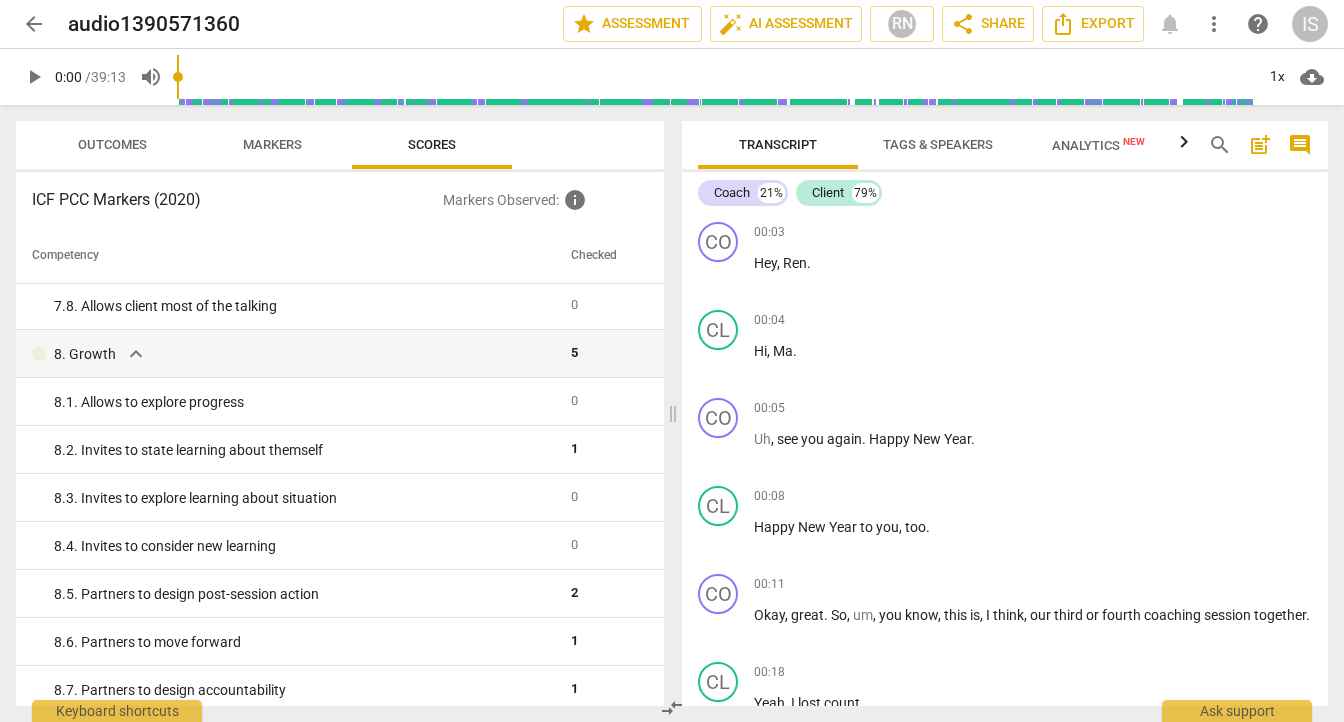scroll, scrollTop: 1837, scrollLeft: 0, axis: vertical 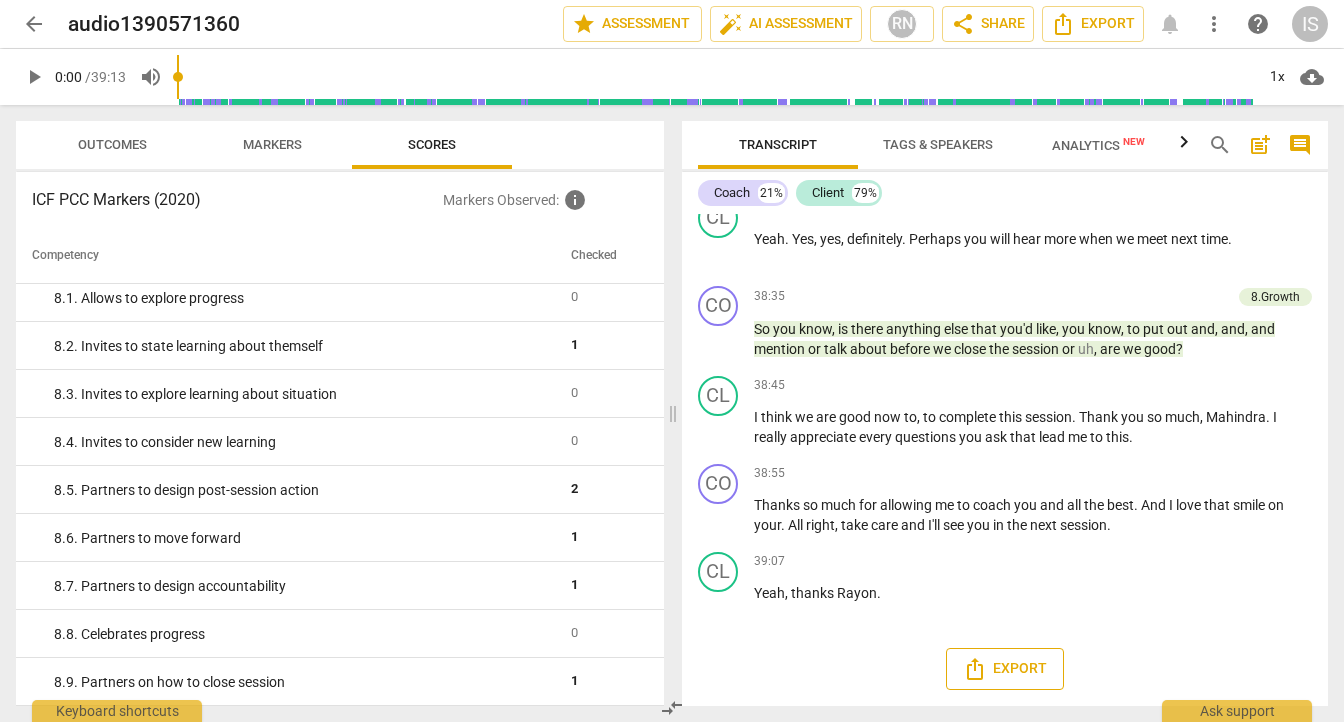 click on "Export" at bounding box center [1005, 669] 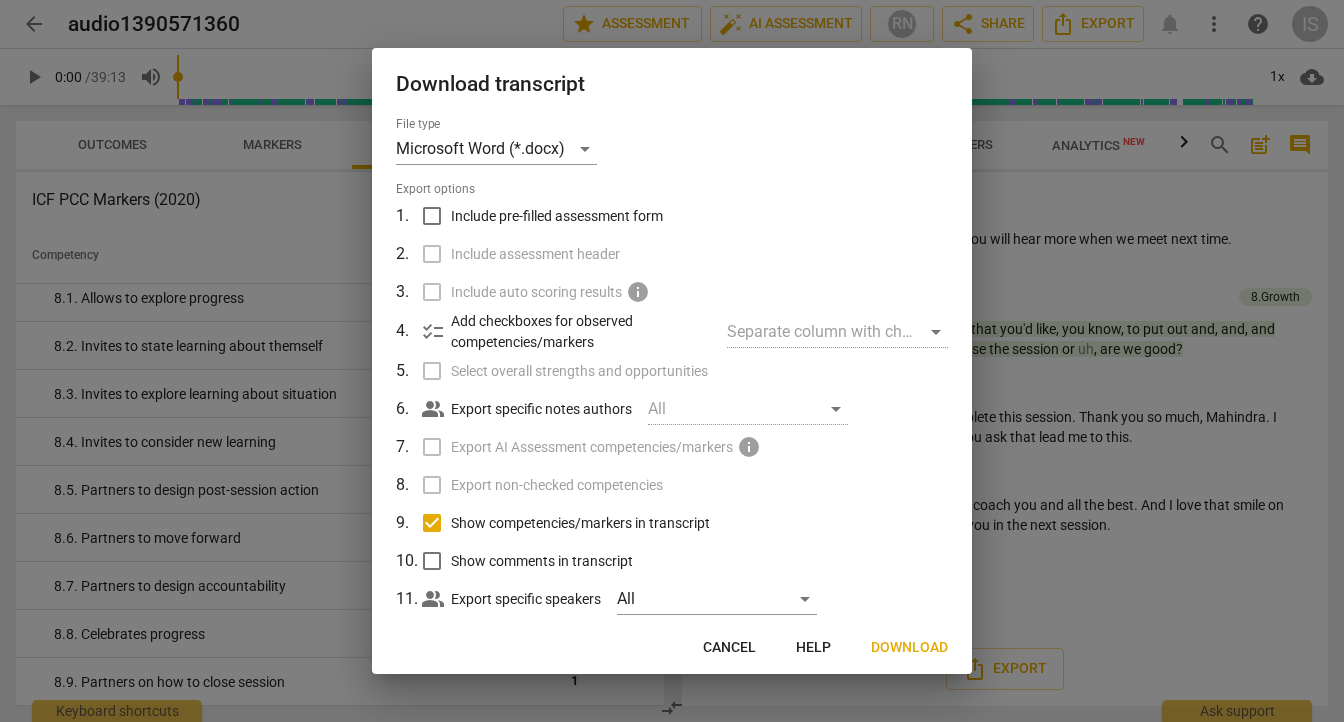 click on "Show competencies/markers in transcript" at bounding box center (432, 523) 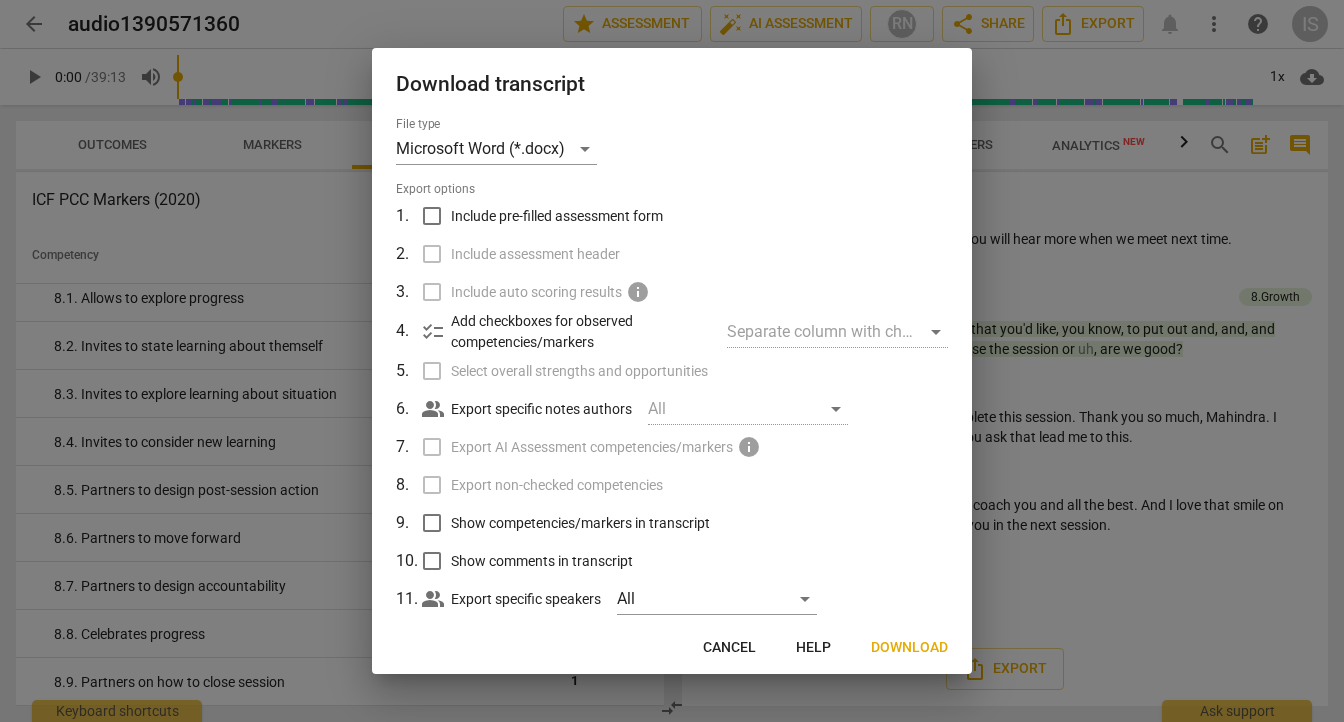 click on "Show competencies/markers in transcript" at bounding box center [432, 523] 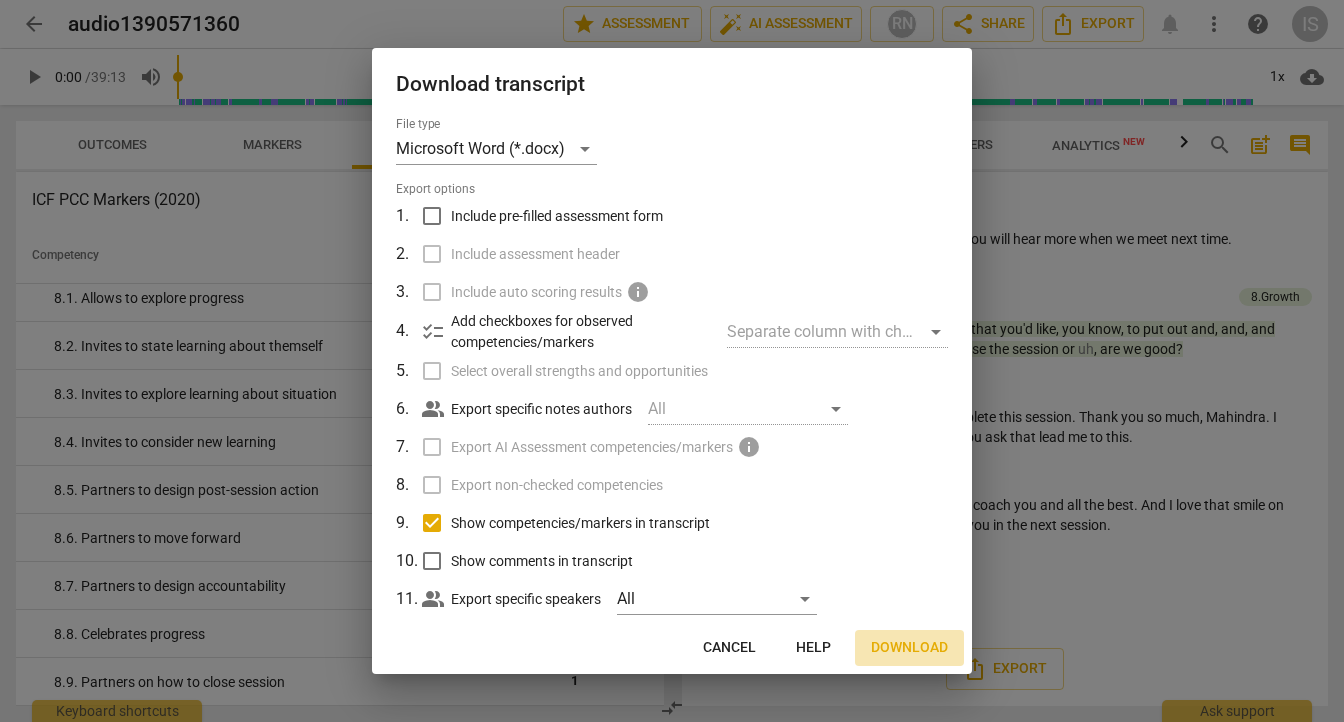click on "Download" at bounding box center (909, 648) 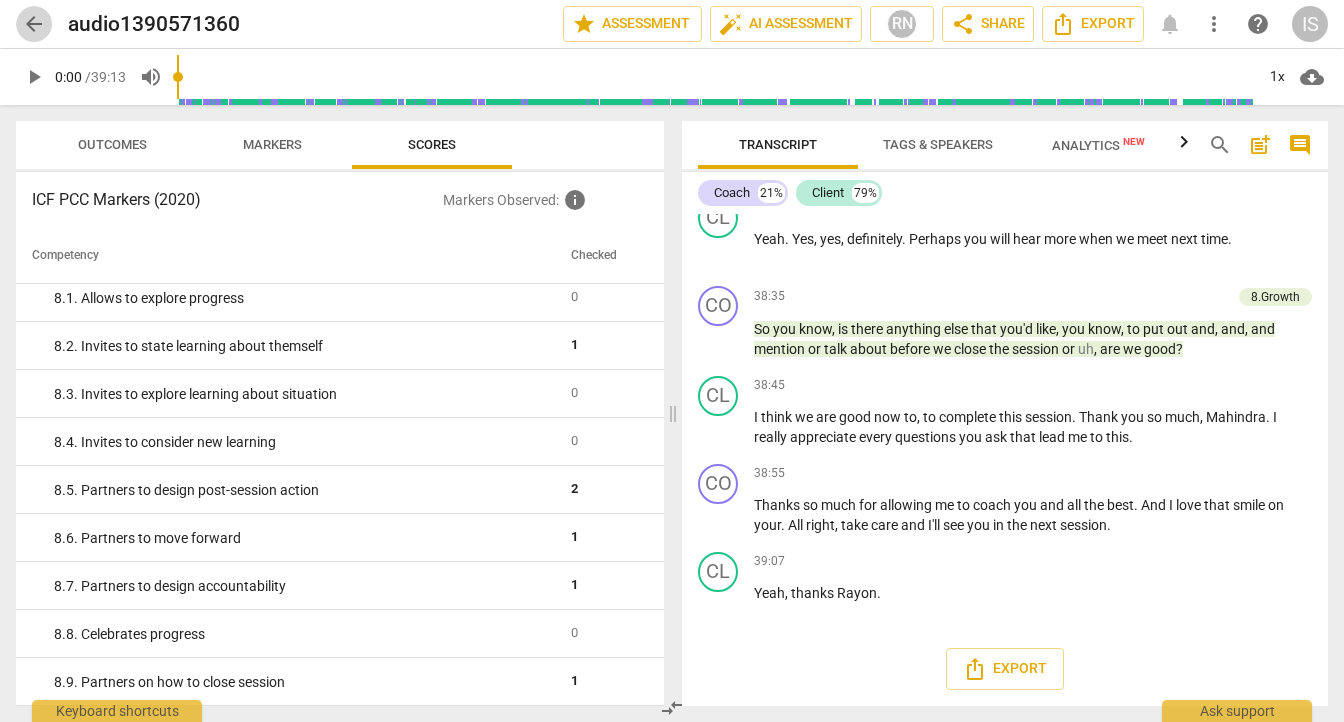 click on "arrow_back" at bounding box center [34, 24] 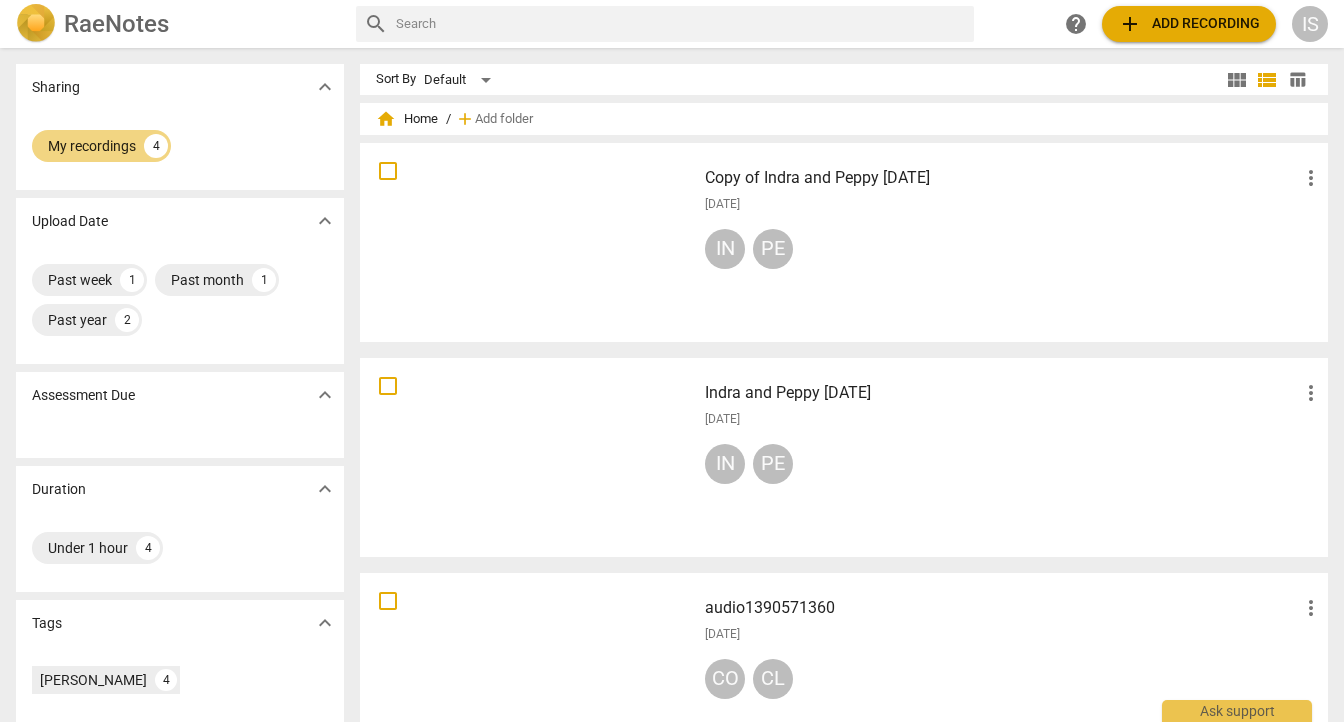 click on "CO CL" at bounding box center (1014, 683) 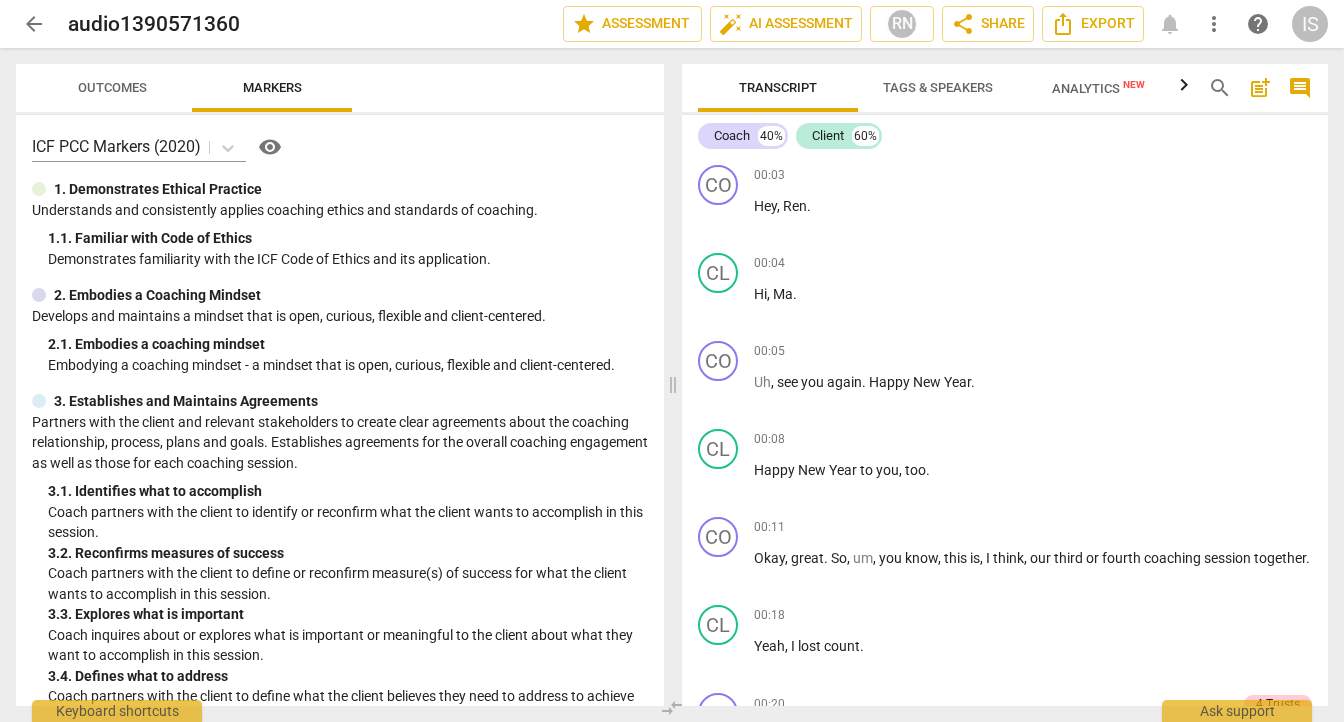 click on "arrow_back" at bounding box center (34, 24) 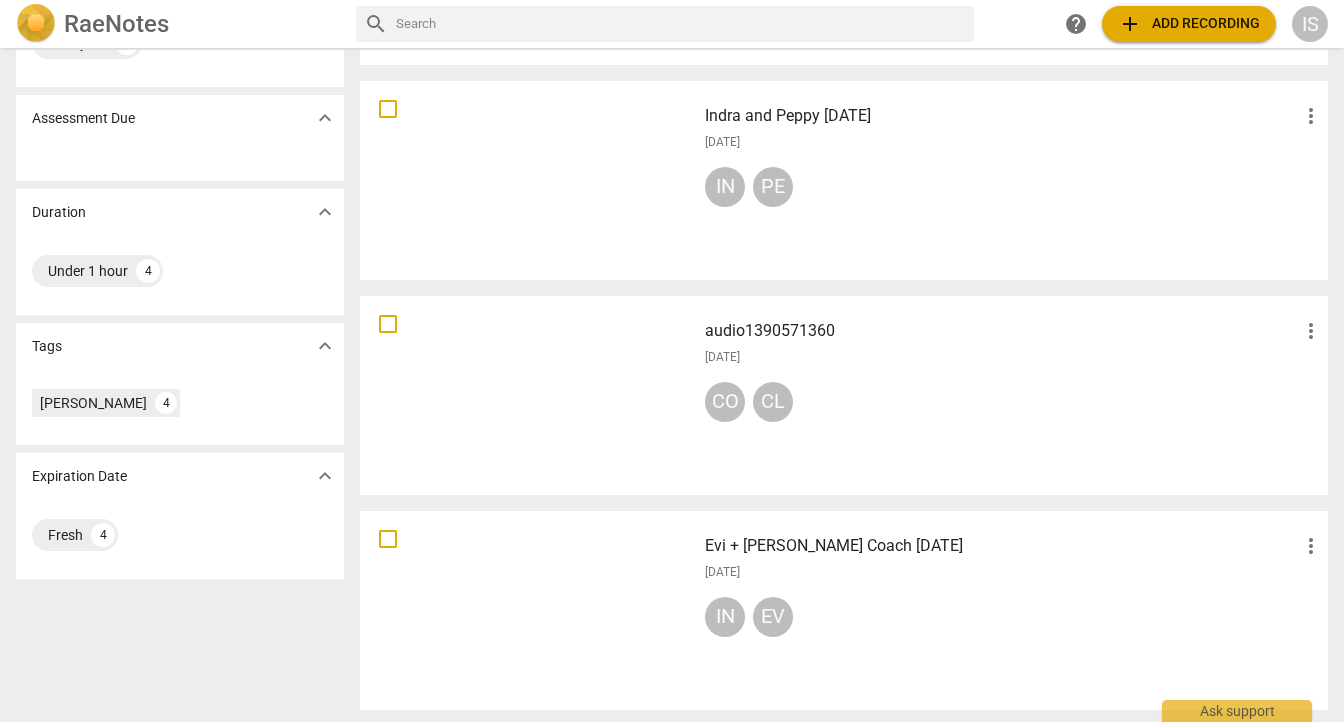 scroll, scrollTop: 281, scrollLeft: 0, axis: vertical 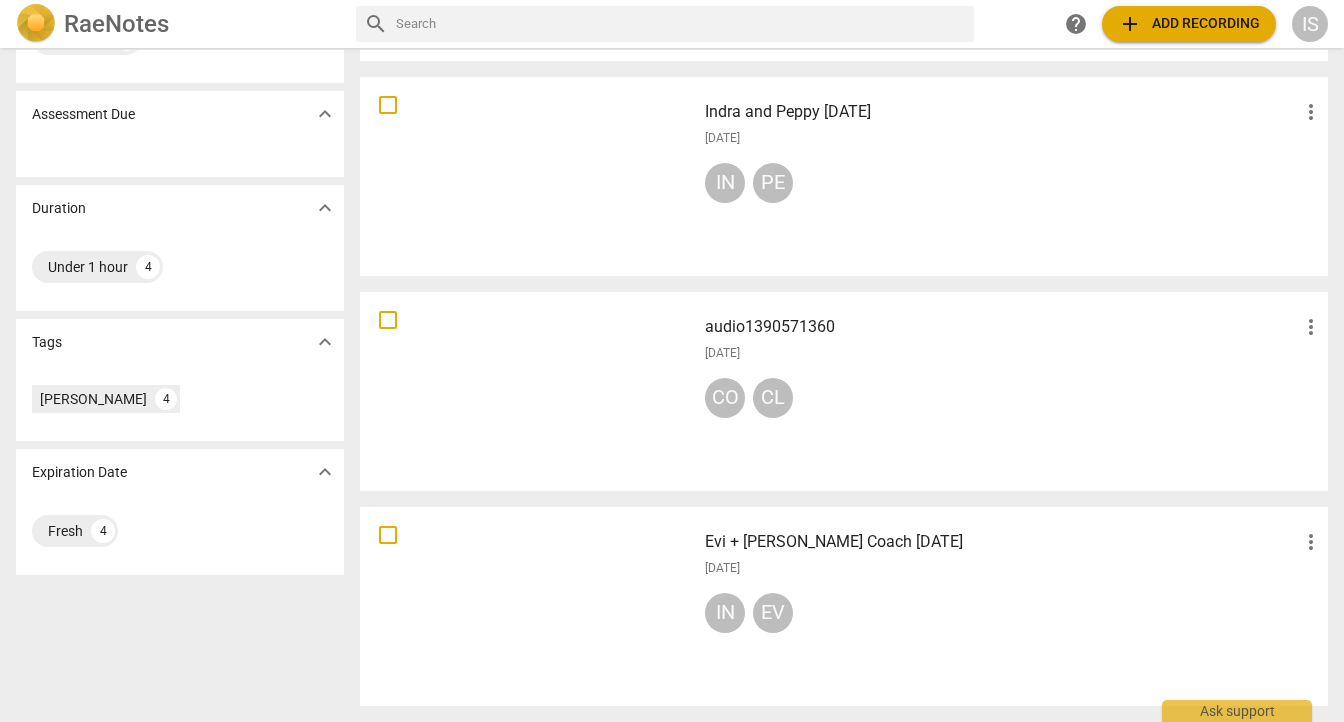 click at bounding box center [528, 606] 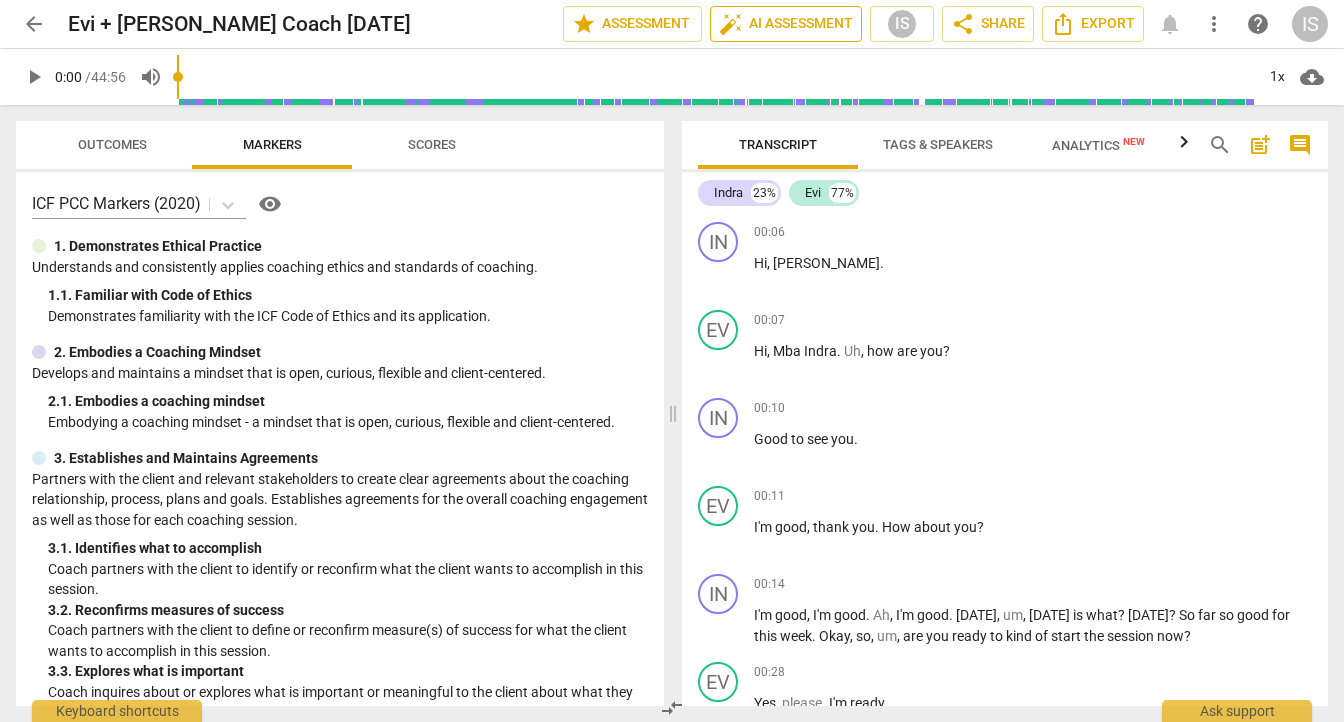click on "auto_fix_high    AI Assessment" at bounding box center (786, 24) 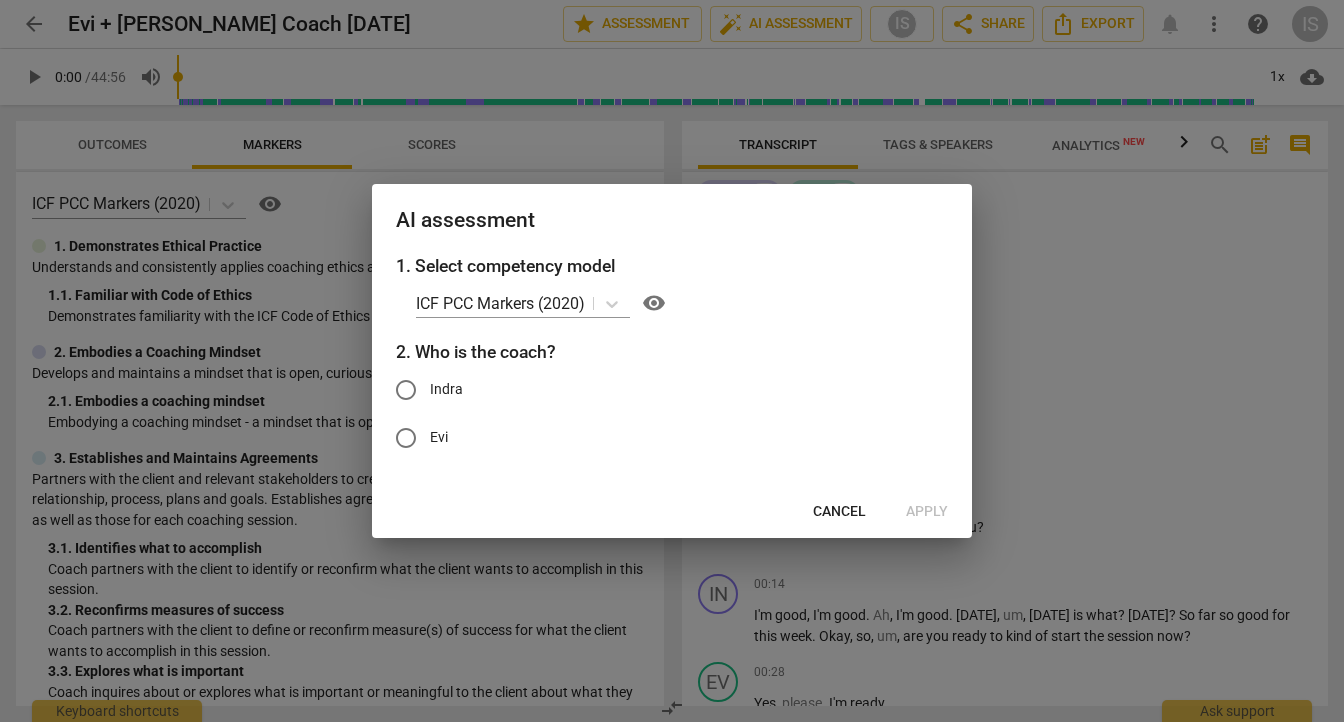 click on "Indra" at bounding box center [406, 390] 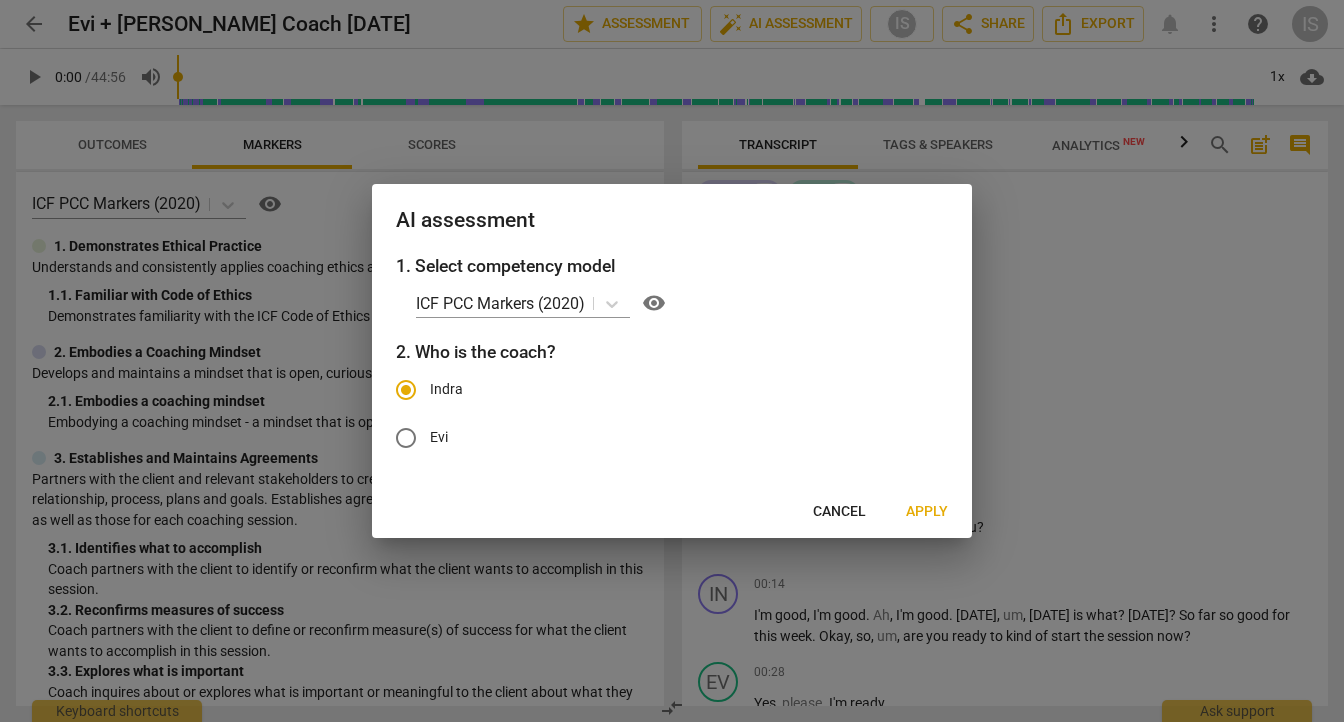 click on "Apply" at bounding box center (927, 512) 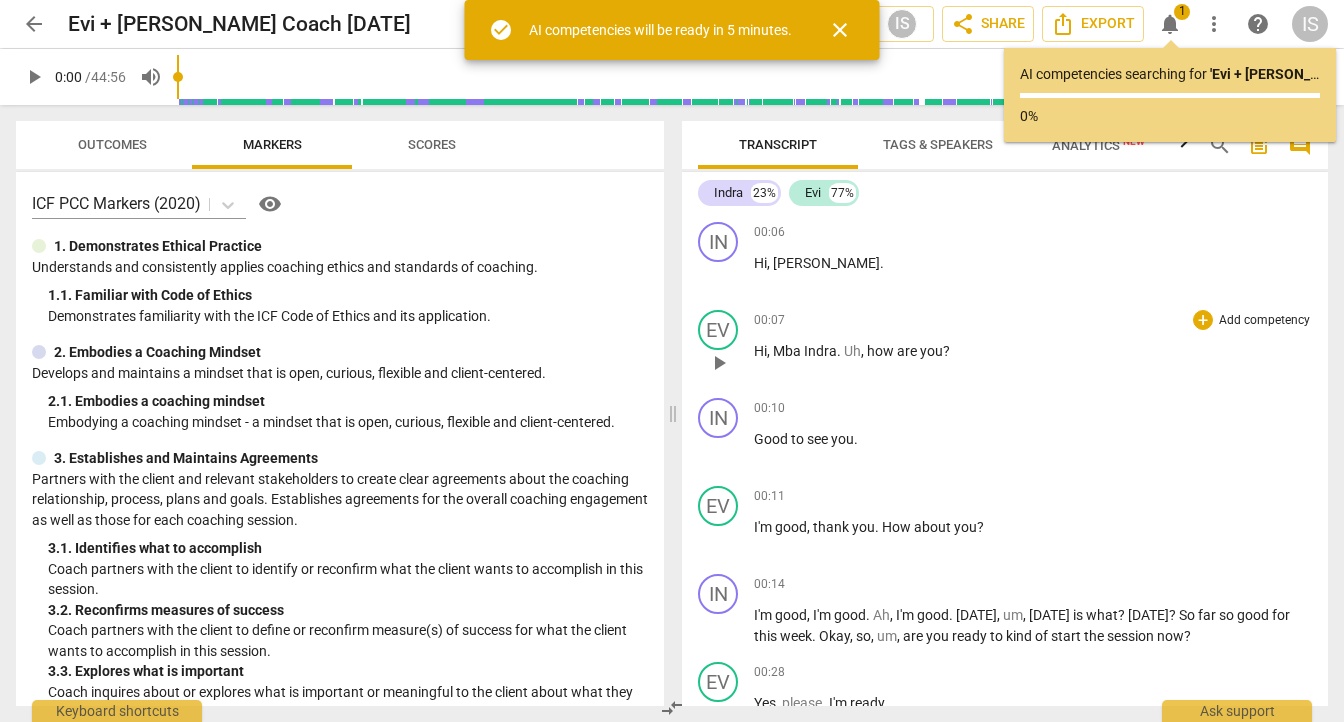 click on "EV play_arrow pause 00:07 + Add competency keyboard_arrow_right Hi ,   [PERSON_NAME] .   Uh ,   how   are   you ?" at bounding box center [1005, 346] 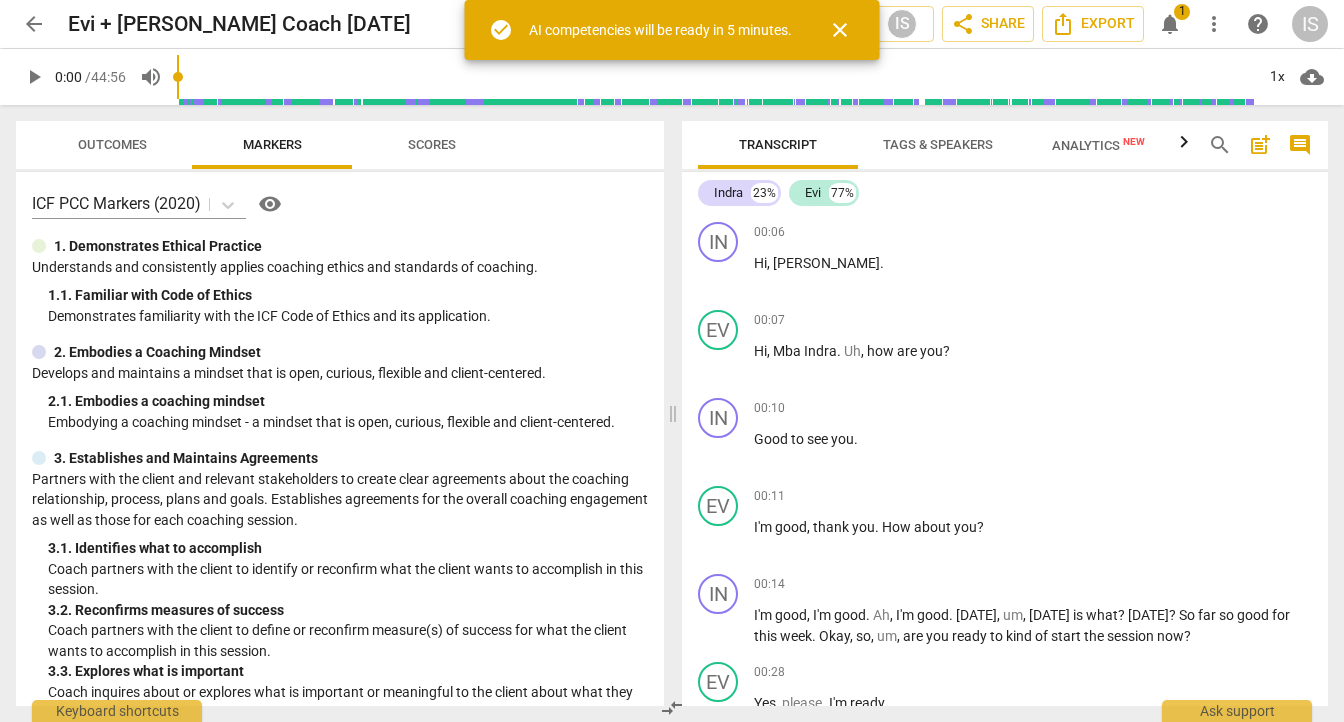 click on "close" at bounding box center [840, 30] 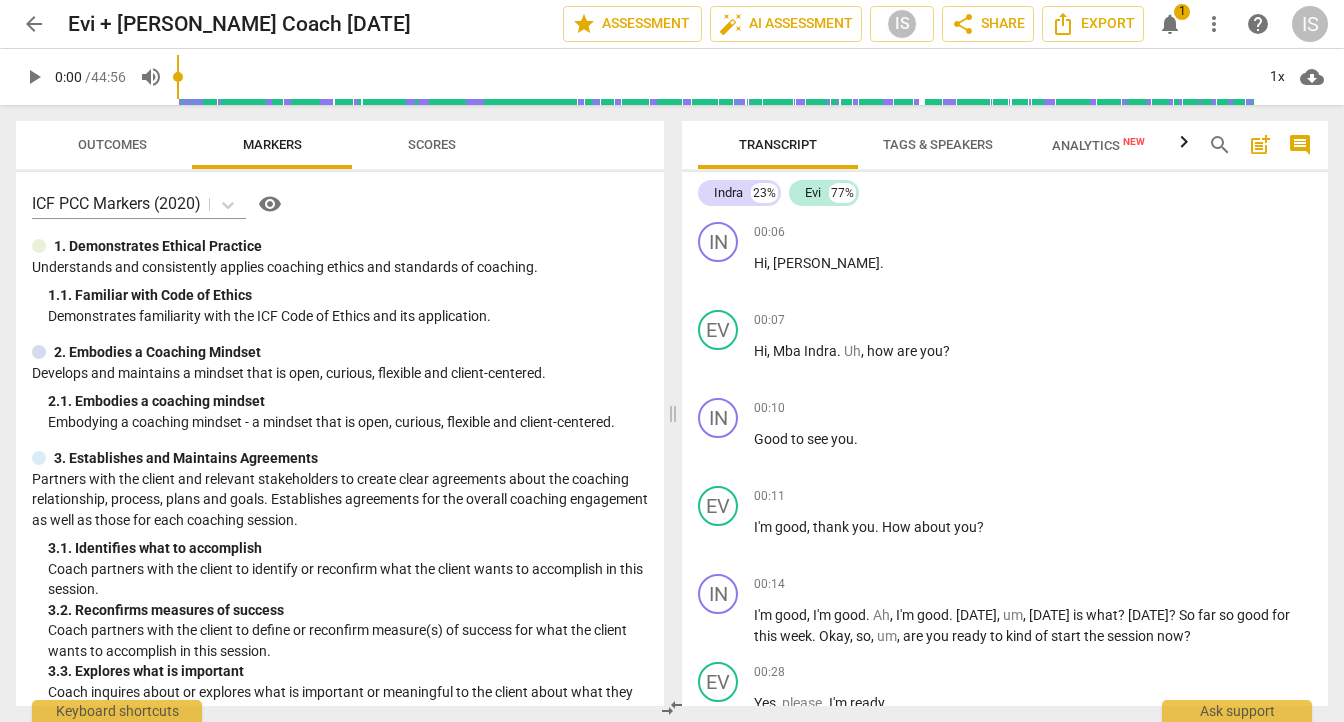 click on "notifications" at bounding box center [1170, 24] 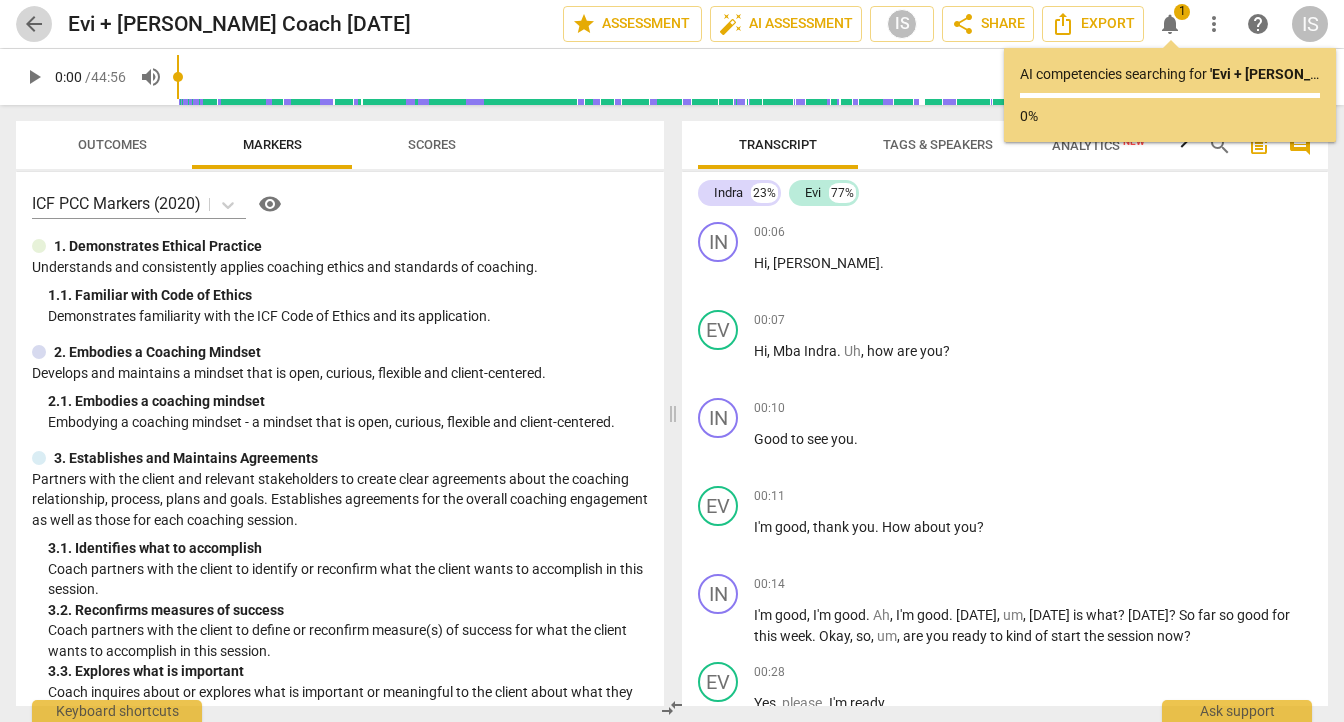 click on "arrow_back" at bounding box center [34, 24] 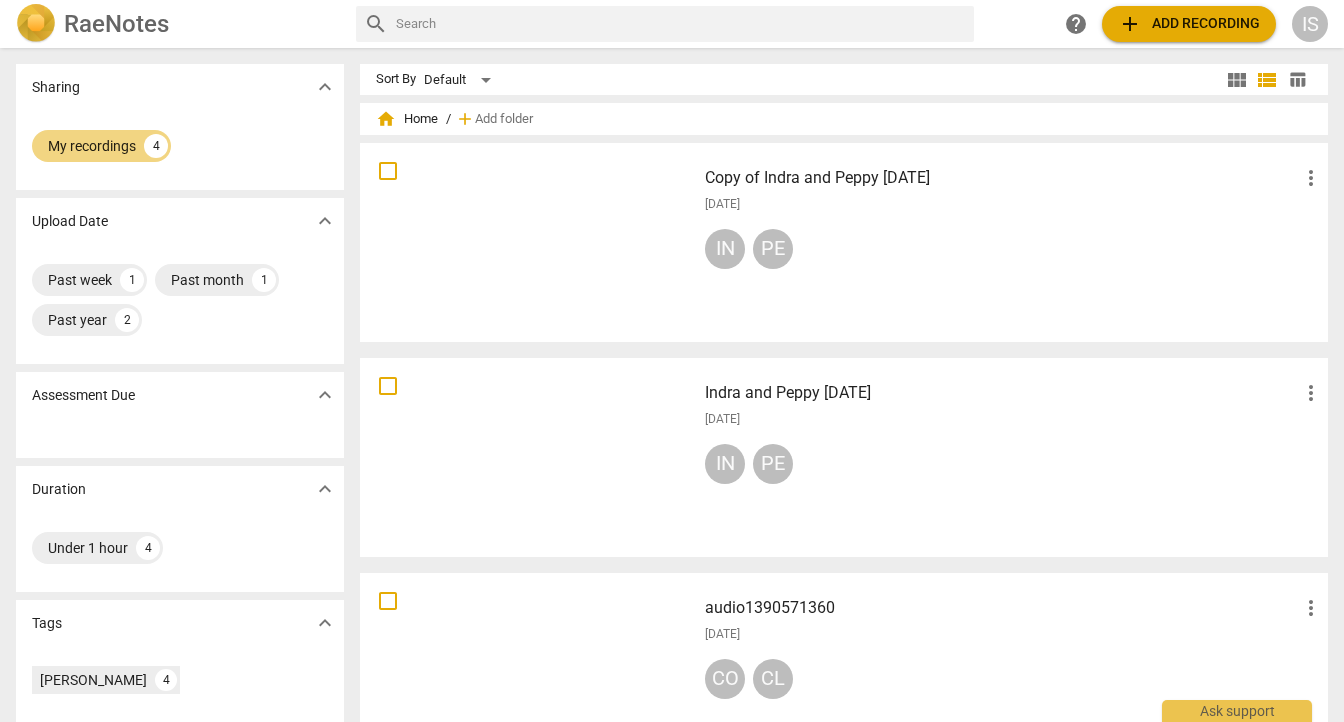 click on "[DATE]" at bounding box center [722, 634] 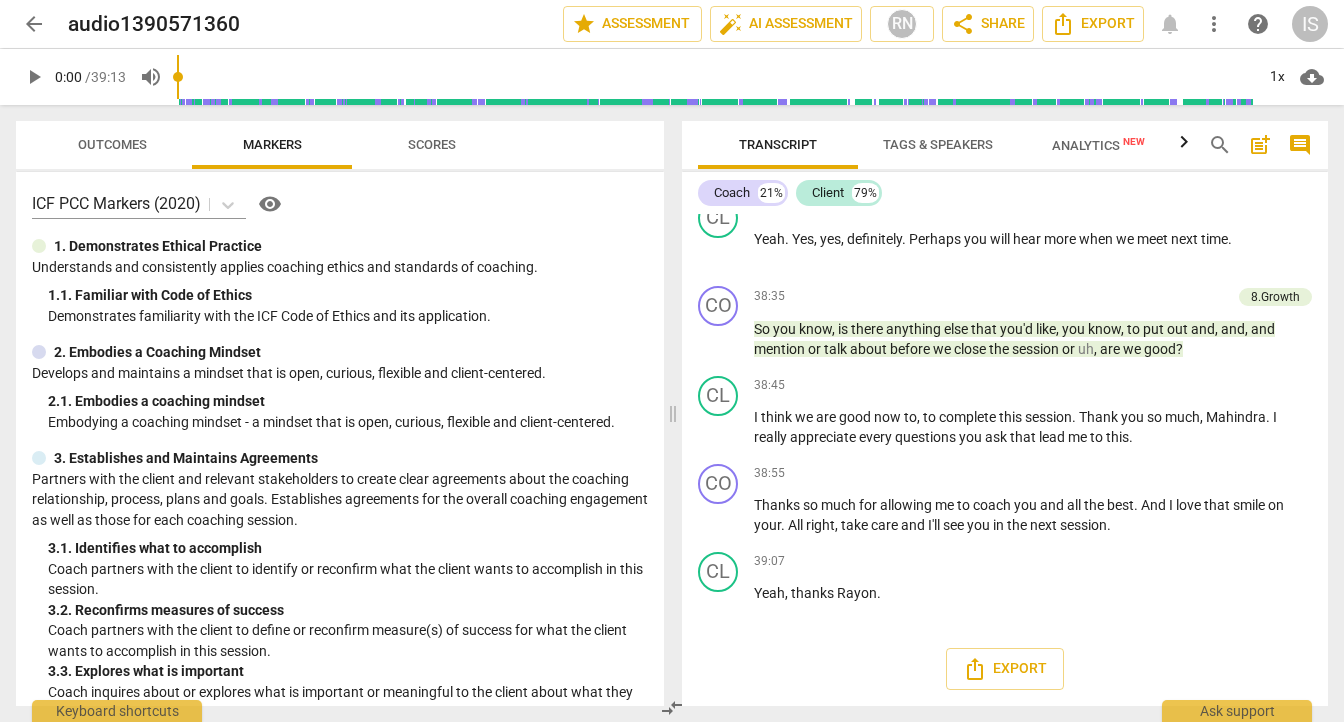 scroll, scrollTop: 16323, scrollLeft: 0, axis: vertical 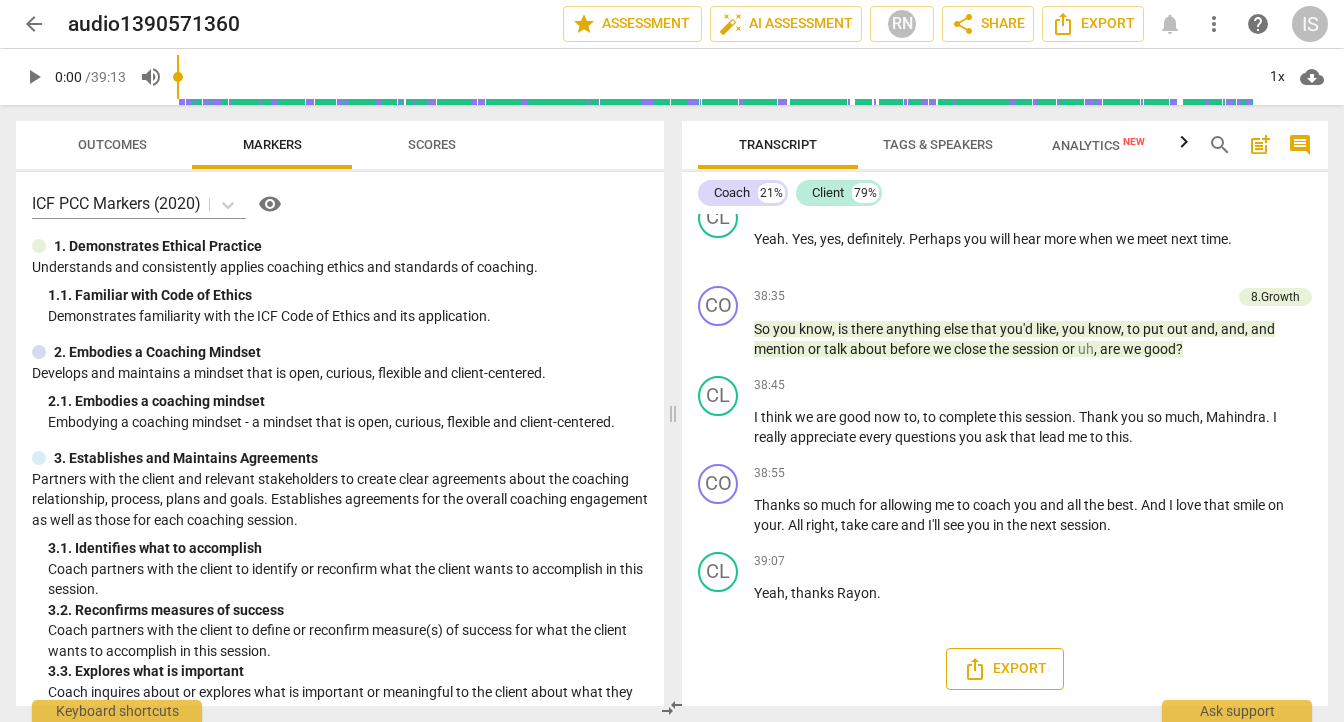 click on "Export" at bounding box center [1005, 669] 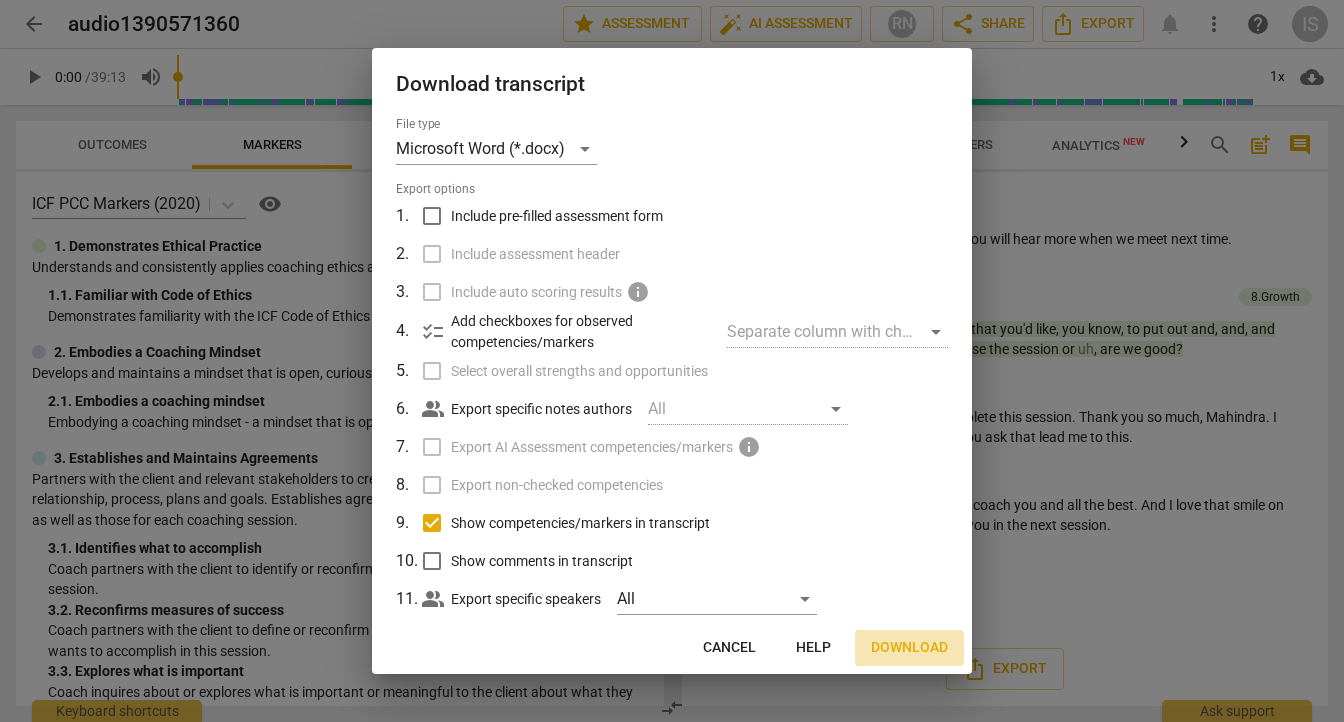 click on "Download" at bounding box center (909, 648) 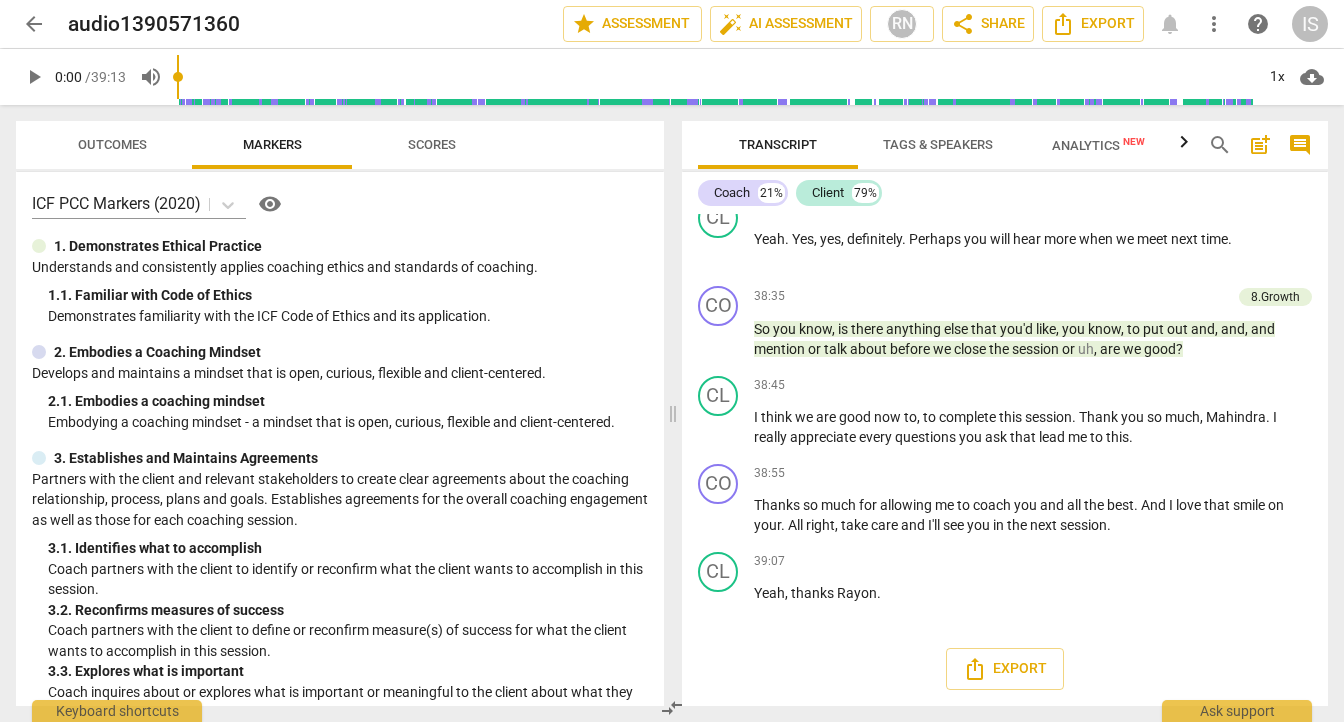 click on "Scores" at bounding box center (432, 144) 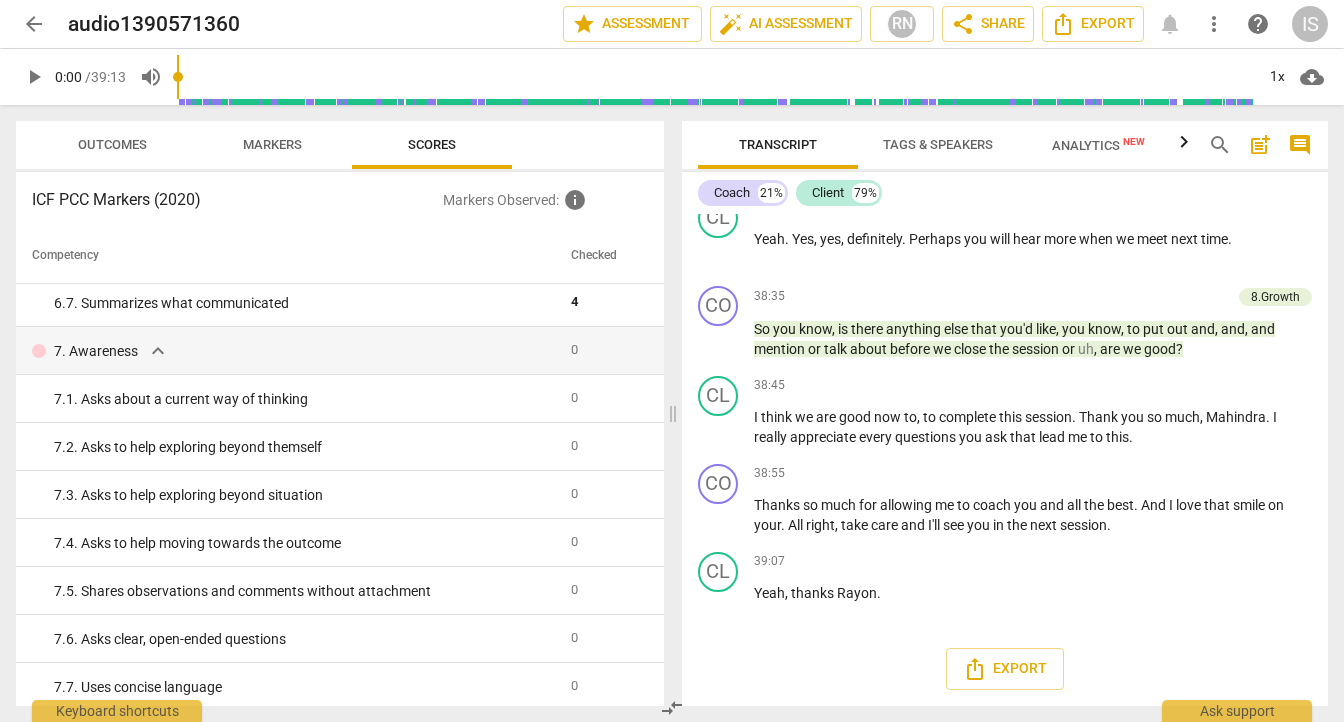 scroll, scrollTop: 1837, scrollLeft: 0, axis: vertical 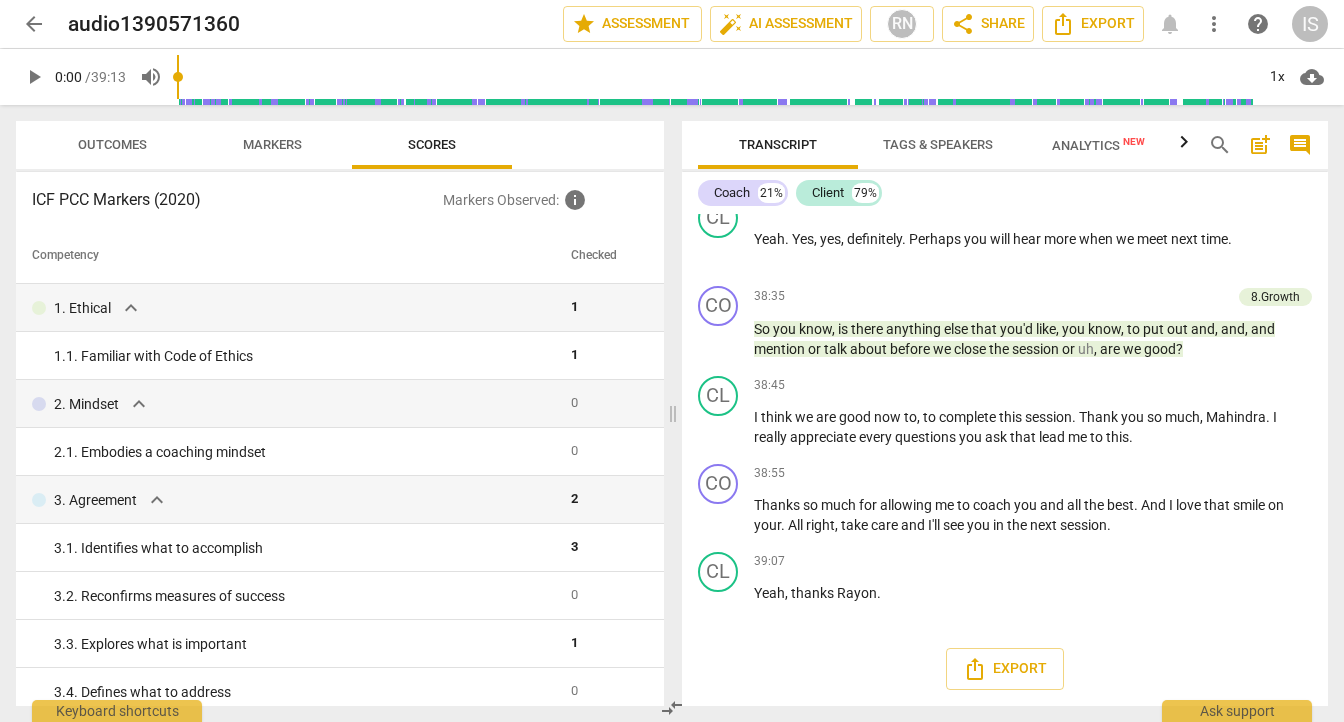 click on "Markers" at bounding box center [272, 144] 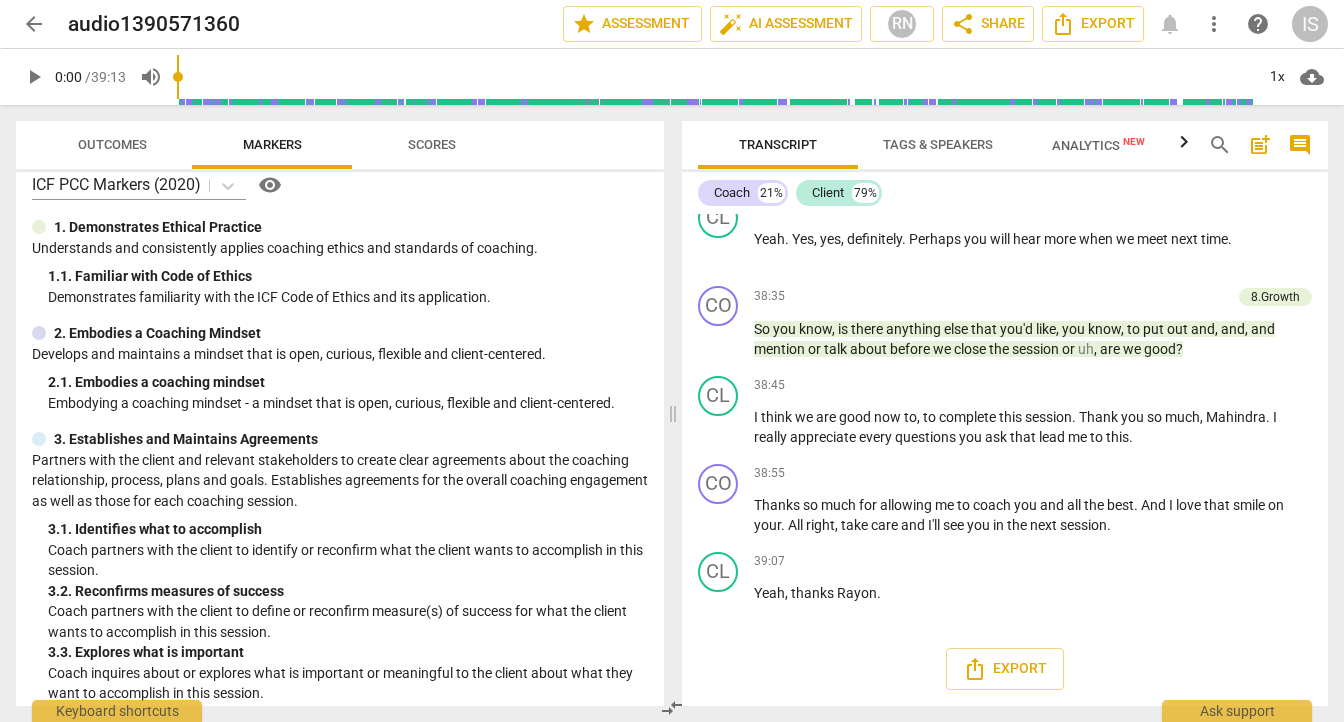 scroll, scrollTop: 0, scrollLeft: 0, axis: both 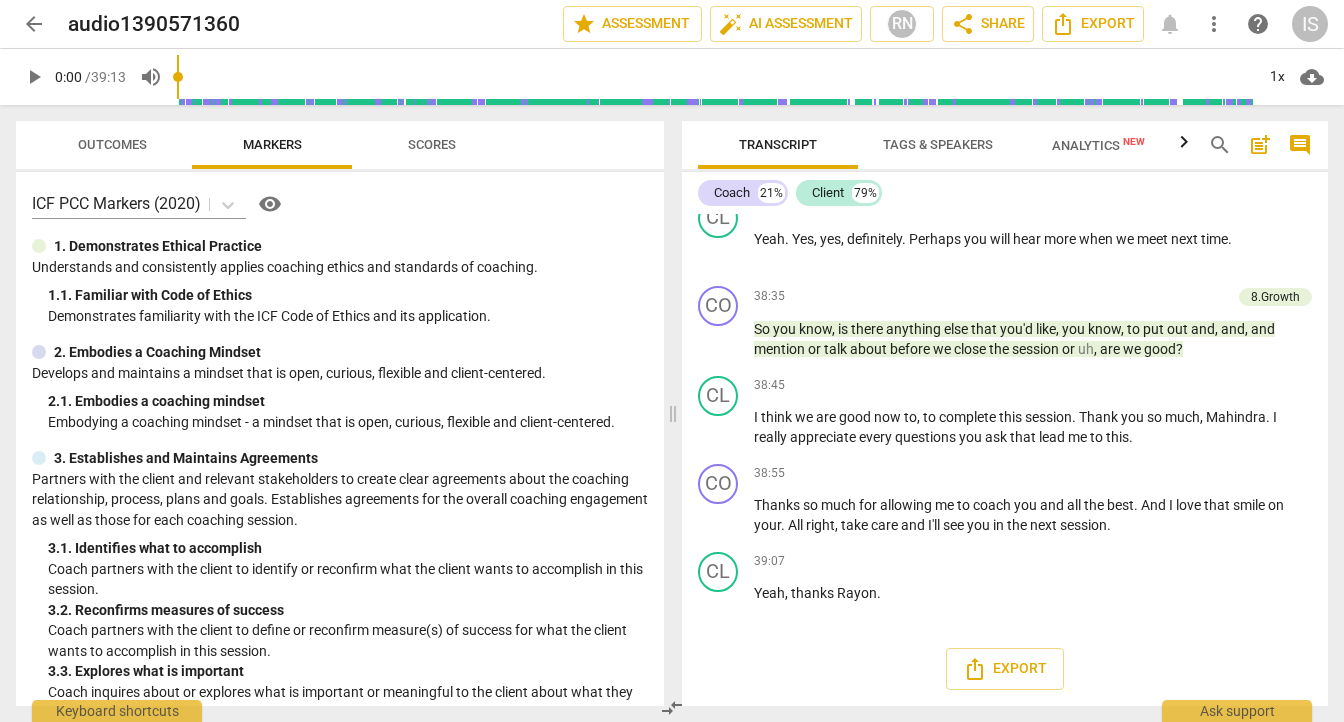 click on "Outcomes" at bounding box center (112, 144) 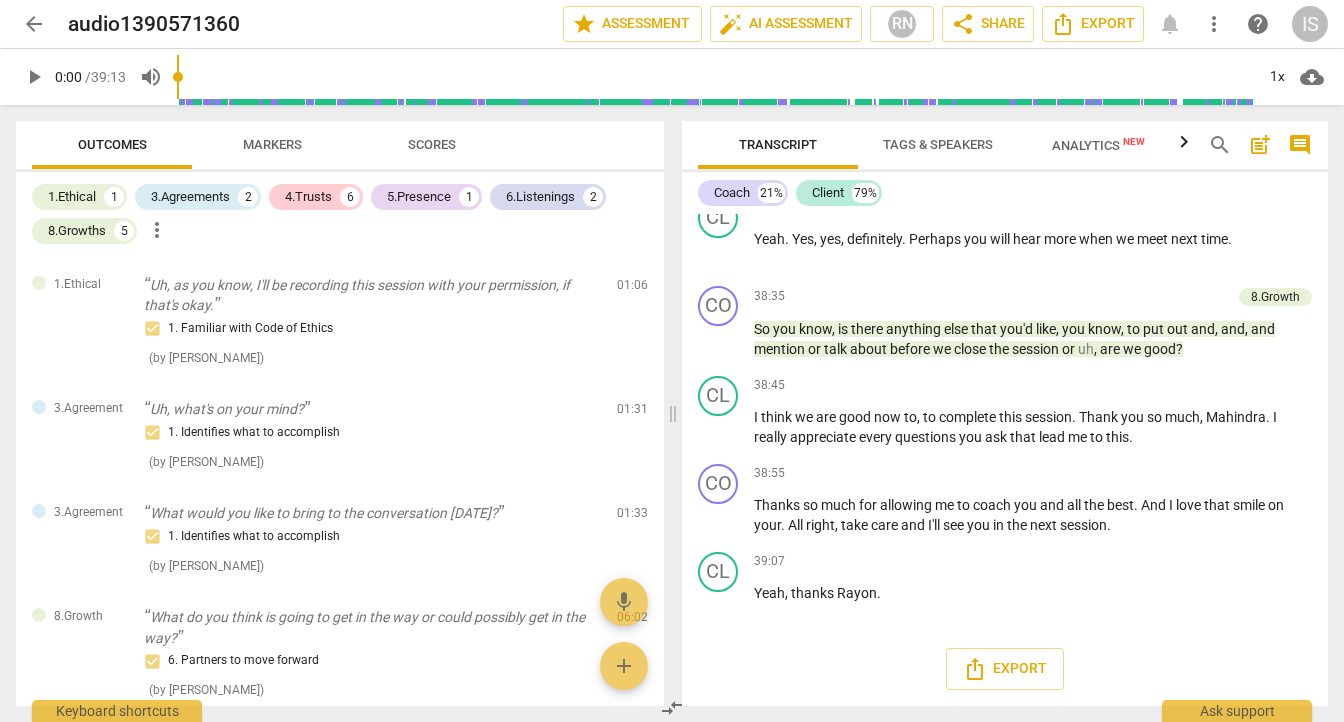 scroll, scrollTop: 0, scrollLeft: 0, axis: both 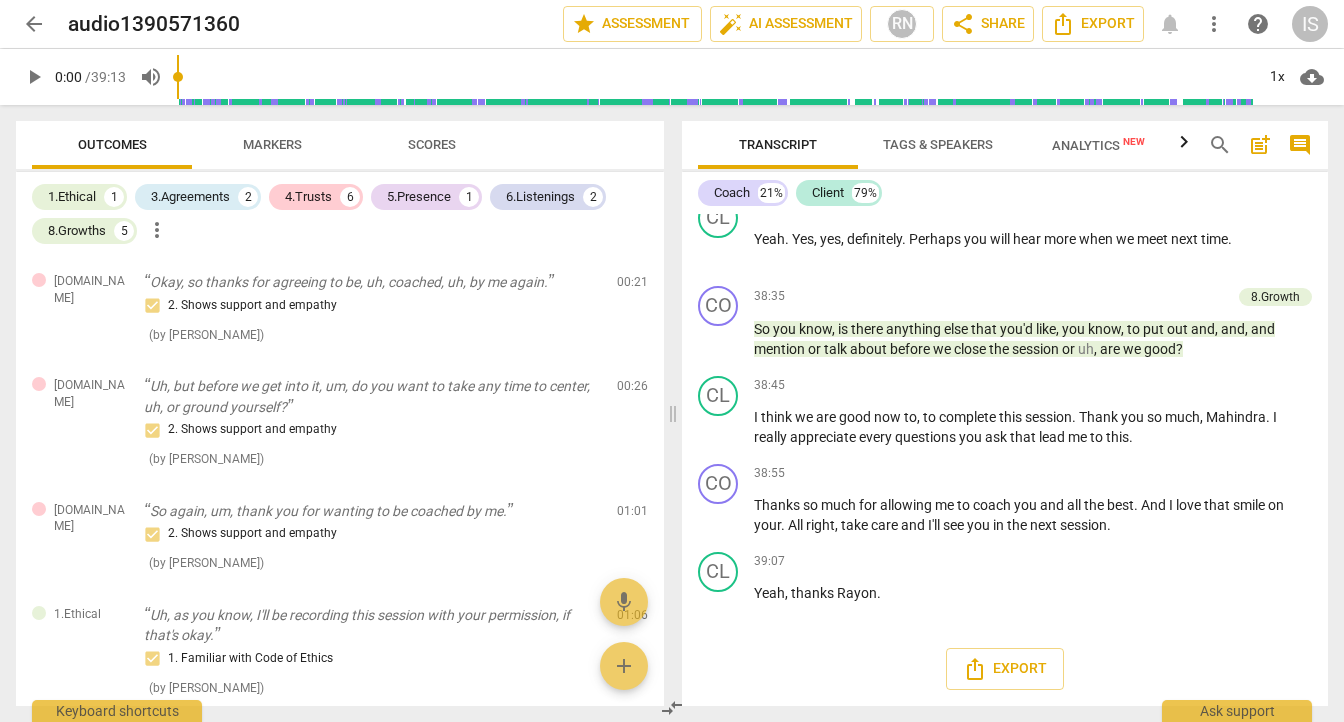 click on "Scores" at bounding box center [432, 144] 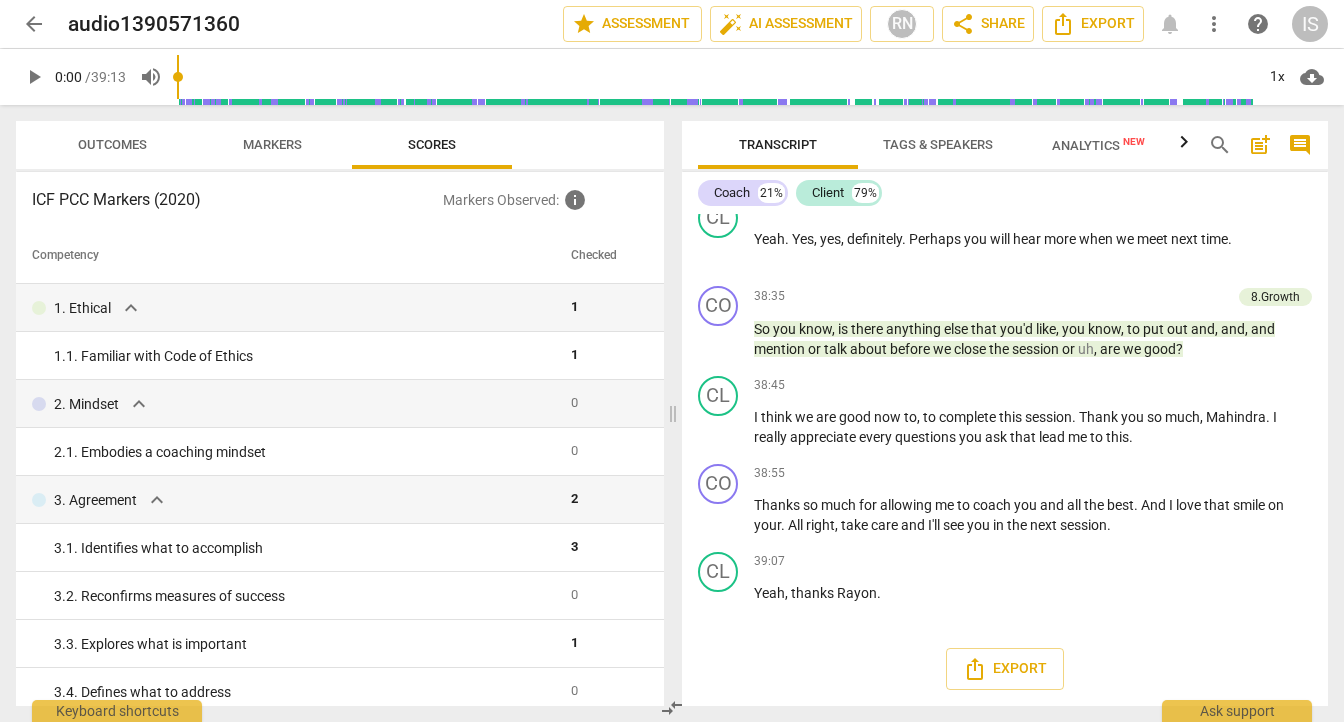 click on "Competency Checked 1. Ethical expand_more 1     1. 1. Familiar with Code of Ethics 1     2. Mindset expand_more 0     2. 1. Embodies a coaching mindset 0     3. Agreement expand_more 2     3. 1. Identifies what to accomplish 3     3. 2. Reconfirms measures of success 0     3. 3. Explores what is important 1     3. 4. Defines what to address 0     4. Trust expand_more 2     4. 1. Respects talents and insights 2     4. 2. Shows support and empathy 8     4. 3. Supports expression of feelings 0     4. 4. Partners by inviting client to respond 0     5. Presence expand_more 1     5. 1. Responds to the whole person (the who) 1     5. 2. Responds to what to accomplish (the what) 0     5. 3. Supports client to choose what happens 0     5. 4. Demonstrates curiosity 0     5. 5. Allows space for silence 0     6. Listening expand_more 2     6. 1. Customizes questions 0     6. 2. Explores client's words 0     6. 3. Explores client's emotions 0     6. 4. Explores energy shifts 1     6. 5. Inquires about perception 0     6." at bounding box center [340, 467] 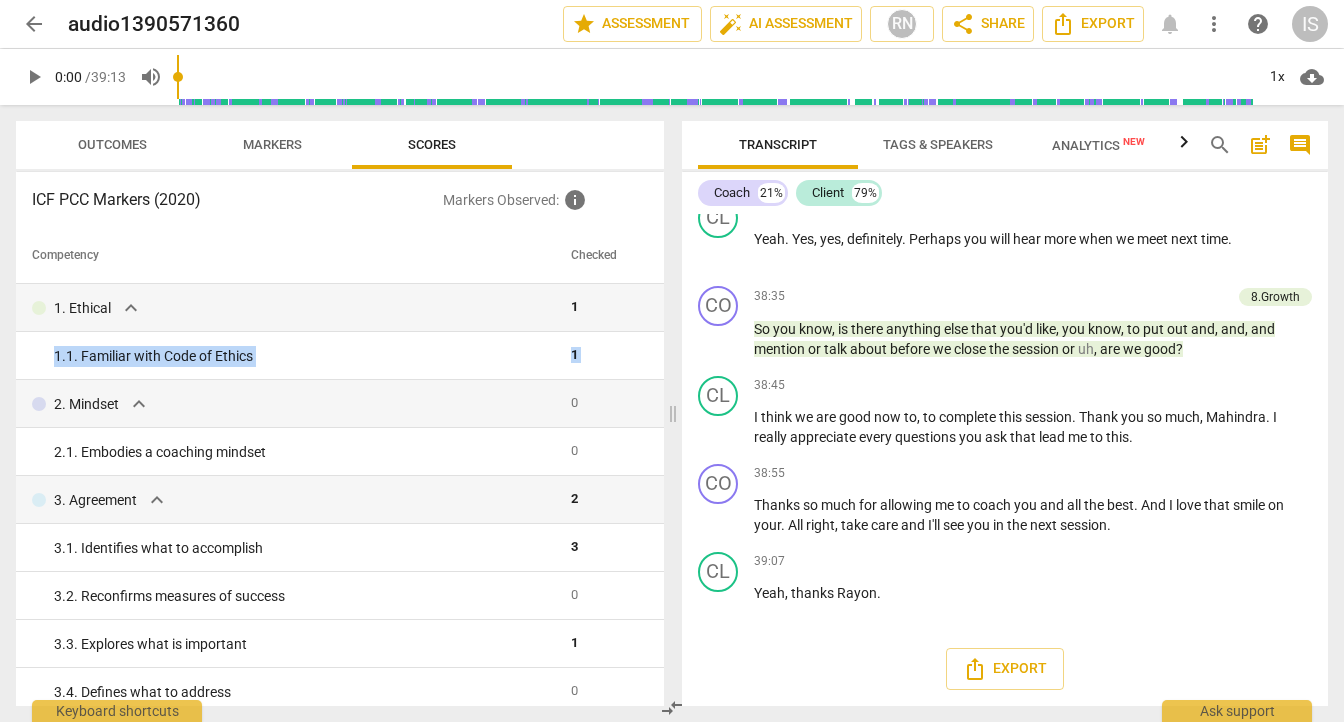 click on "Outcomes Markers Scores ICF PCC Markers (2020) Markers Observed : info Competency Checked 1. Ethical expand_more 1     1. 1. Familiar with Code of Ethics 1     2. Mindset expand_more 0     2. 1. Embodies a coaching mindset 0     3. Agreement expand_more 2     3. 1. Identifies what to accomplish 3     3. 2. Reconfirms measures of success 0     3. 3. Explores what is important 1     3. 4. Defines what to address 0     4. Trust expand_more 2     4. 1. Respects talents and insights 2     4. 2. Shows support and empathy 8     4. 3. Supports expression of feelings 0     4. 4. Partners by inviting client to respond 0     5. Presence expand_more 1     5. 1. Responds to the whole person (the who) 1     5. 2. Responds to what to accomplish (the what) 0     5. 3. Supports client to choose what happens 0     5. 4. Demonstrates curiosity 0     5. 5. Allows space for silence 0     6. Listening expand_more 2     6. 1. Customizes questions 0     6. 2. Explores client's words 0     6. 3. Explores client's emotions 0     6." at bounding box center (336, 413) 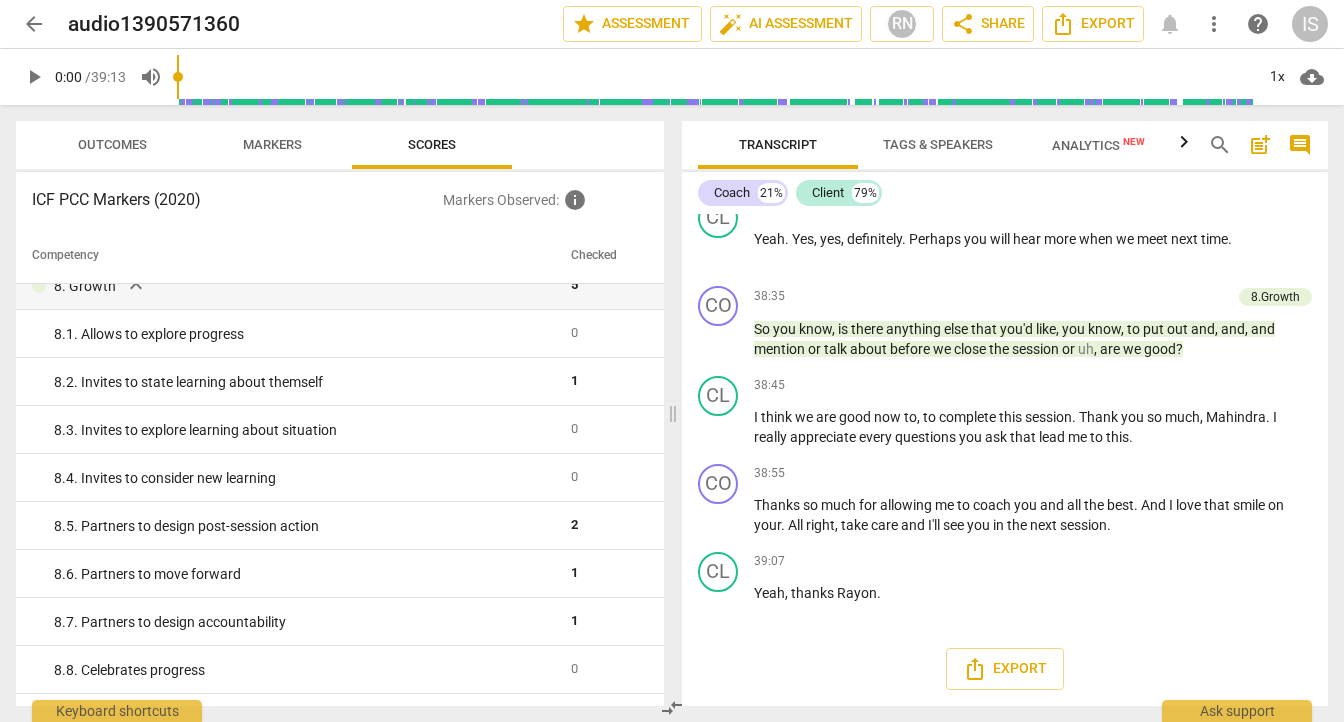 scroll, scrollTop: 1837, scrollLeft: 0, axis: vertical 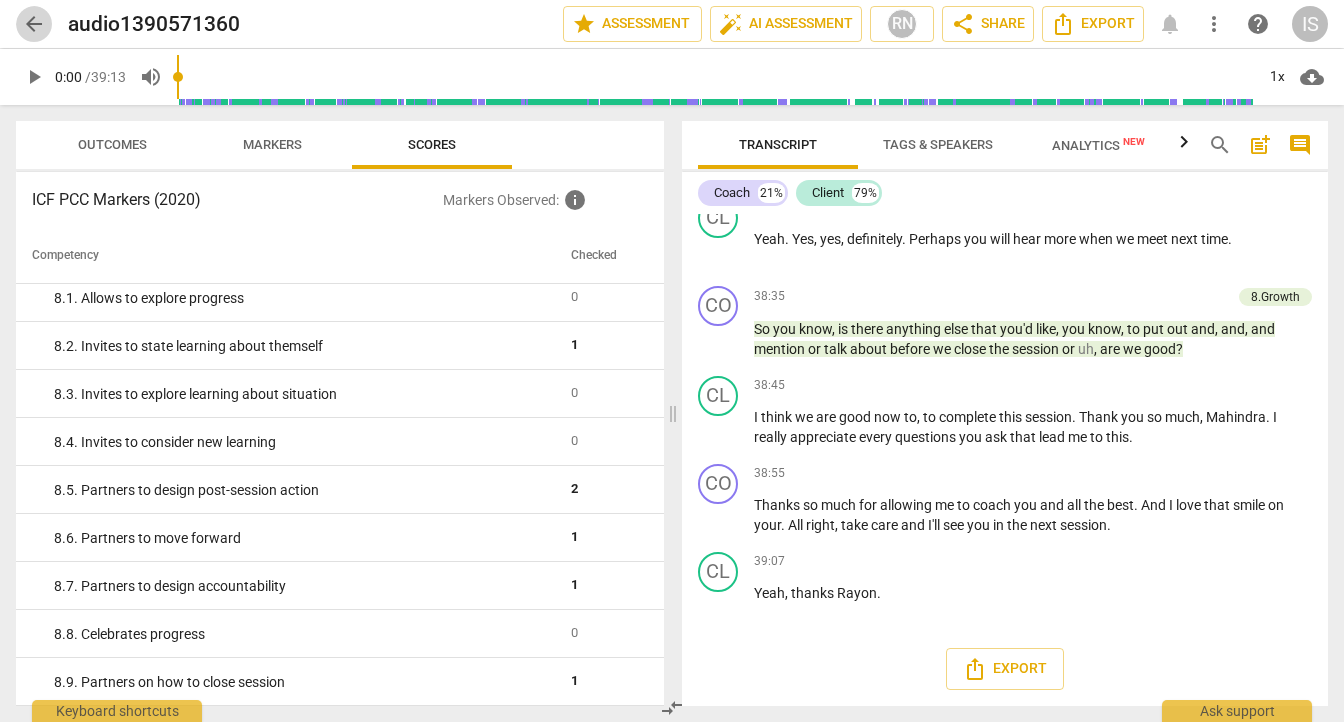 click on "arrow_back" at bounding box center [34, 24] 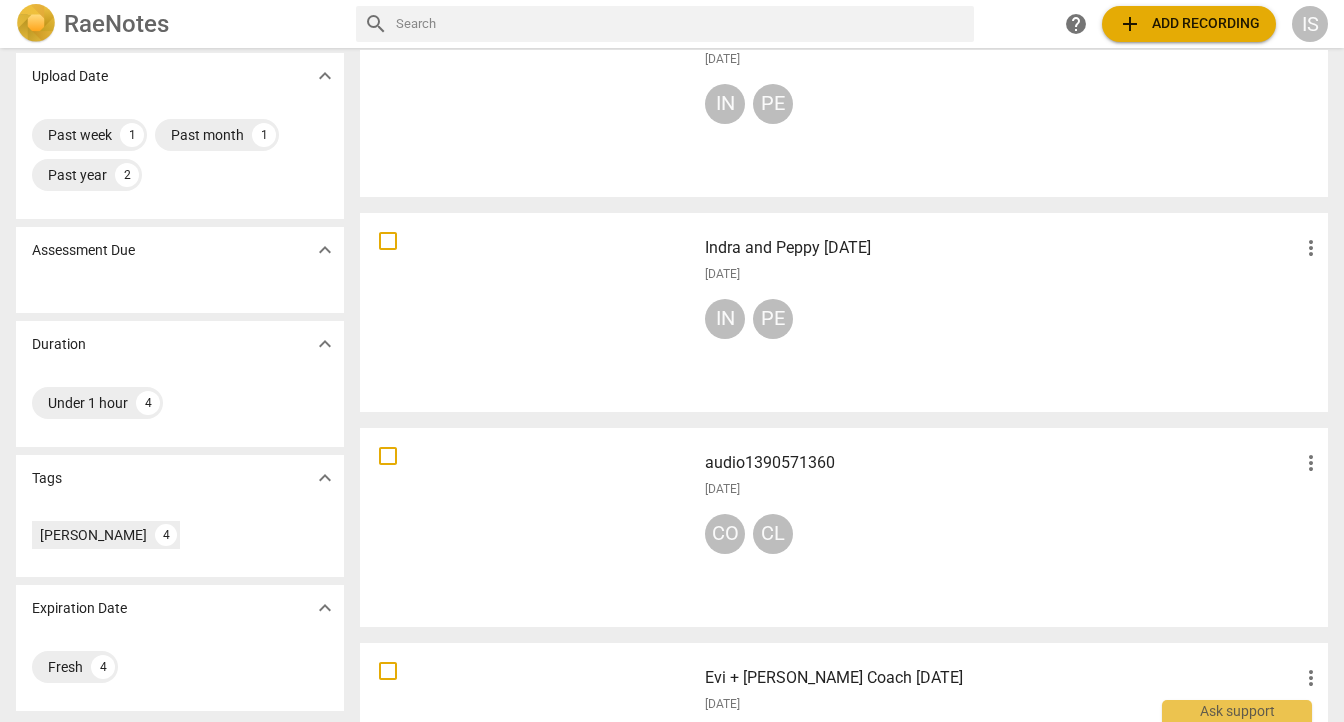 scroll, scrollTop: 281, scrollLeft: 0, axis: vertical 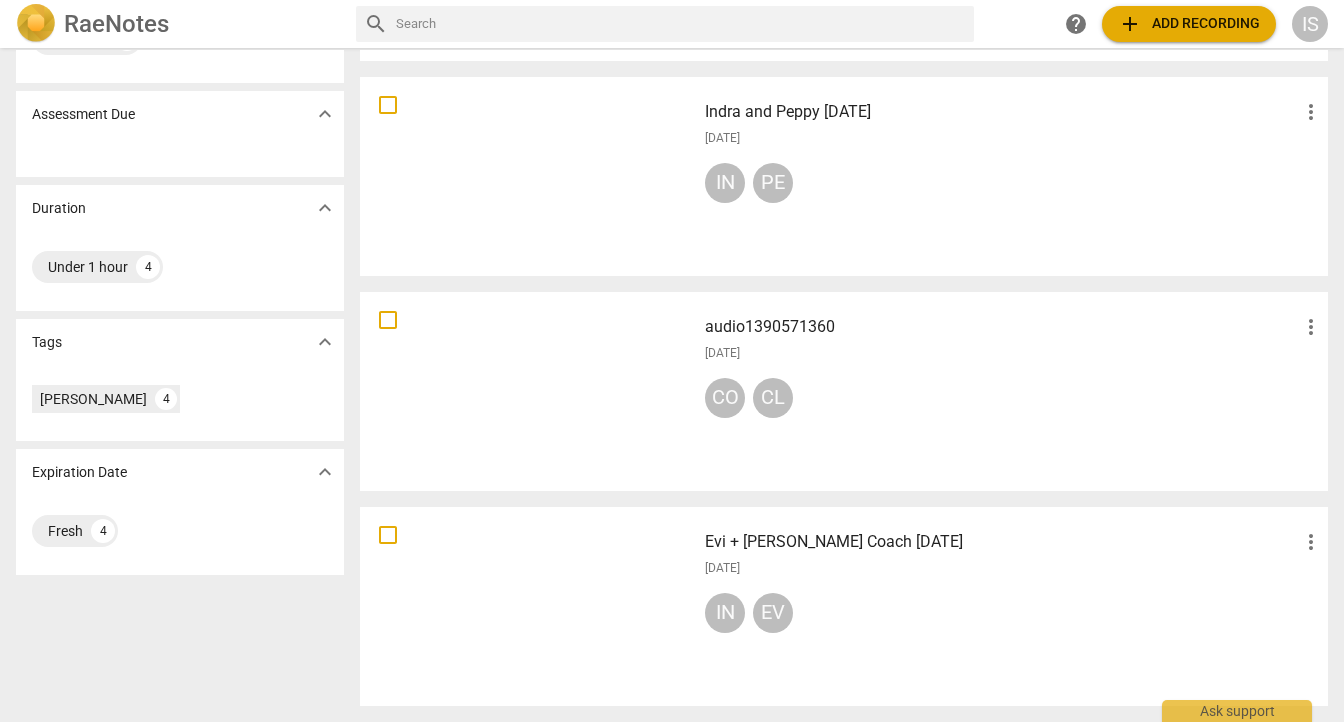 click on "[DATE]" at bounding box center [1014, 568] 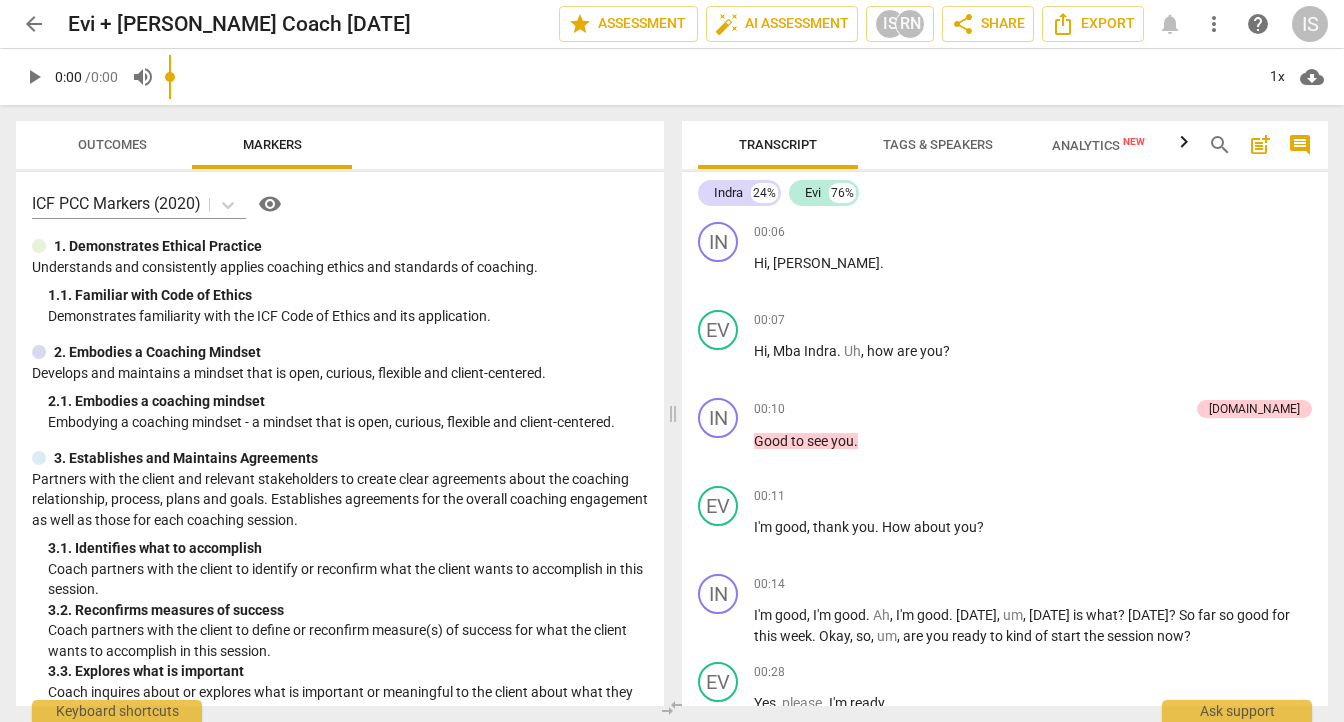 click on "more_vert" at bounding box center [1214, 24] 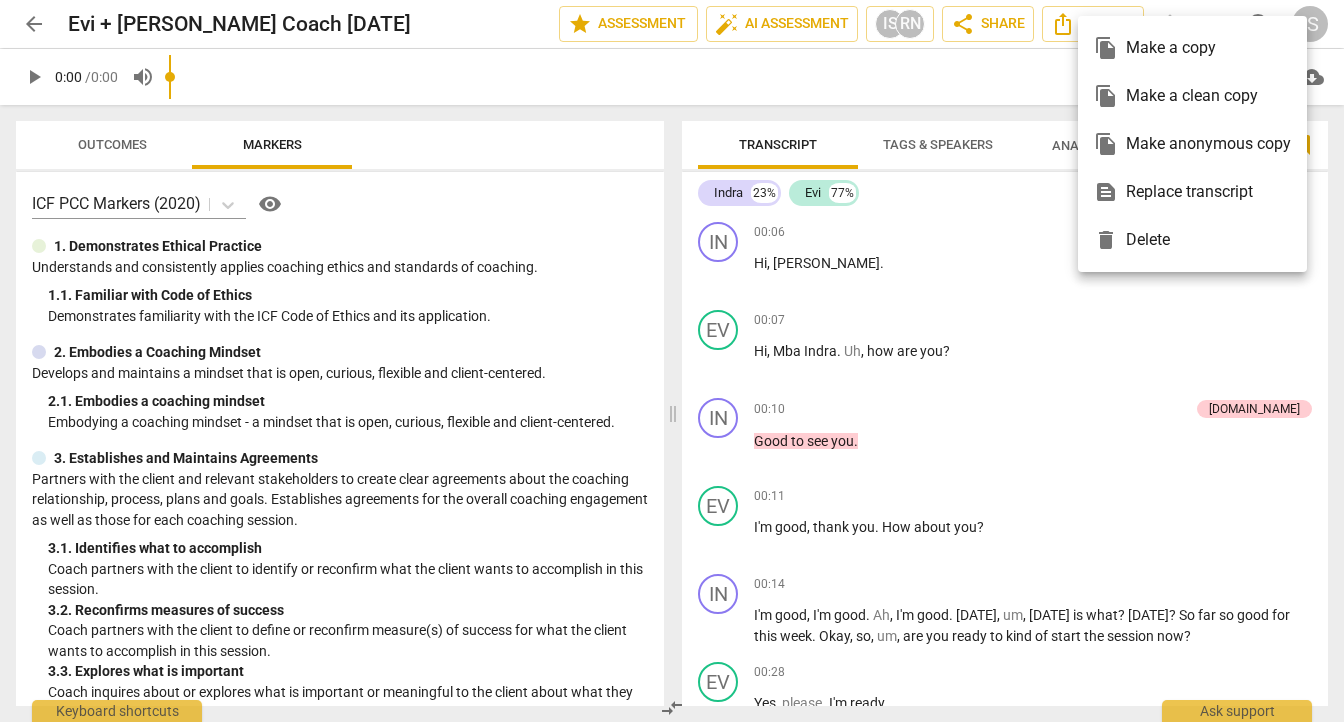 click at bounding box center (672, 361) 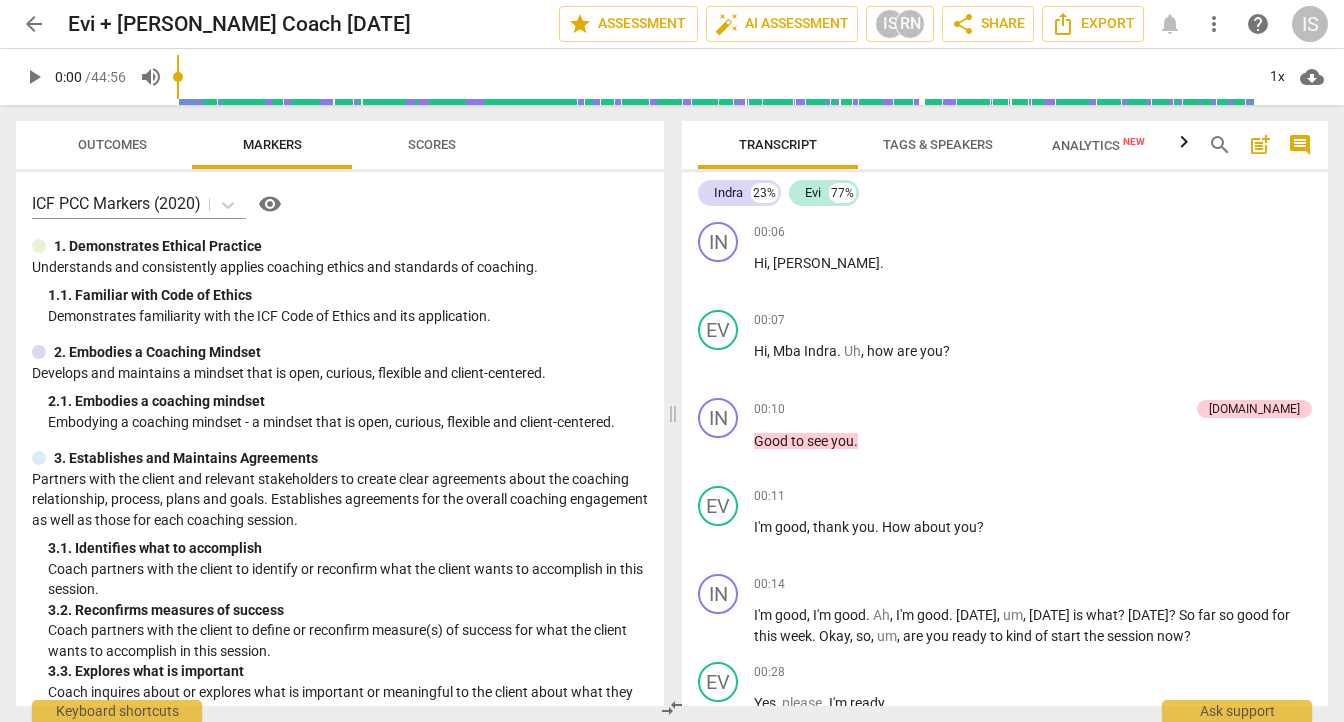 click on "help" at bounding box center [1258, 24] 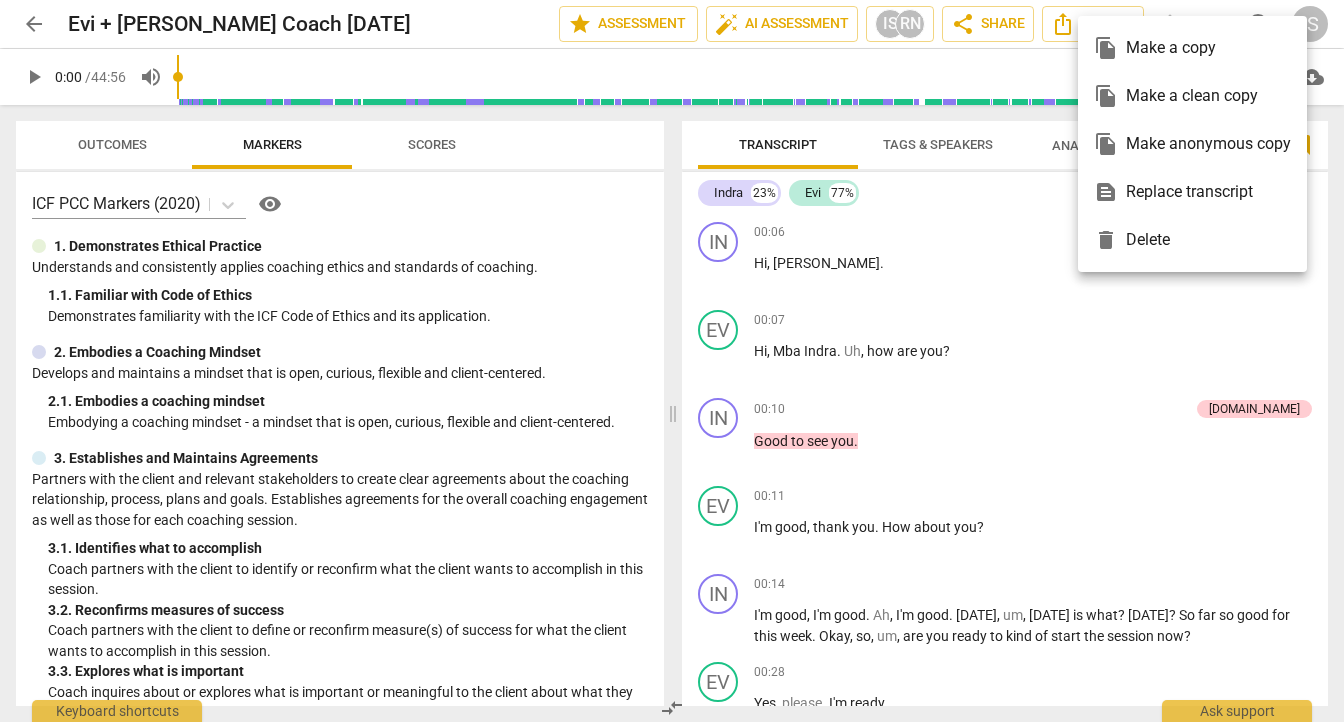 click at bounding box center [672, 361] 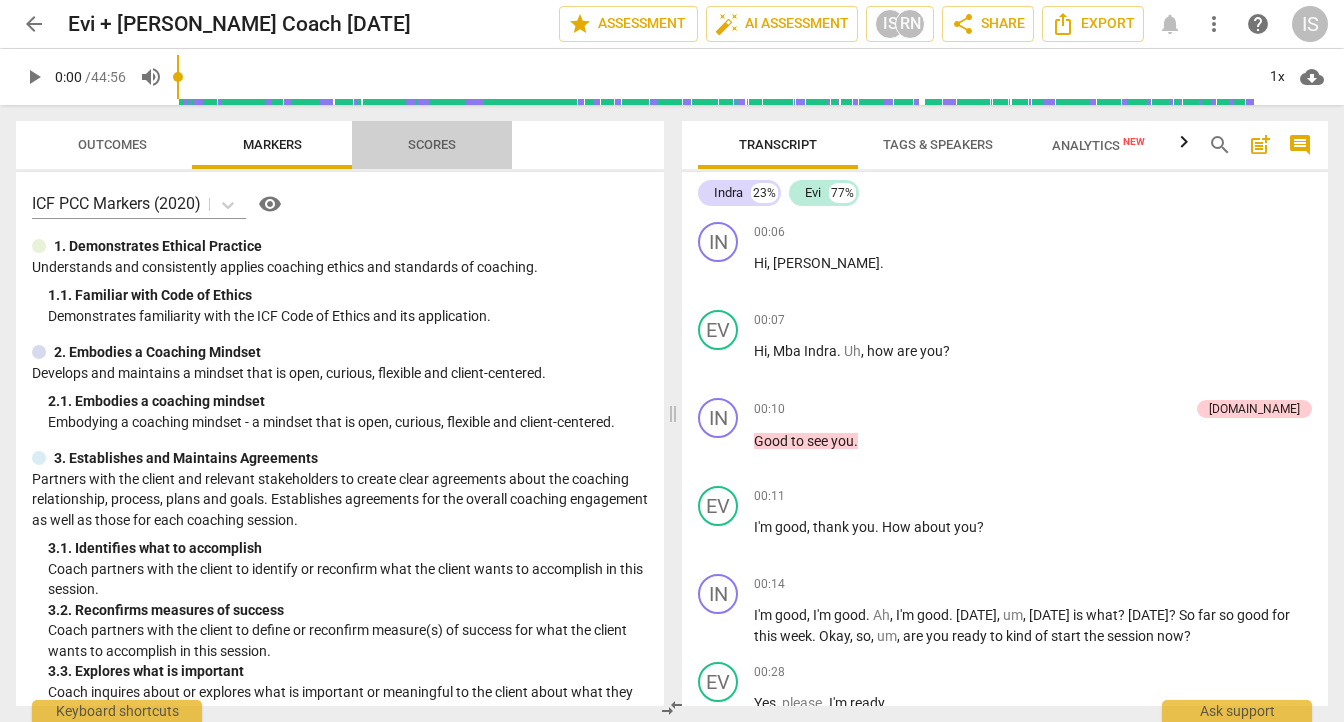 click on "Scores" at bounding box center [432, 144] 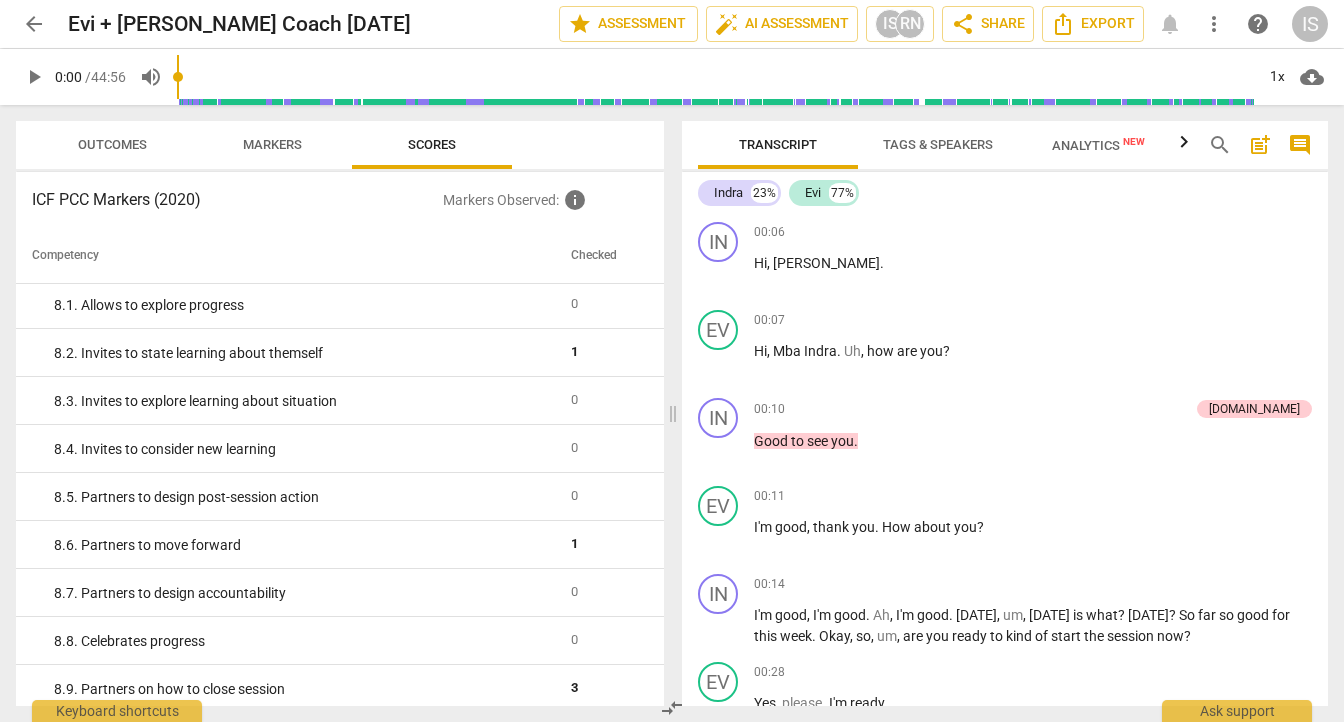 scroll, scrollTop: 1837, scrollLeft: 0, axis: vertical 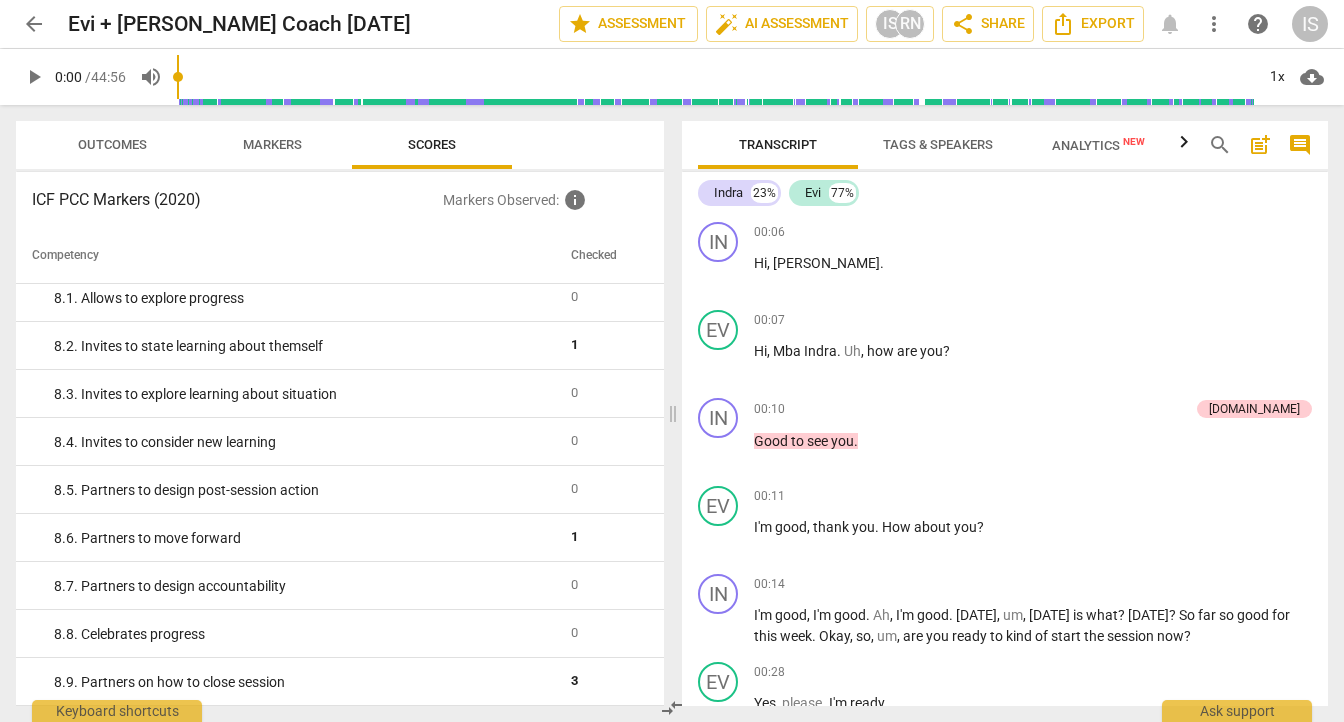 click on "Markers" at bounding box center (272, 144) 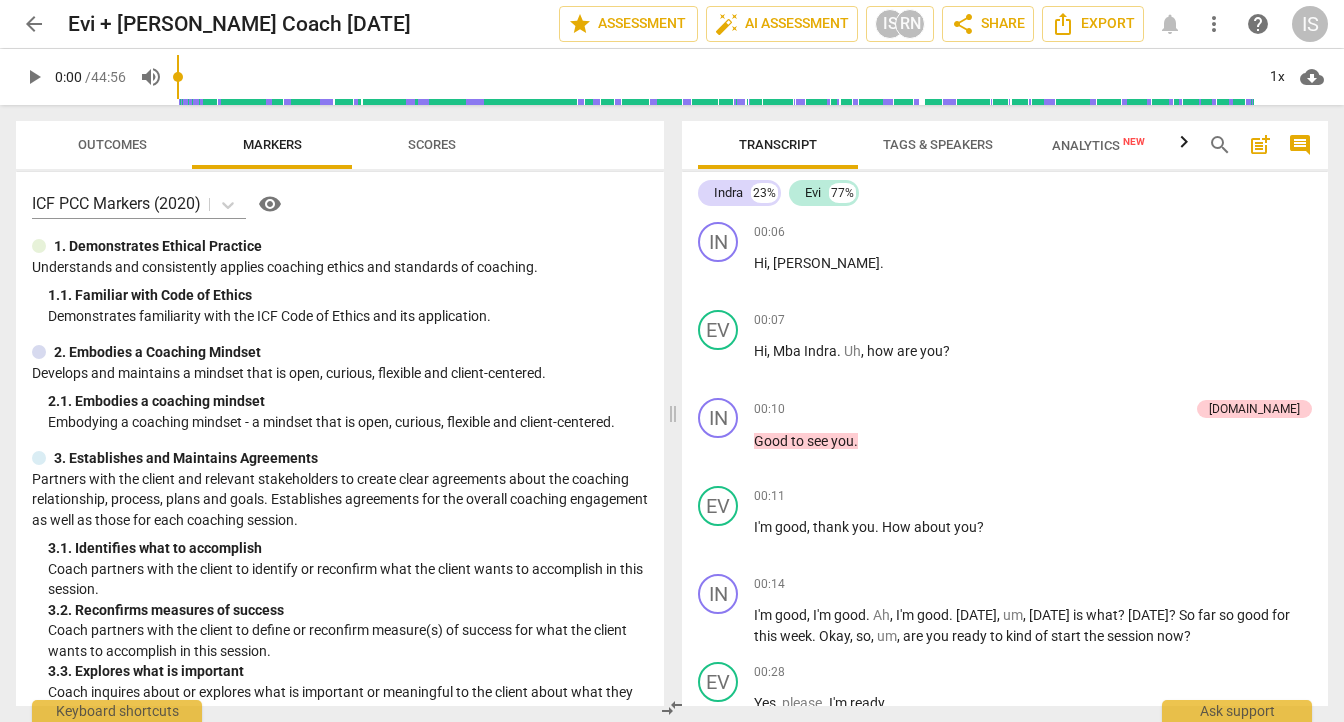 click on "Outcomes" at bounding box center [112, 144] 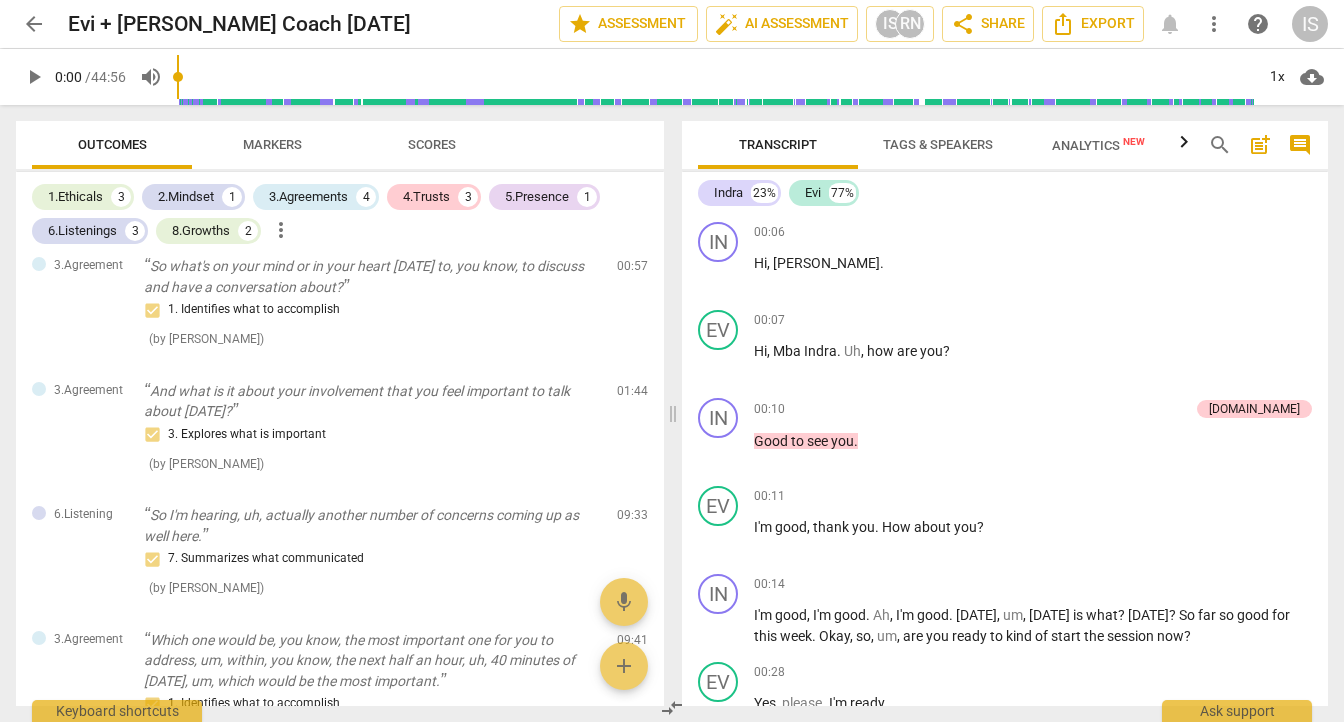 scroll, scrollTop: 1804, scrollLeft: 0, axis: vertical 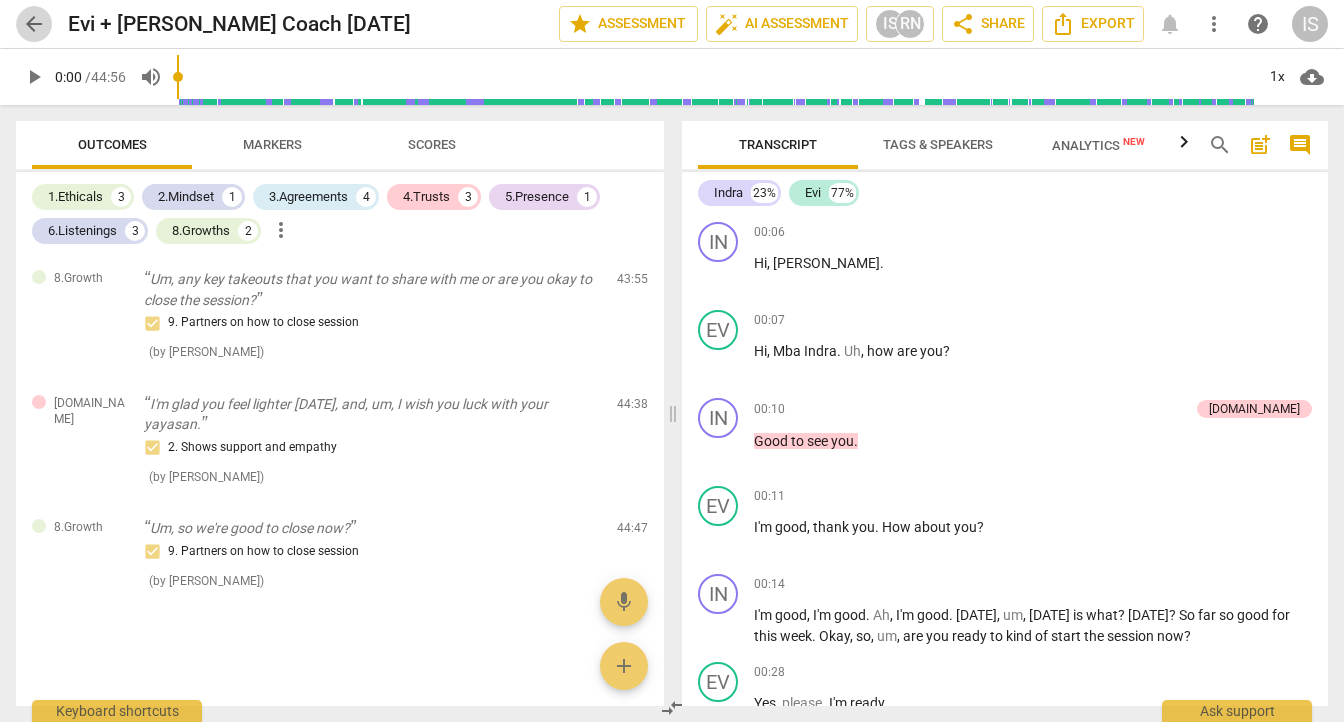 click on "arrow_back" at bounding box center (34, 24) 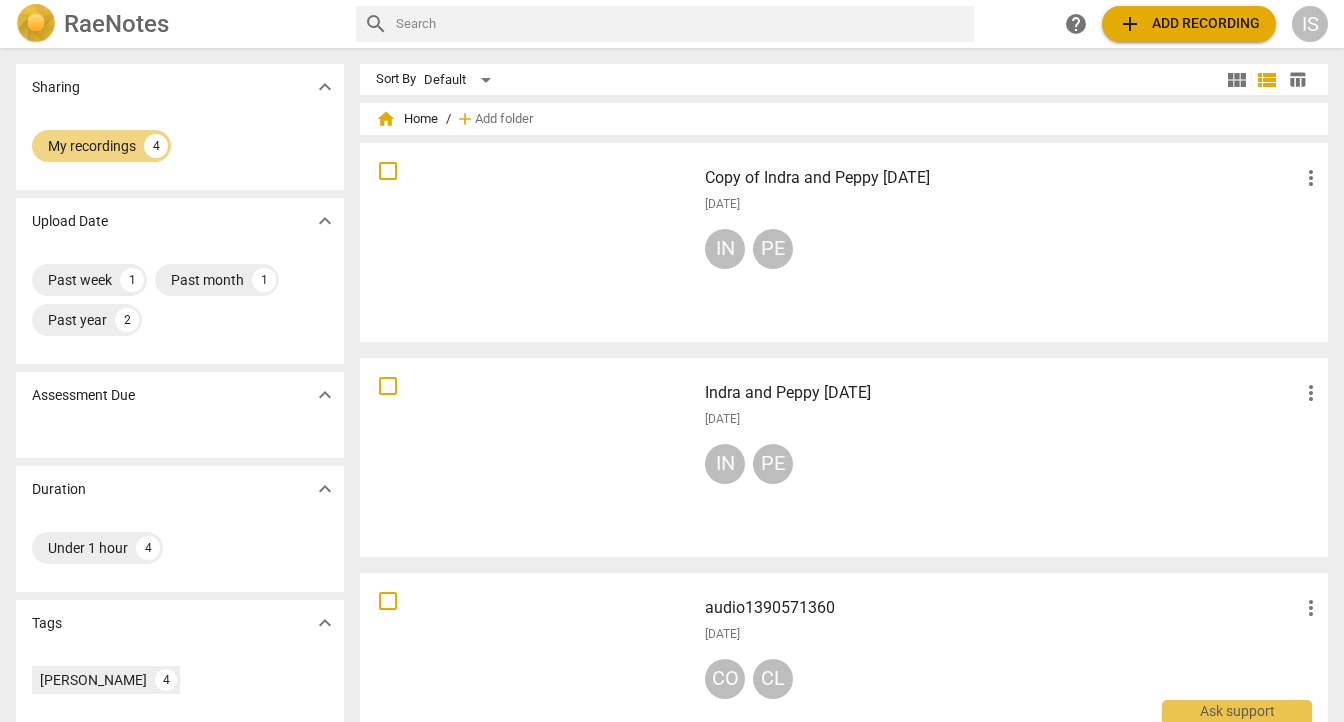 click on "[DATE]" at bounding box center (1014, 634) 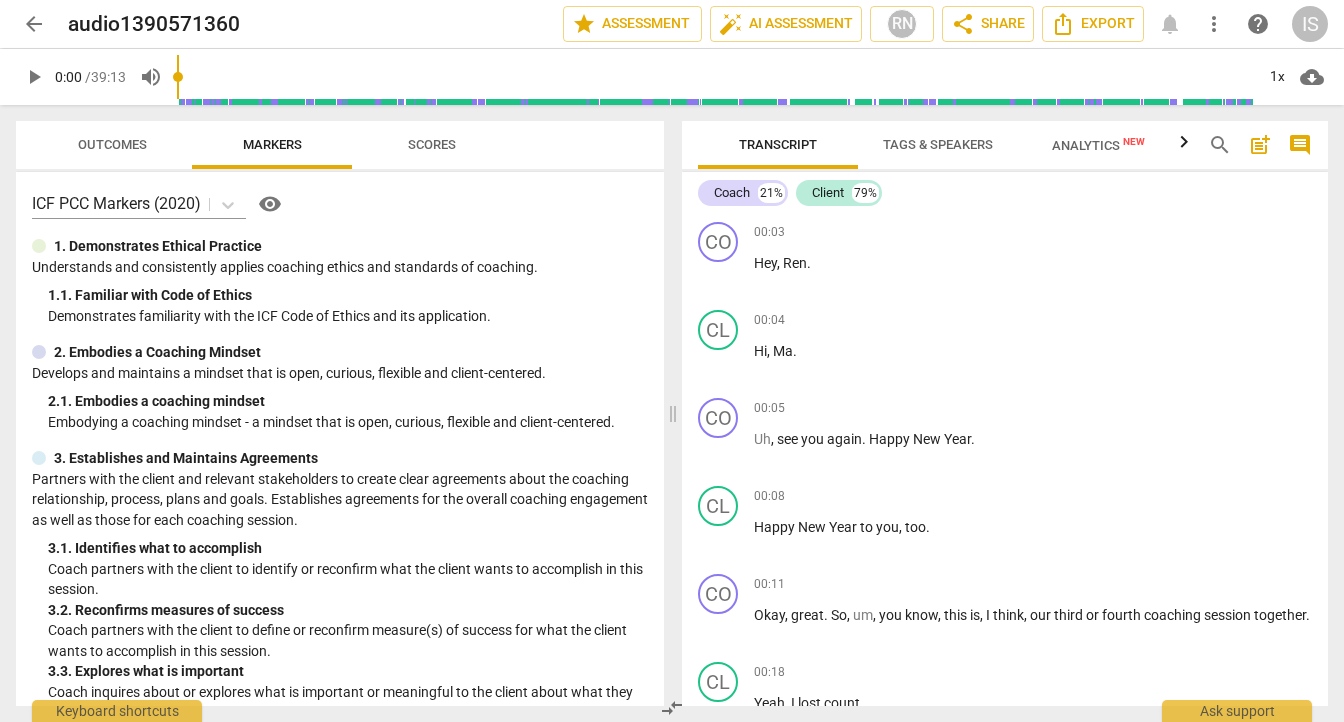 click on "Scores" at bounding box center (432, 145) 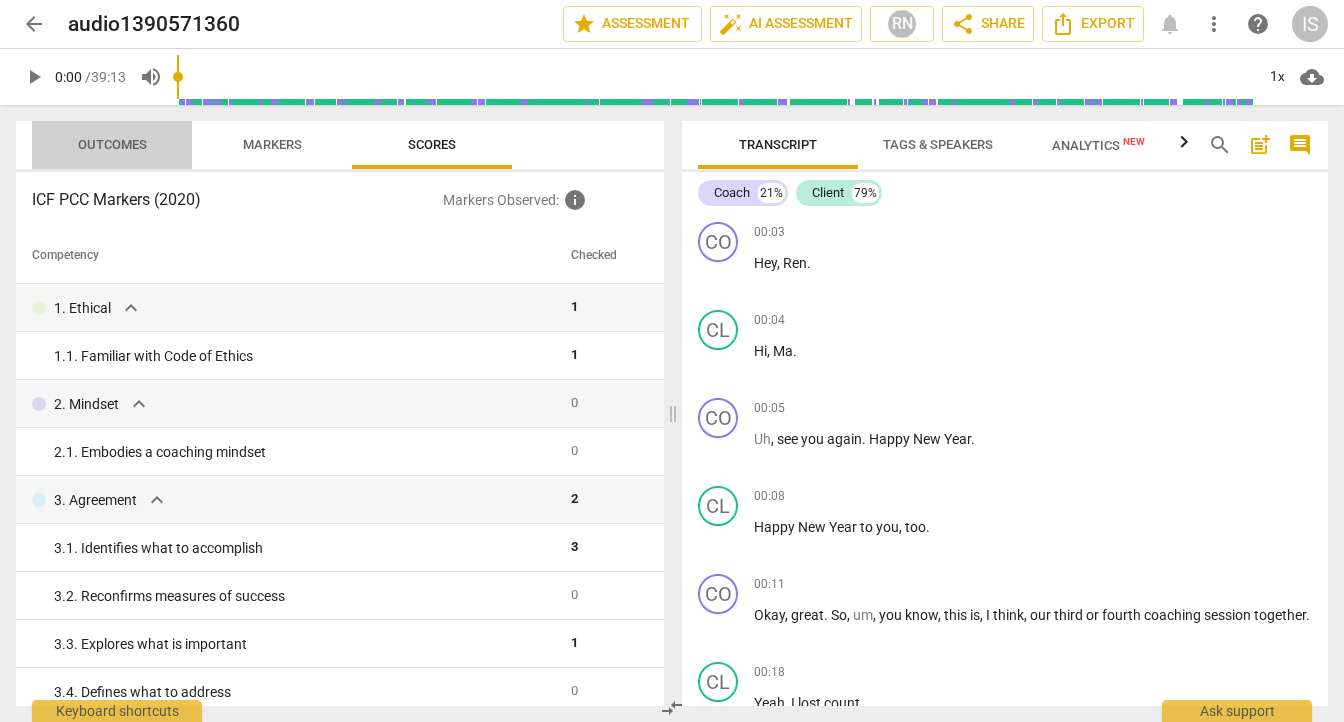 click on "Outcomes" at bounding box center [112, 144] 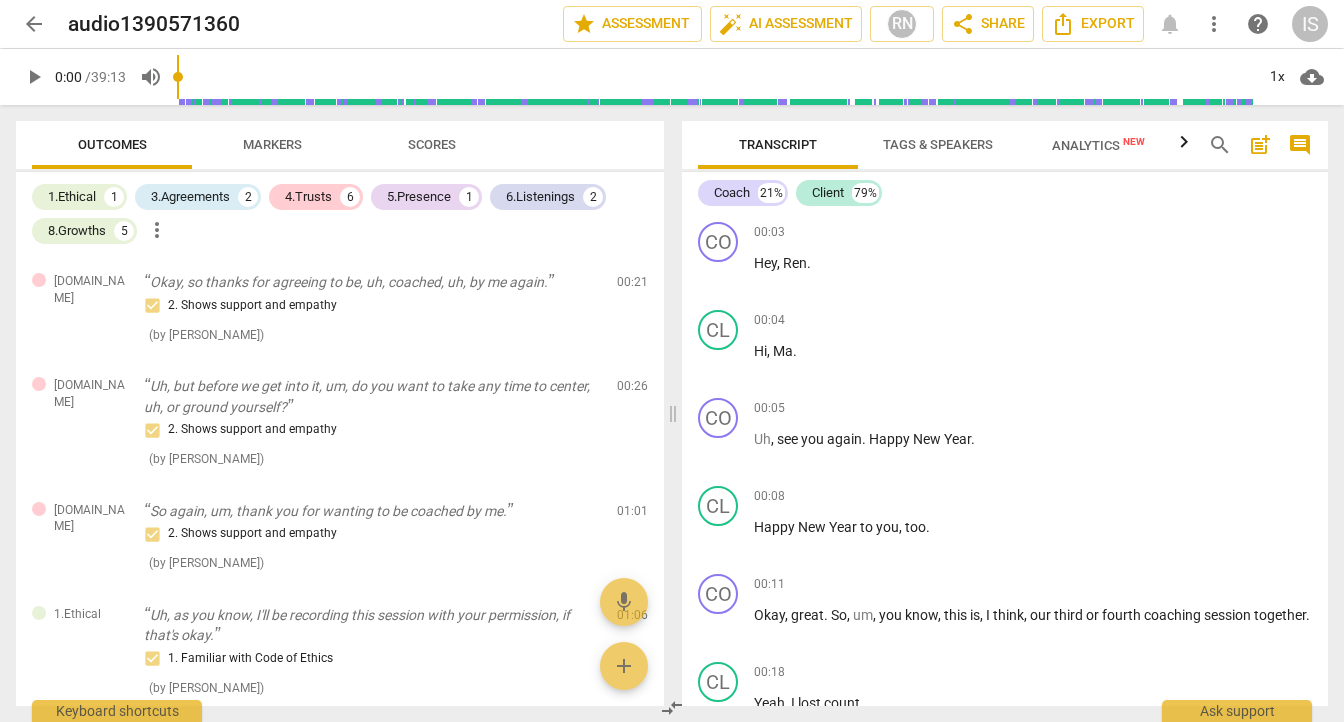 drag, startPoint x: 1319, startPoint y: 216, endPoint x: 1325, endPoint y: 308, distance: 92.19544 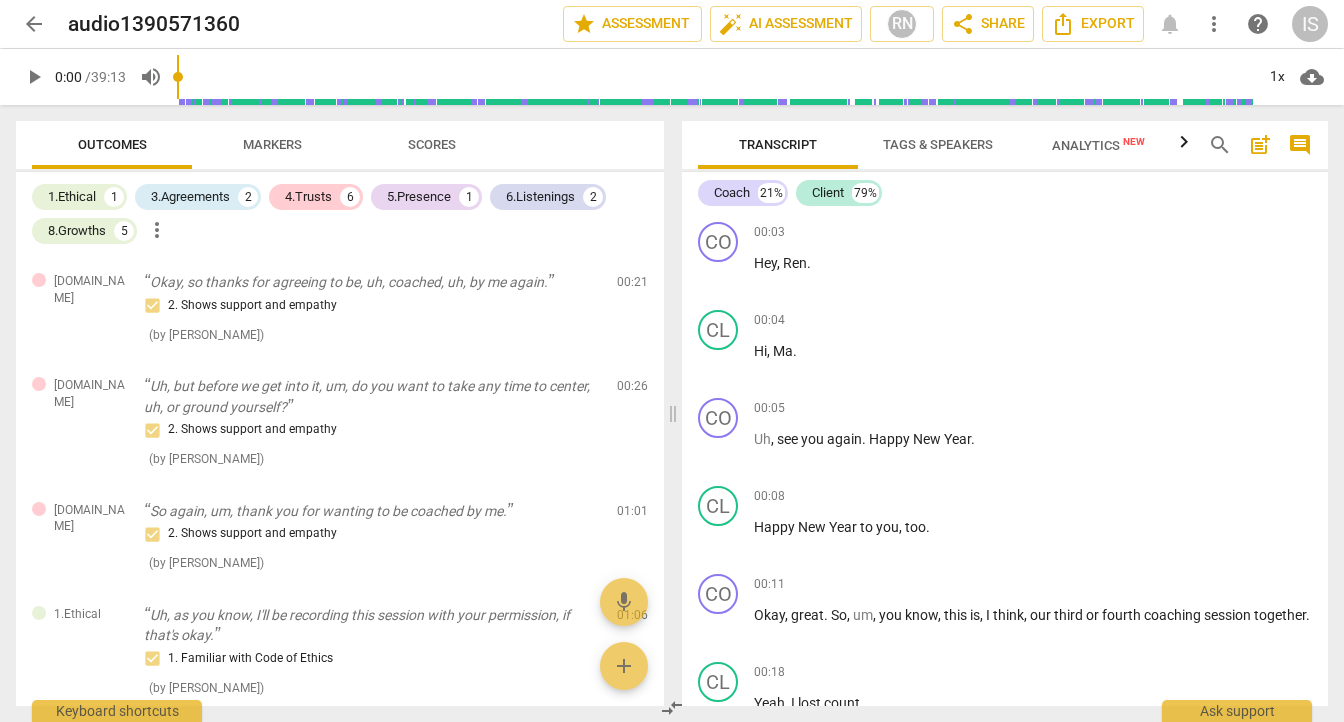 click on "CO play_arrow pause 00:03 + Add competency keyboard_arrow_right Hey ,   [PERSON_NAME] . CL play_arrow pause 00:04 + Add competency keyboard_arrow_right Hi ,   Ma . CO play_arrow pause 00:05 + Add competency keyboard_arrow_right Uh ,   see   you   again .   Happy   New   Year . CL play_arrow pause 00:08 + Add competency keyboard_arrow_right Happy   New   Year   to   you ,   too . CO play_arrow pause 00:11 + Add competency keyboard_arrow_right Okay ,   great .   So ,   um ,   you   know ,   this   is ,   I   think ,   our   third   or   fourth   coaching   session   together . CL play_arrow pause 00:18 + Add competency keyboard_arrow_right Yeah ,   I   lost   count . CO play_arrow pause 00:20 + Add competency 4.Trusts keyboard_arrow_right Lost   count .   Right .   Okay ,   so   thanks   for   agreeing   to   be ,   uh ,   coached ,   uh ,   by   me   again .   Uh ,   but   before   we   get   into   it ,   um ,   do   you   want   to   take   any   time   to   center ,   uh ,   or   ground   yourself ?   Yourself   ? AI" at bounding box center (1005, 460) 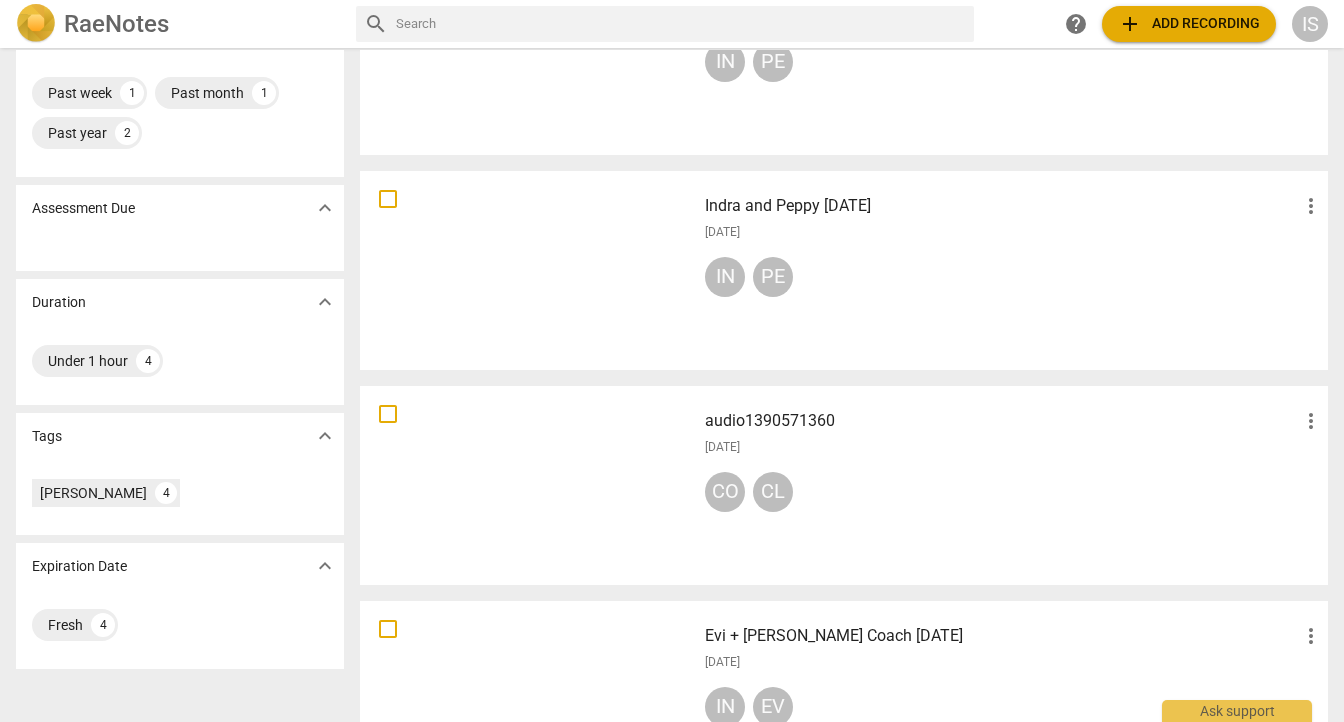 scroll, scrollTop: 183, scrollLeft: 0, axis: vertical 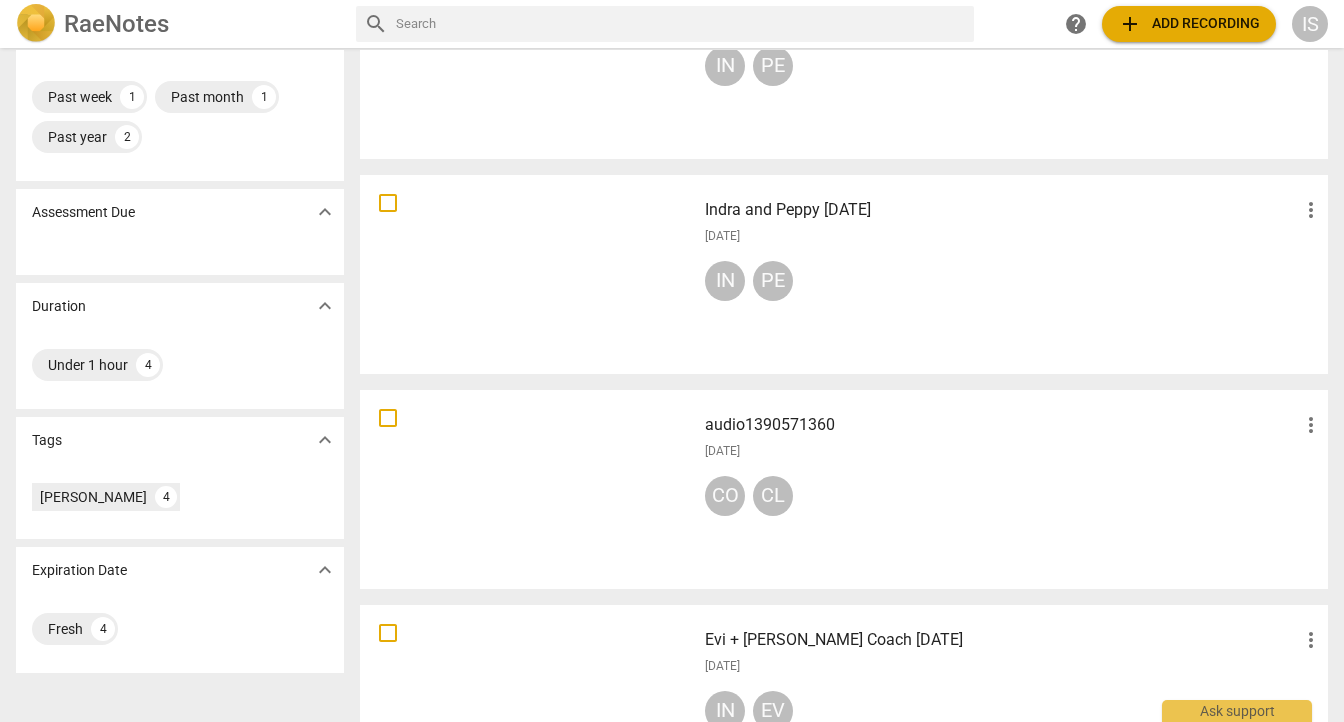 click at bounding box center (528, 489) 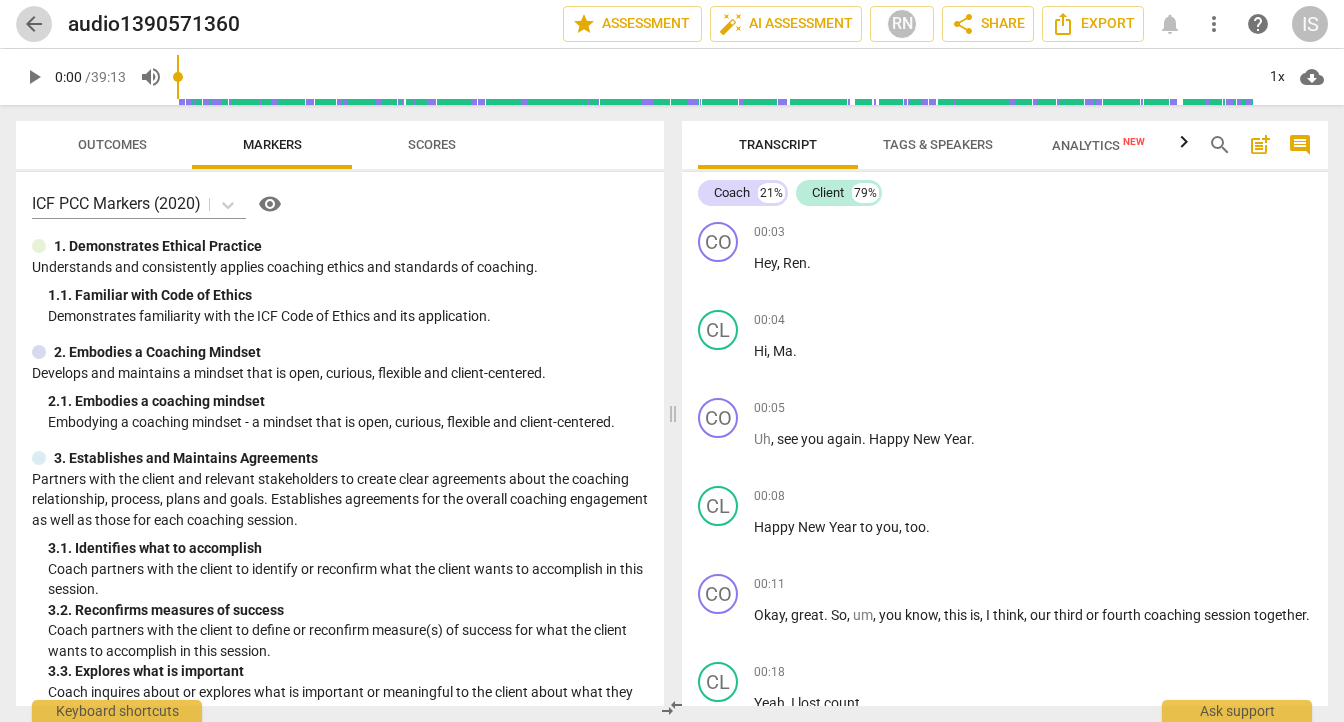 click on "arrow_back" at bounding box center (34, 24) 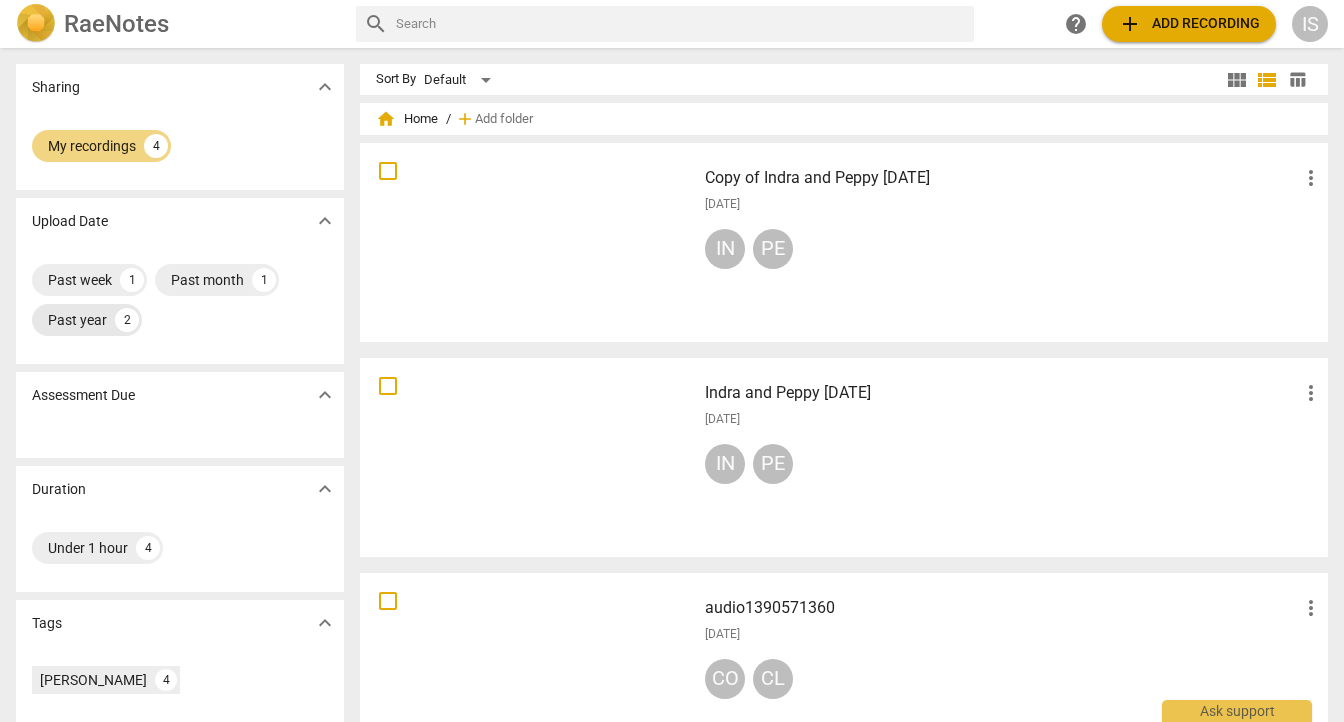 click on "Past year 2" at bounding box center (87, 320) 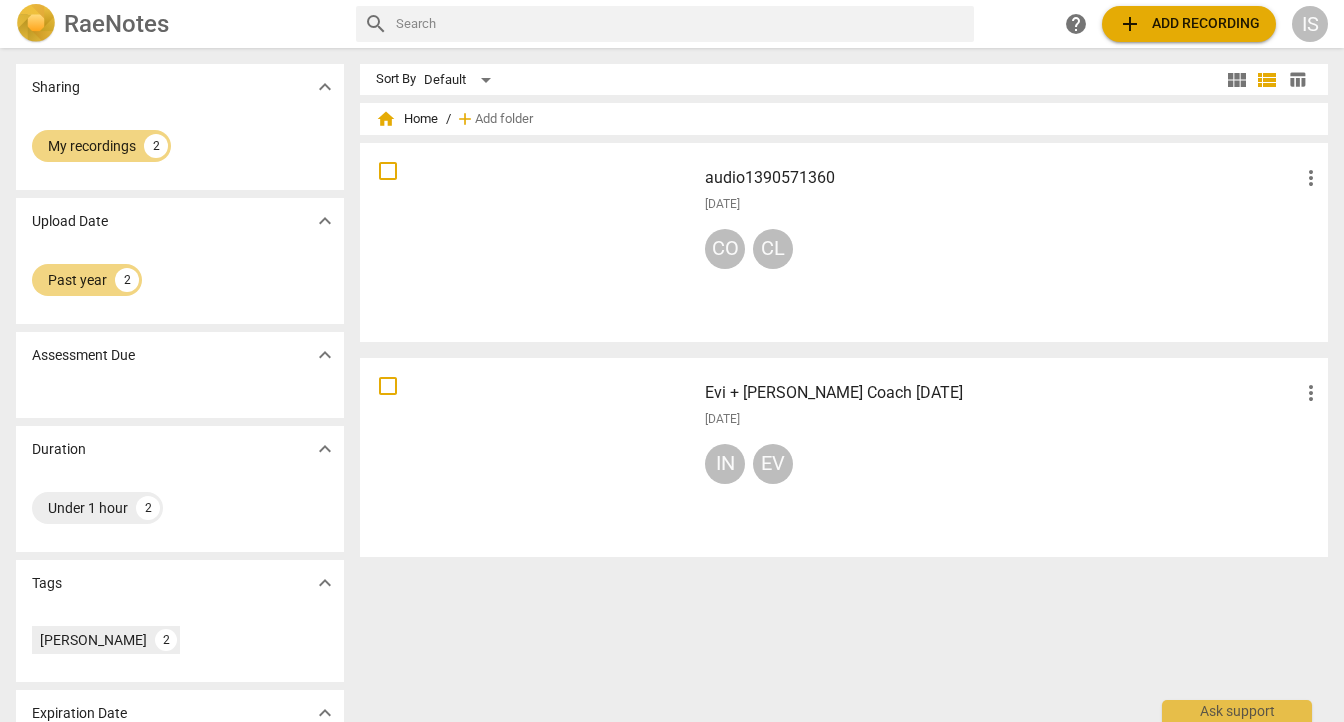 click on "audio1390571360" at bounding box center [1002, 178] 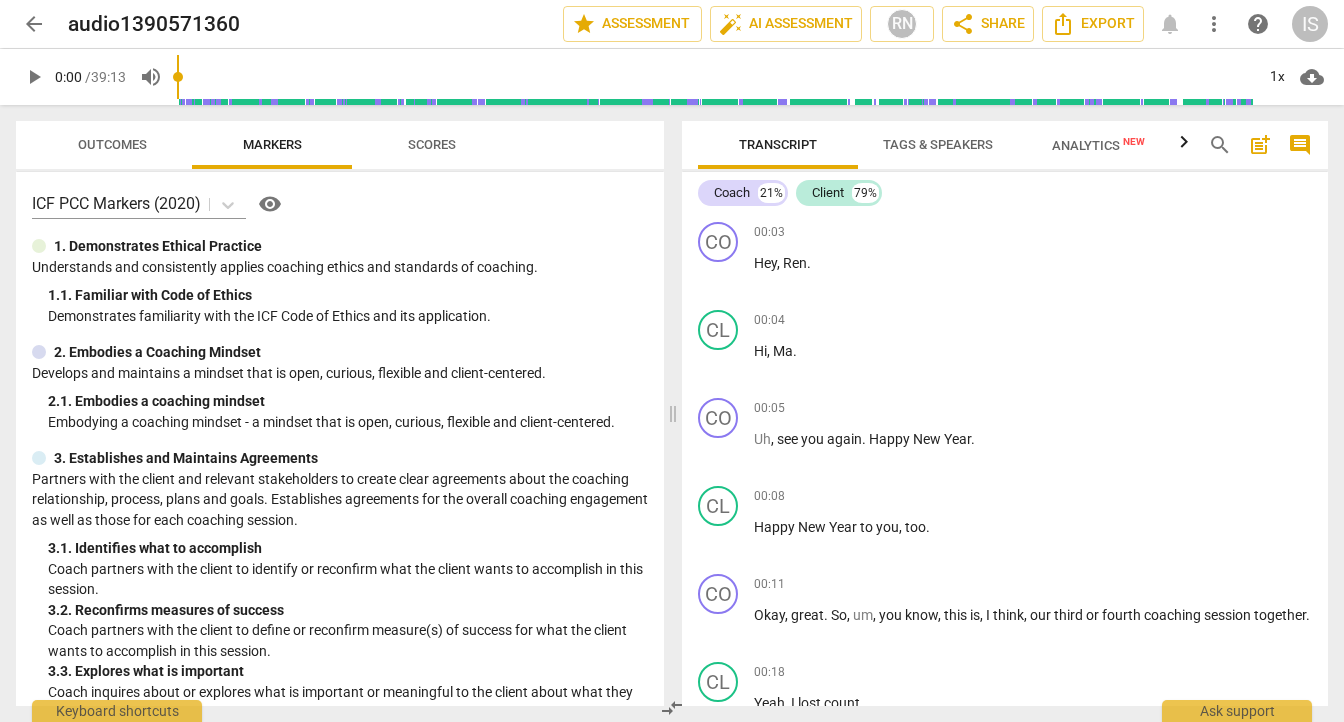 click on "arrow_back" at bounding box center [34, 24] 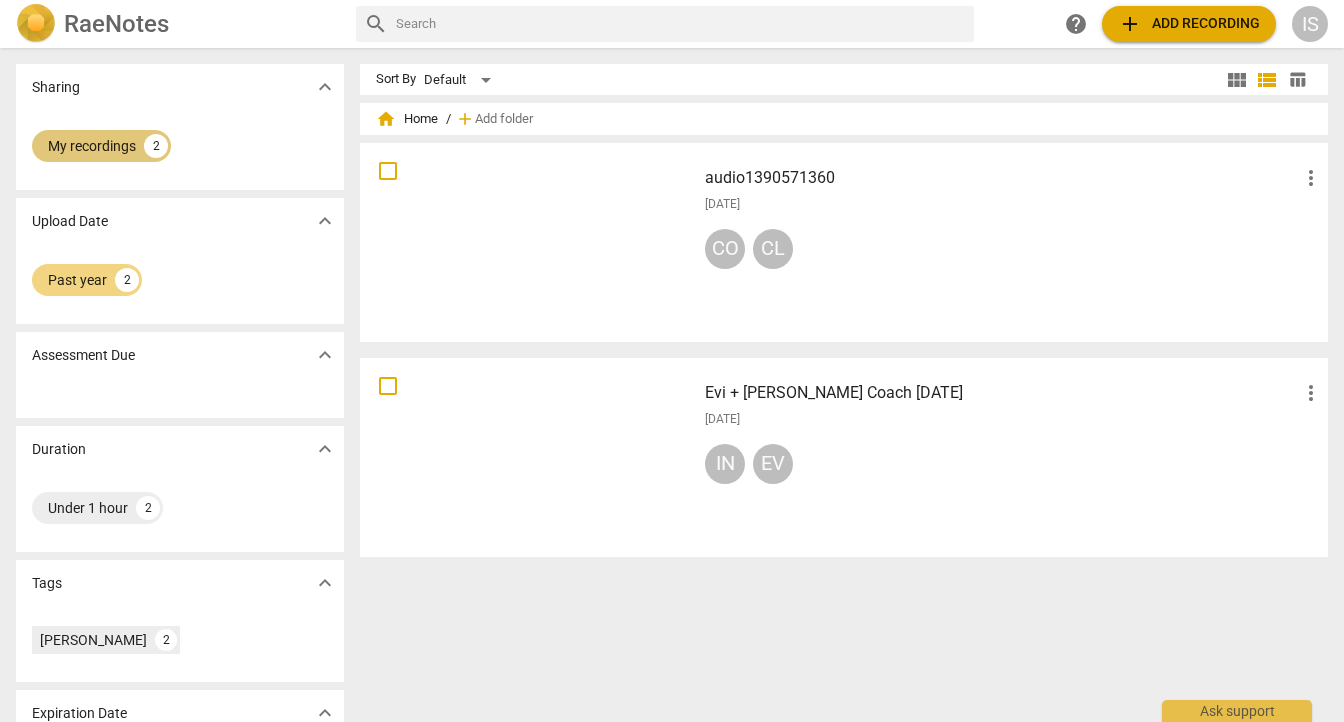 click on "My recordings" at bounding box center (92, 146) 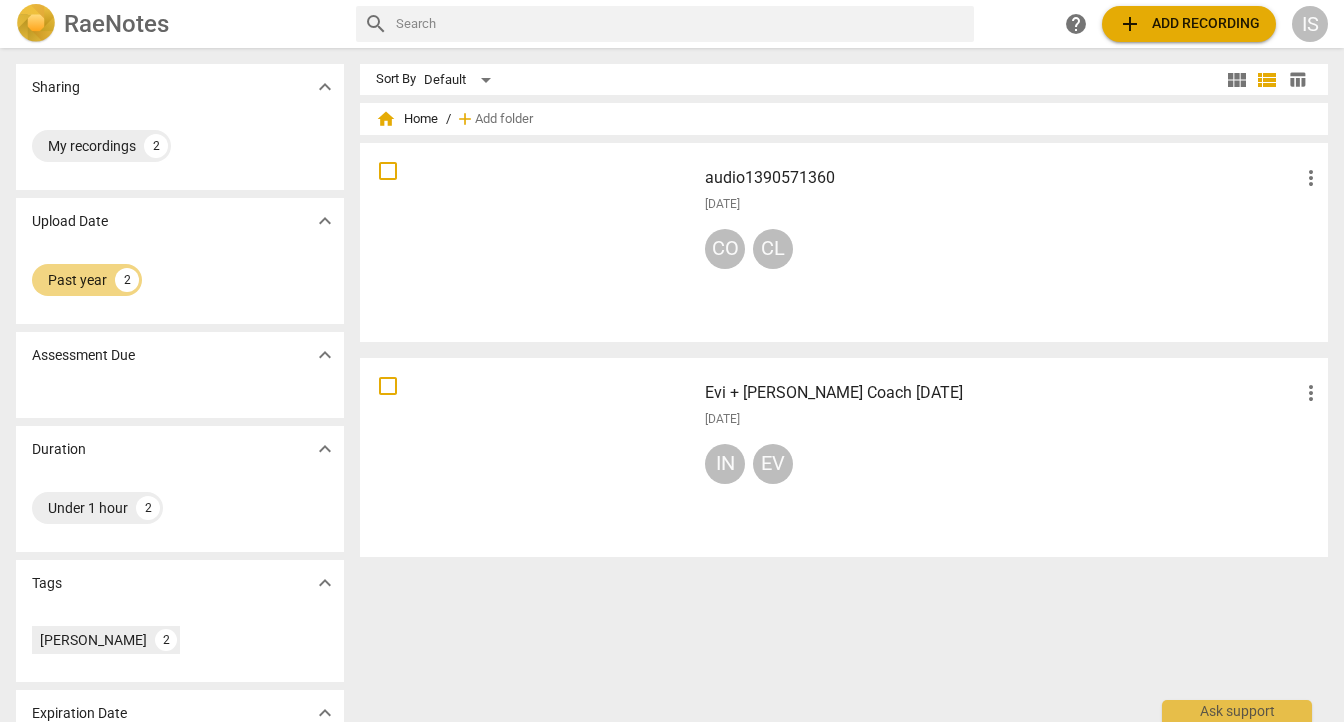 click on "Sort By Default view_module view_list table_chart home Home / add Add folder audio1390571360 more_vert [DATE] CO CL Evi + Indra Coach [DATE] more_vert [DATE] IN EV" at bounding box center (852, 385) 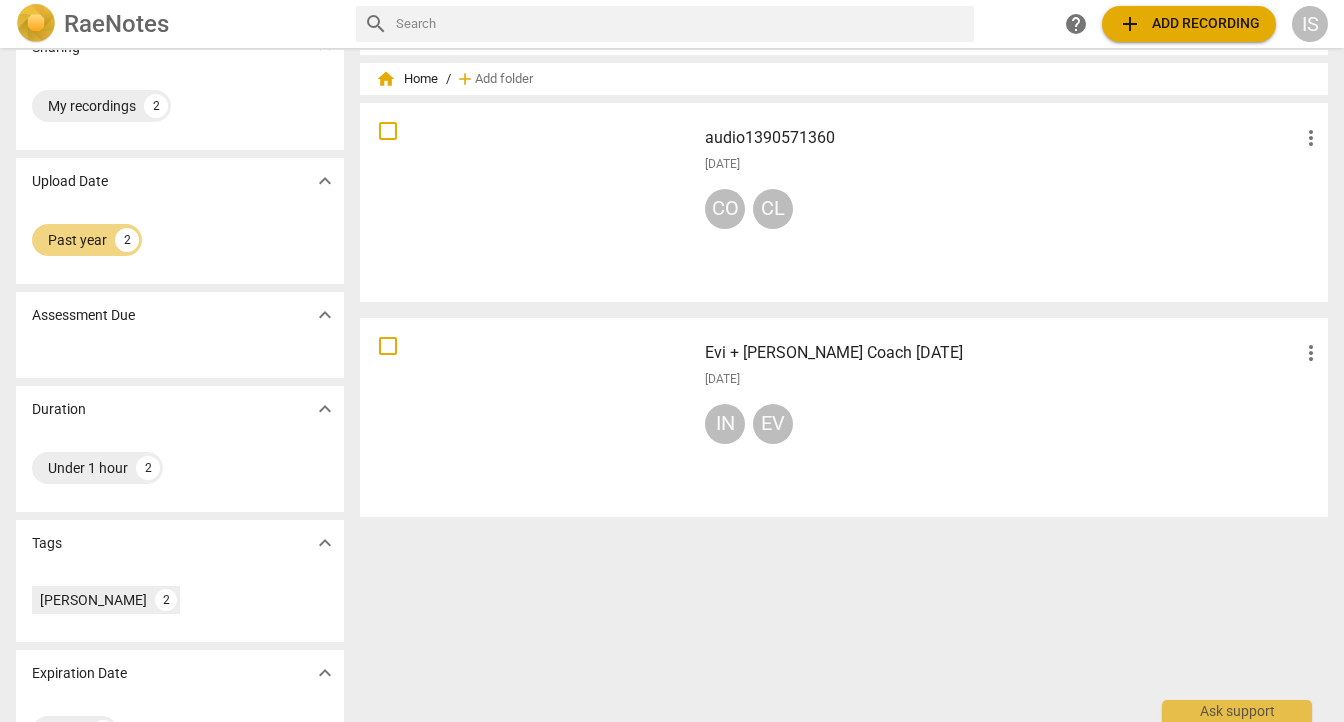 scroll, scrollTop: 102, scrollLeft: 0, axis: vertical 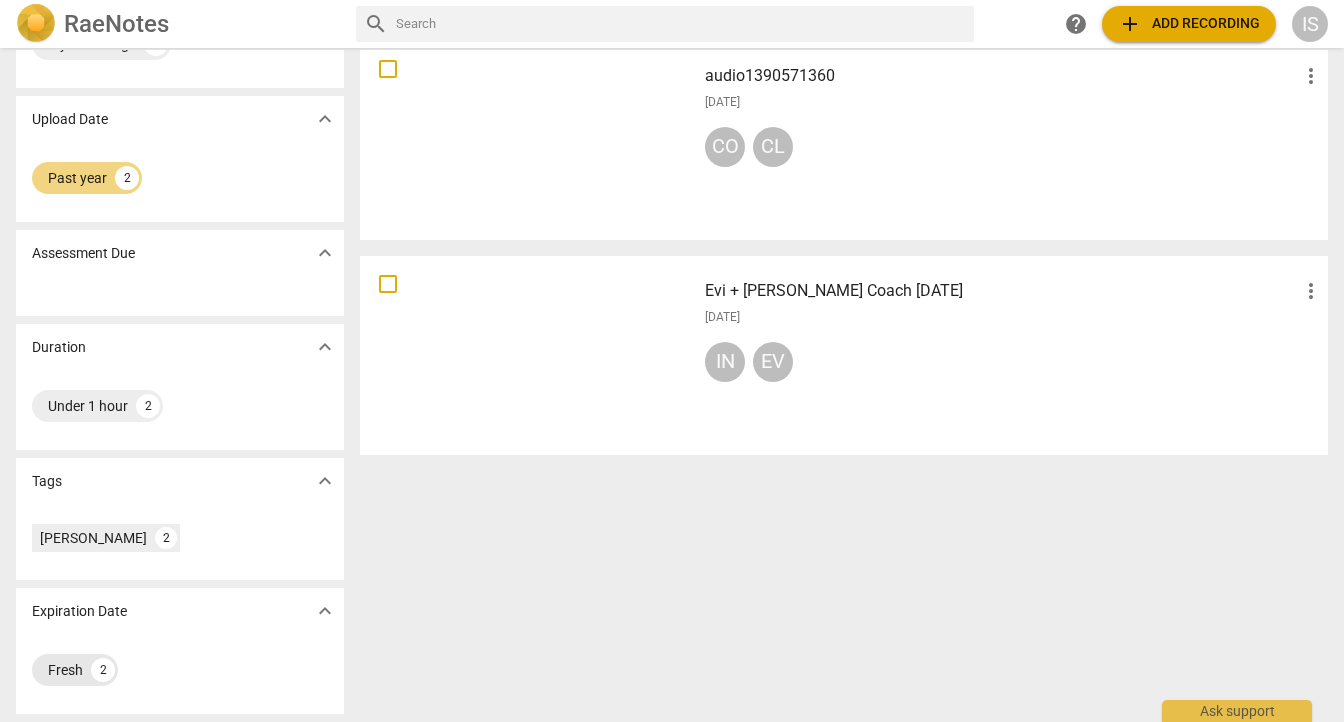 click on "Fresh" at bounding box center [65, 670] 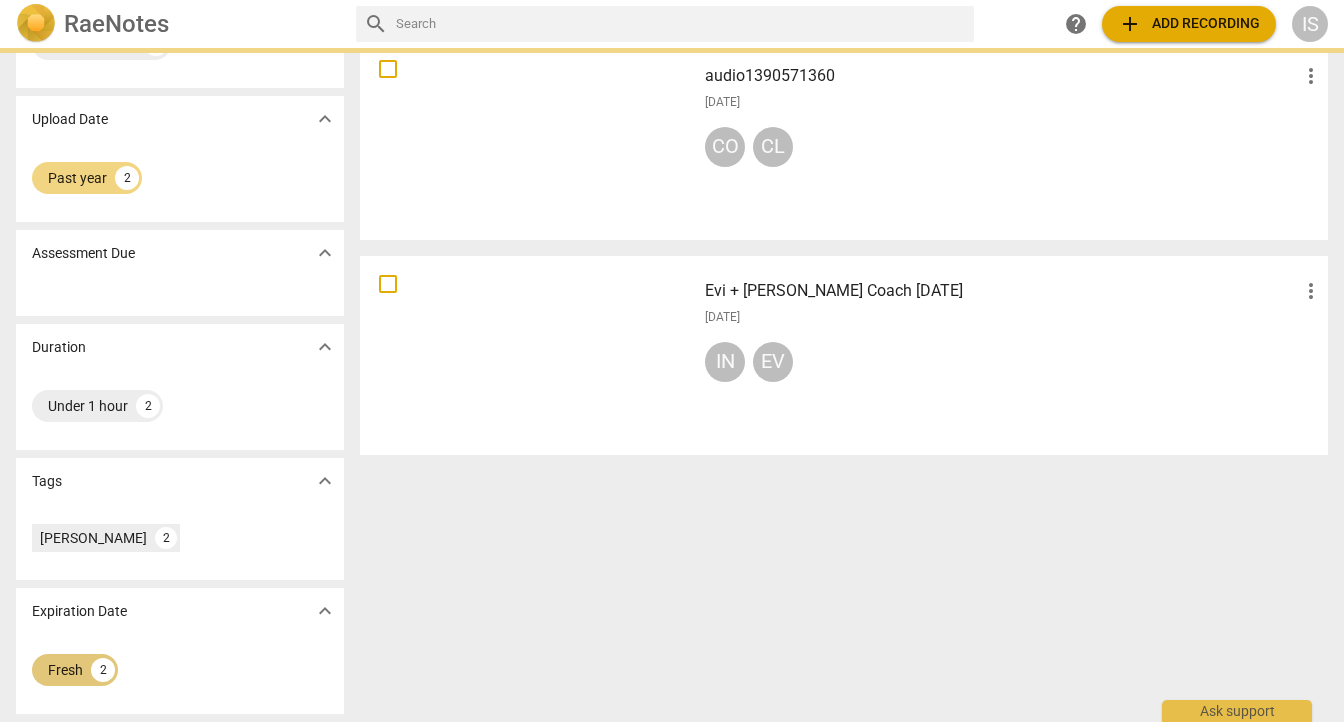 scroll, scrollTop: 0, scrollLeft: 0, axis: both 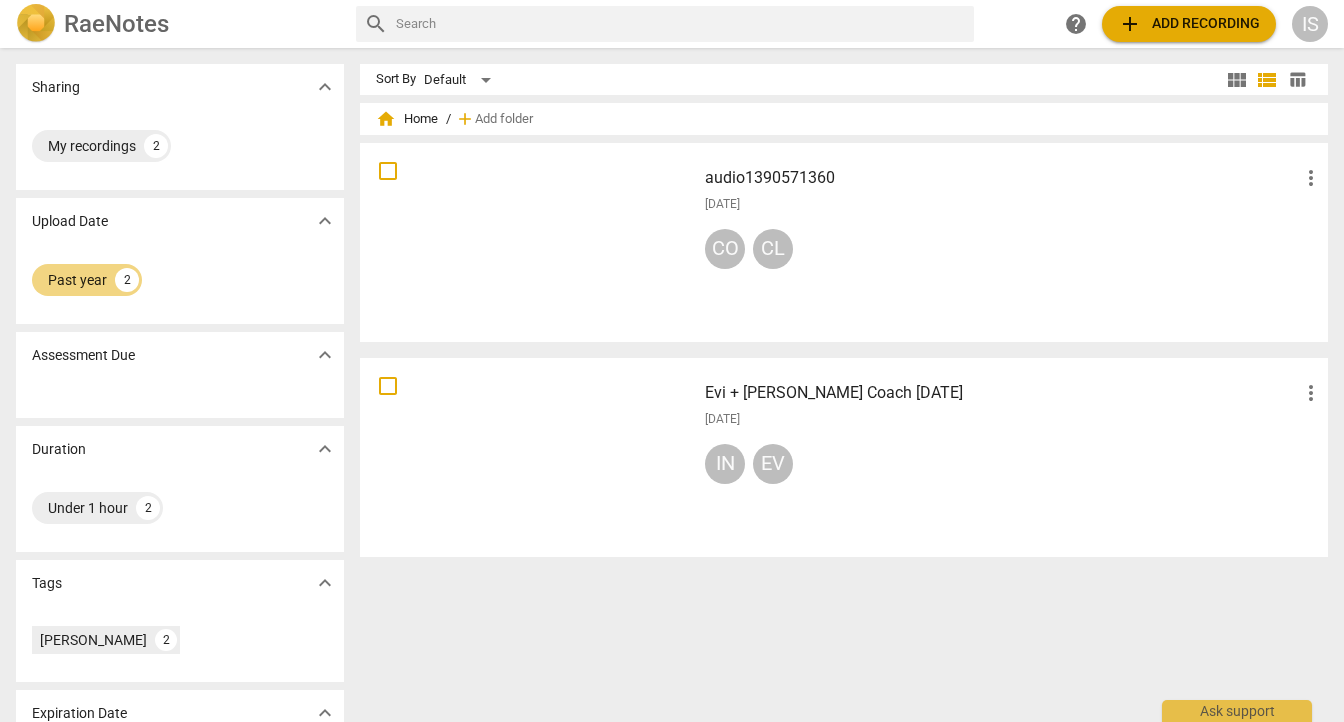 click on "My recordings 2" at bounding box center (180, 146) 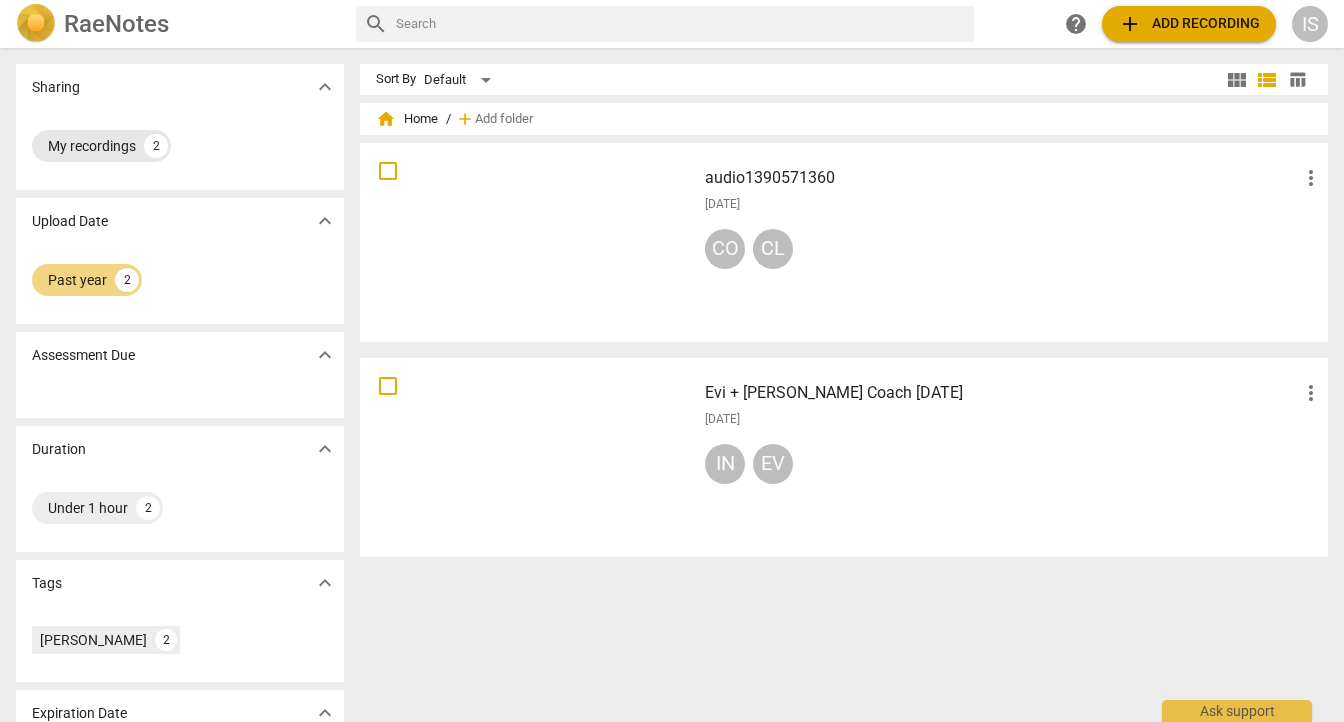 click on "My recordings" at bounding box center [92, 146] 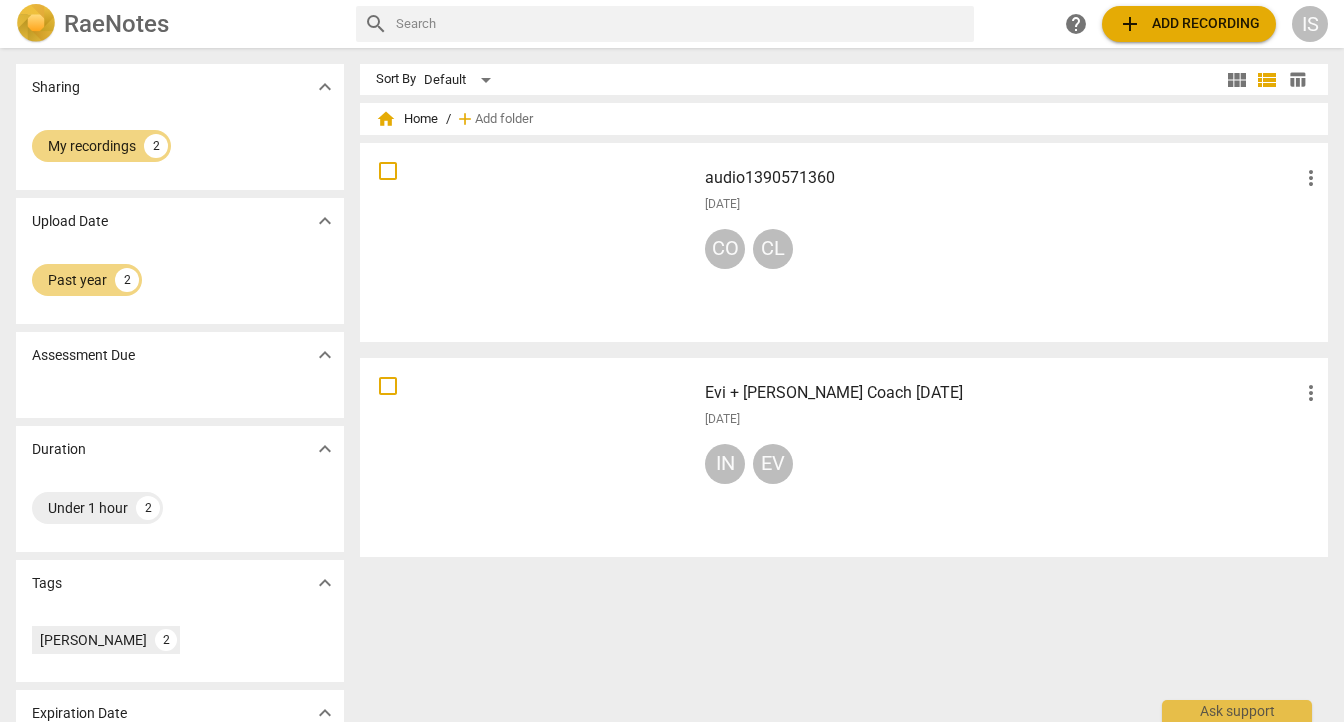 click at bounding box center [528, 242] 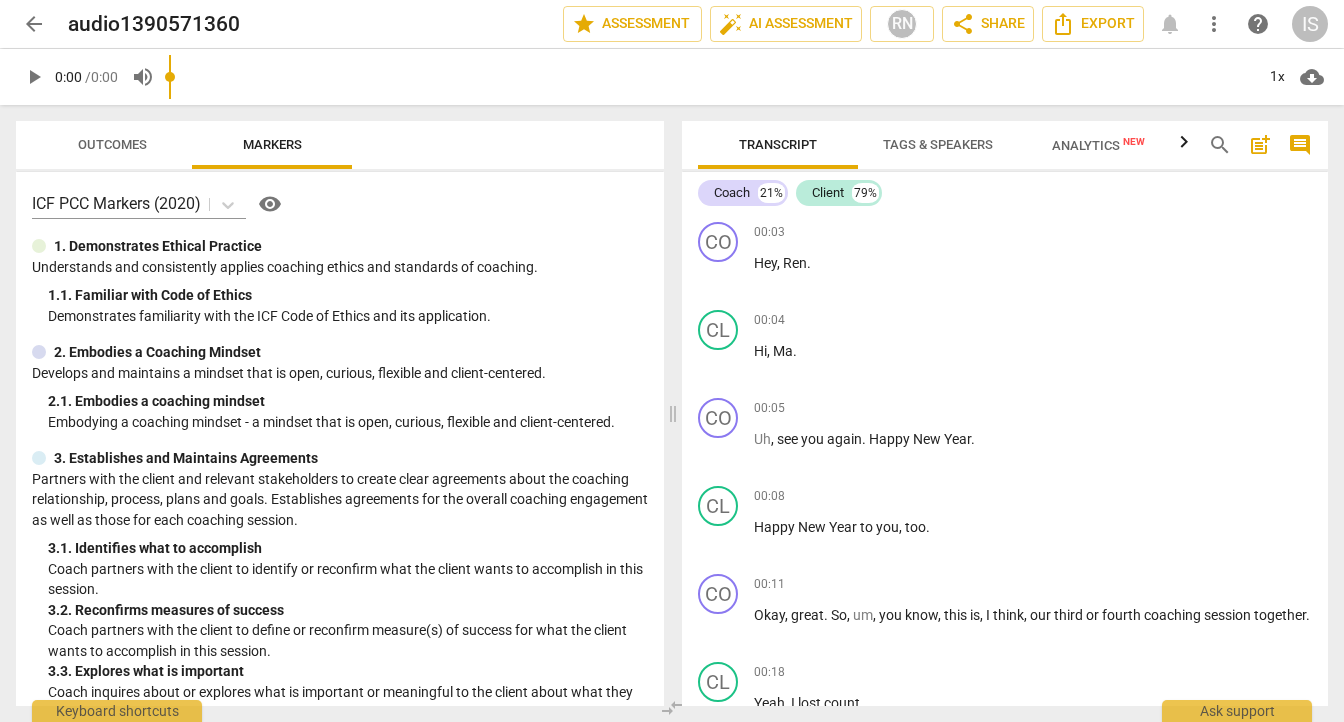 click on "play_arrow" at bounding box center [34, 77] 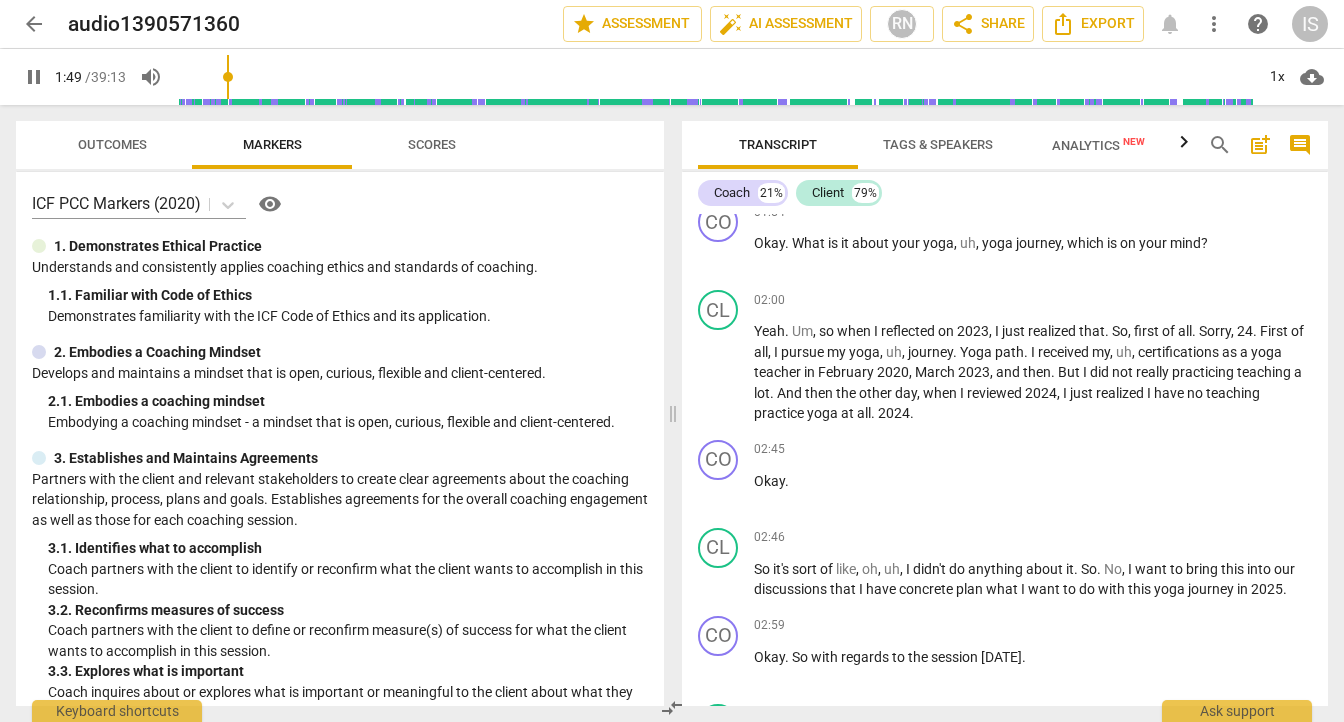 scroll, scrollTop: 1440, scrollLeft: 0, axis: vertical 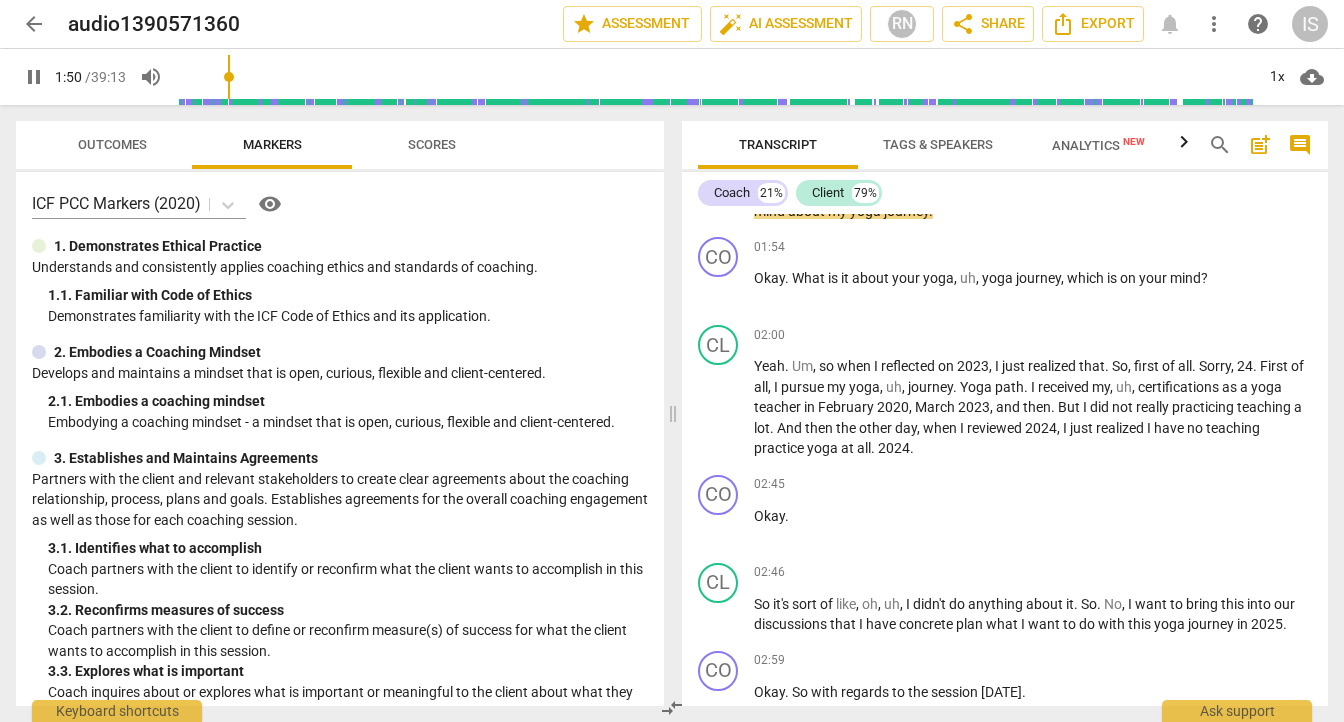 click on "Scores" at bounding box center [432, 144] 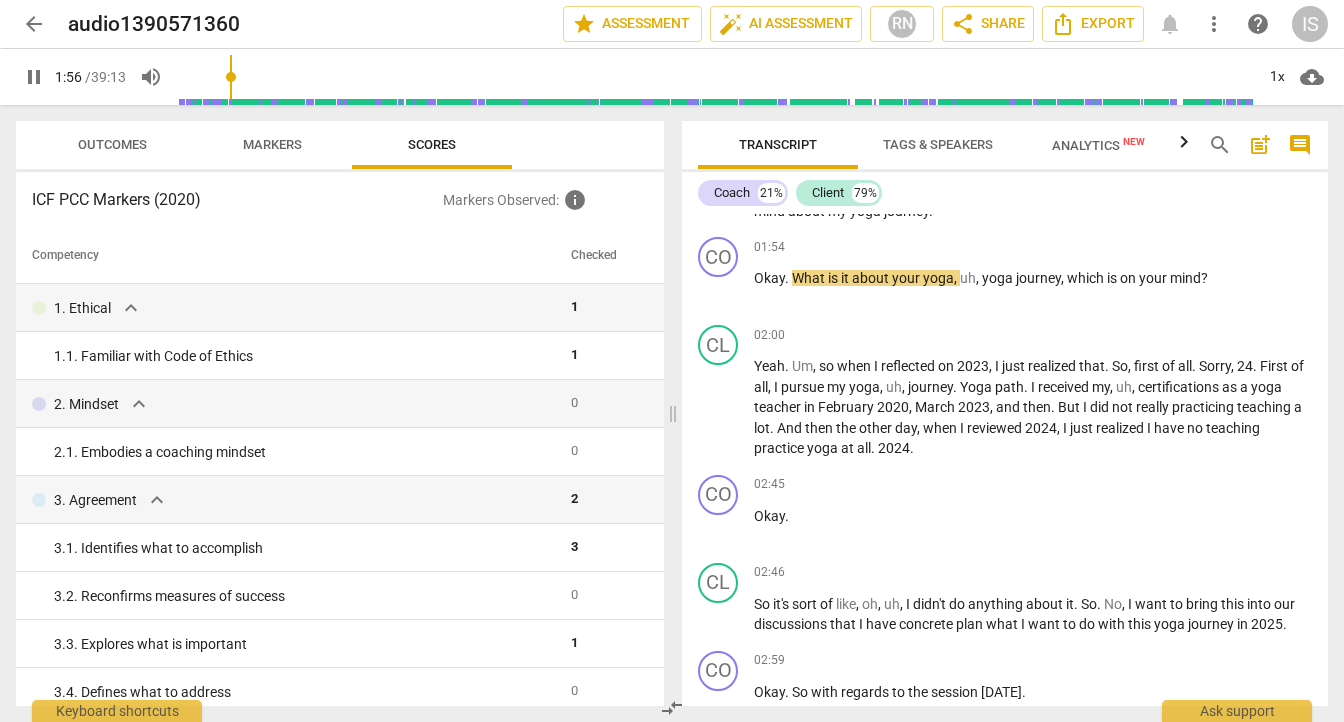 click on "Outcomes" at bounding box center [112, 144] 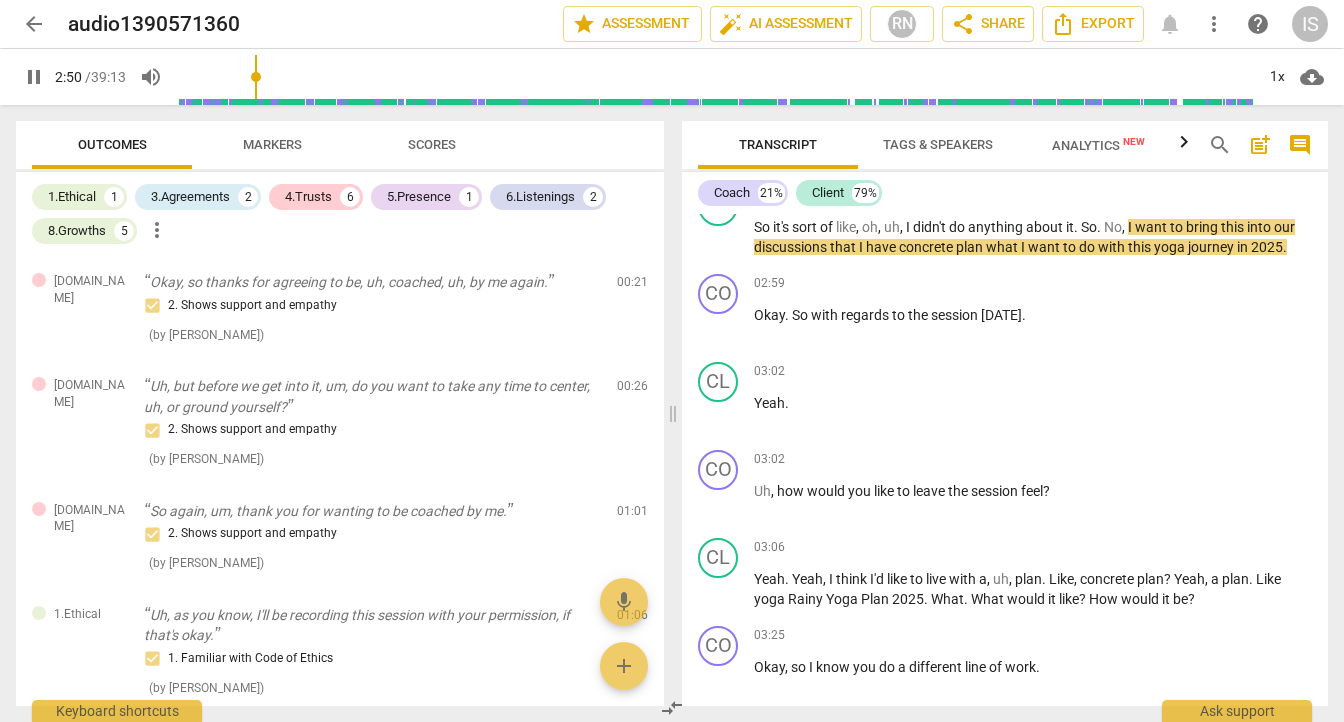 scroll, scrollTop: 1818, scrollLeft: 0, axis: vertical 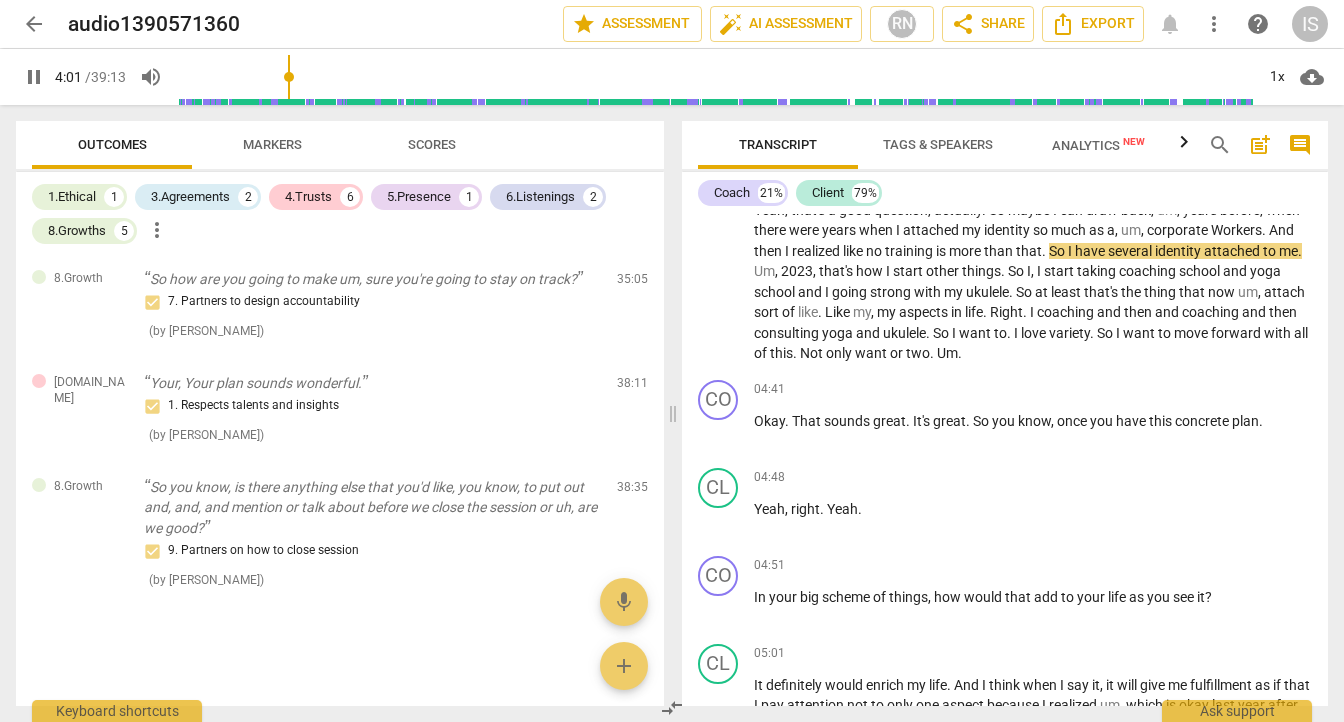 click on "Scores" at bounding box center [432, 144] 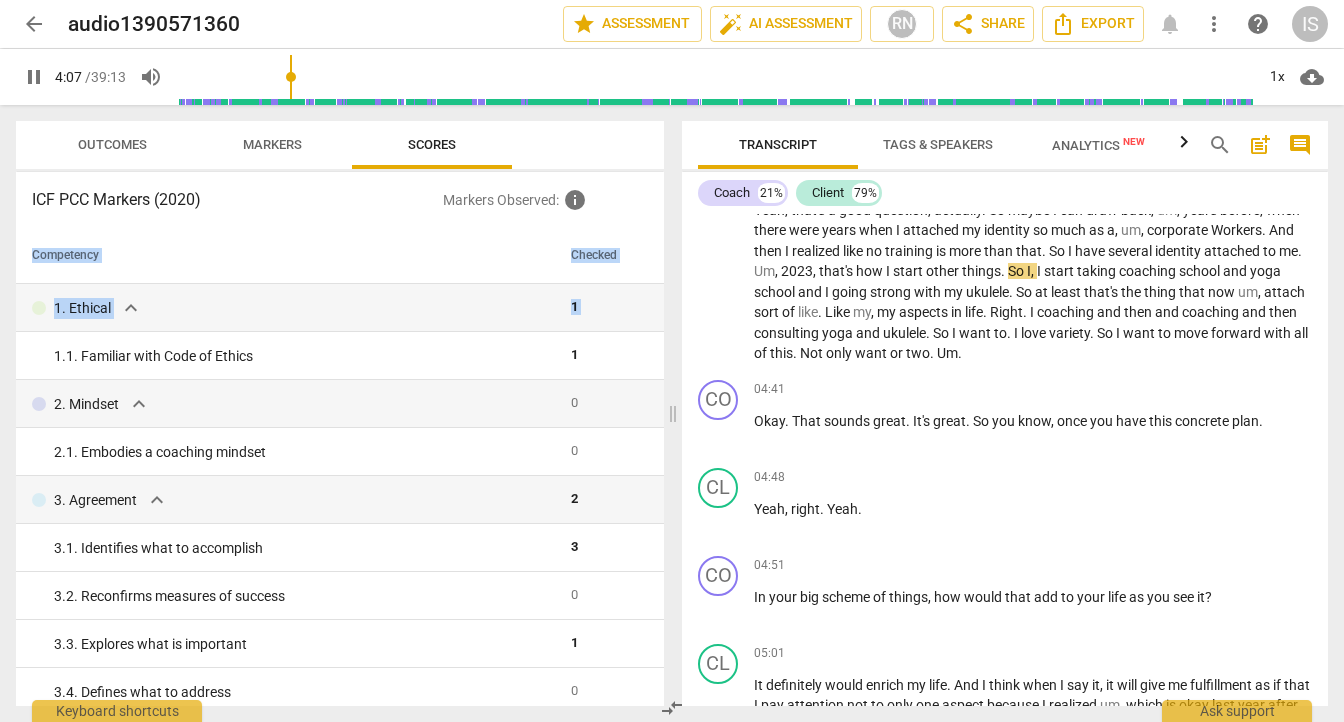 drag, startPoint x: 655, startPoint y: 301, endPoint x: 660, endPoint y: 330, distance: 29.427877 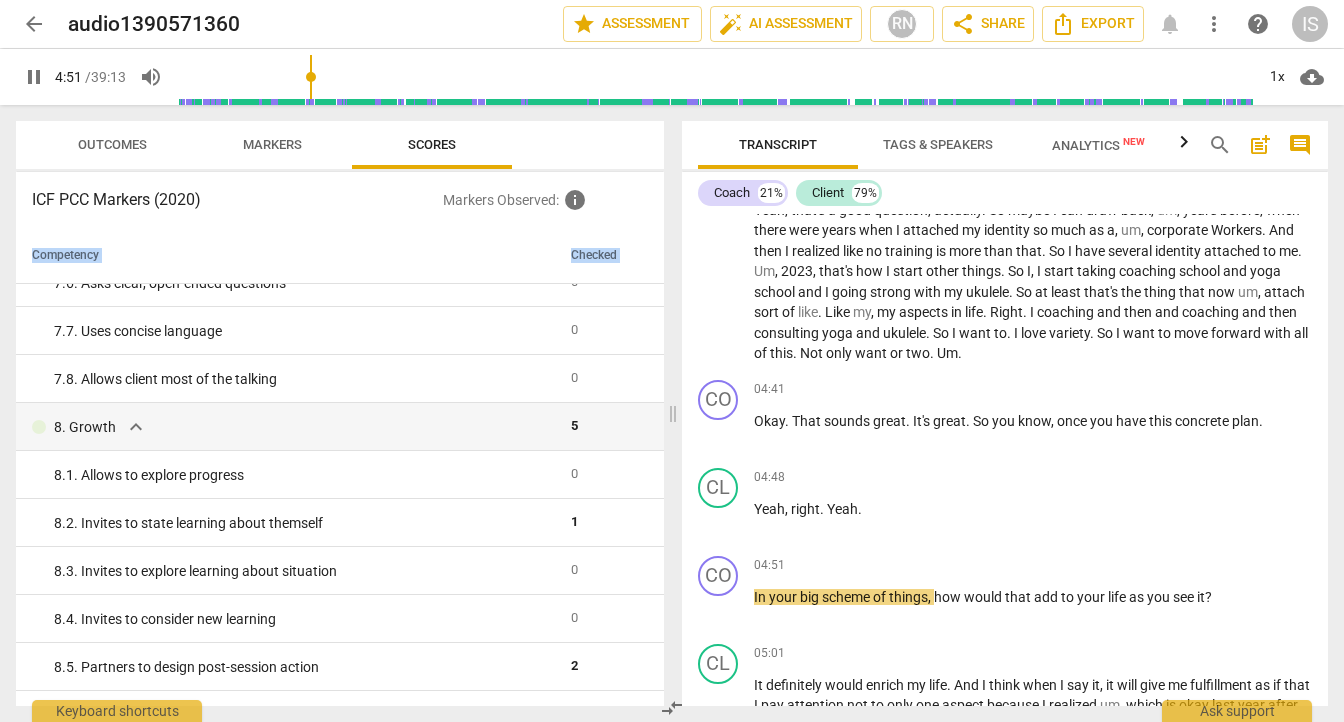 scroll, scrollTop: 1676, scrollLeft: 0, axis: vertical 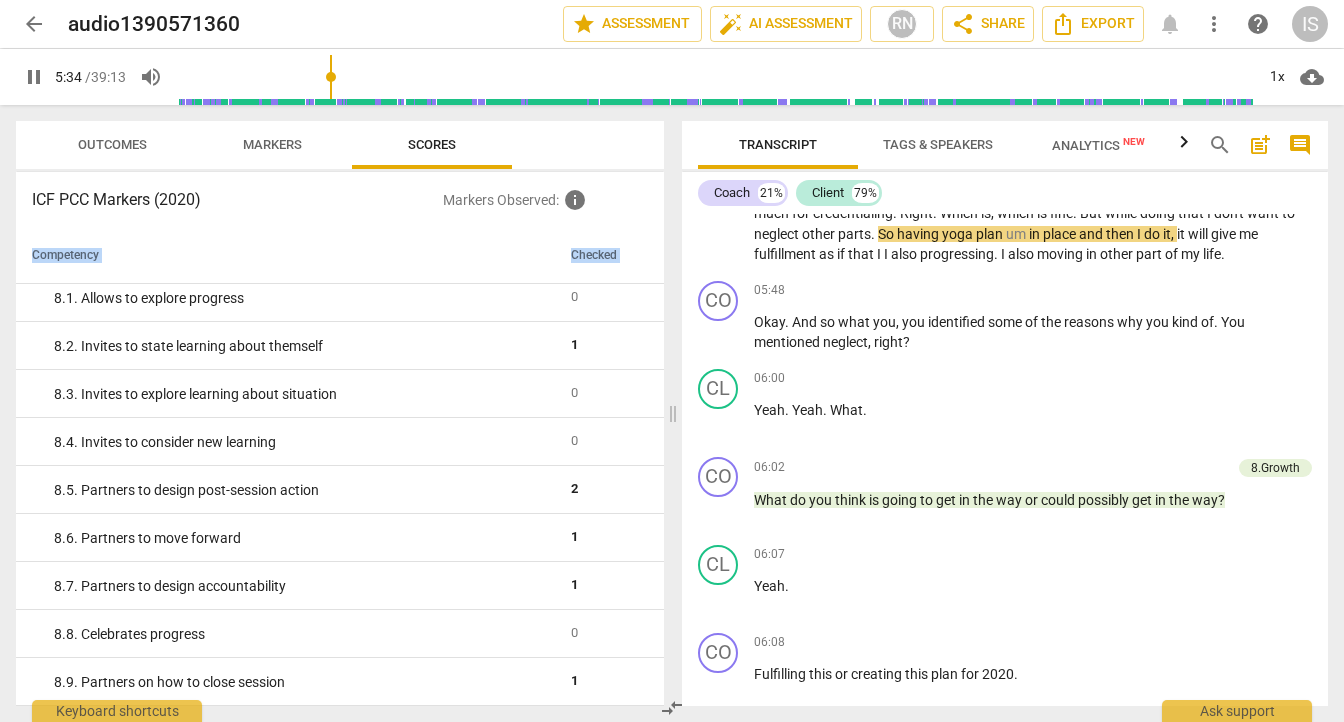click on "Markers" at bounding box center (272, 144) 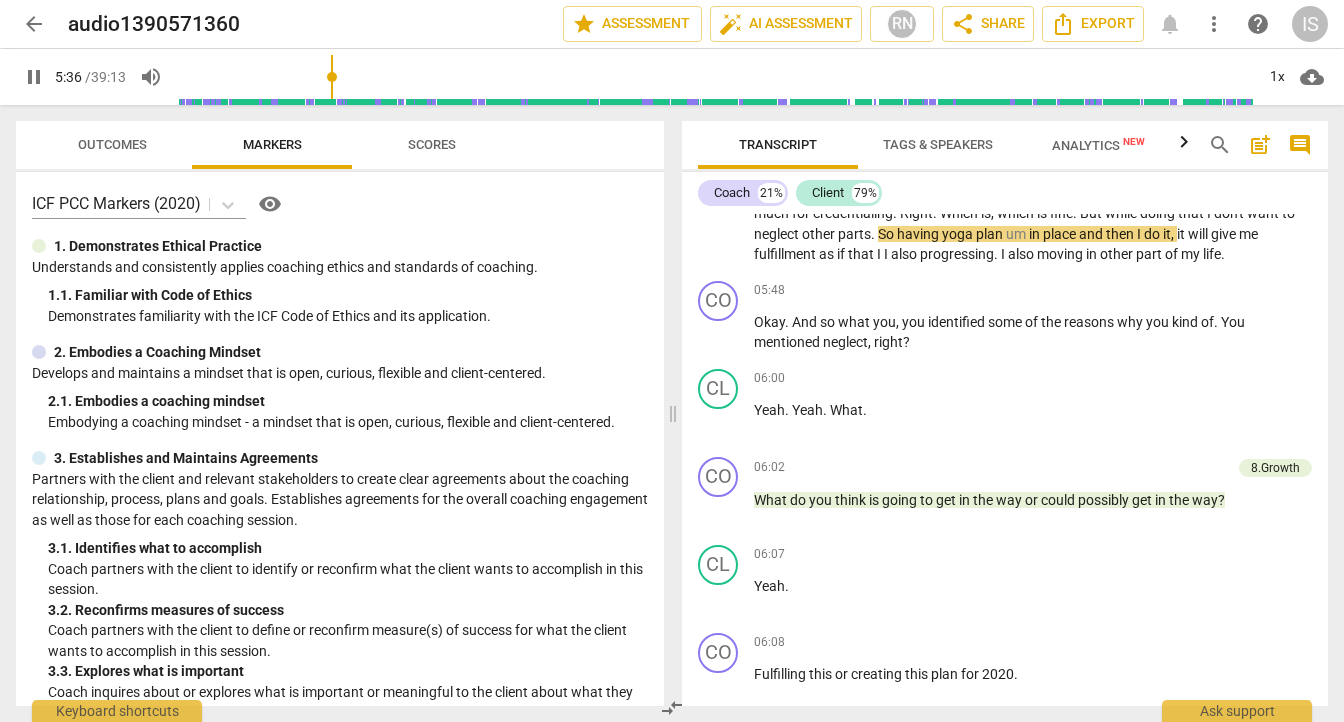 click on "Outcomes" at bounding box center (112, 144) 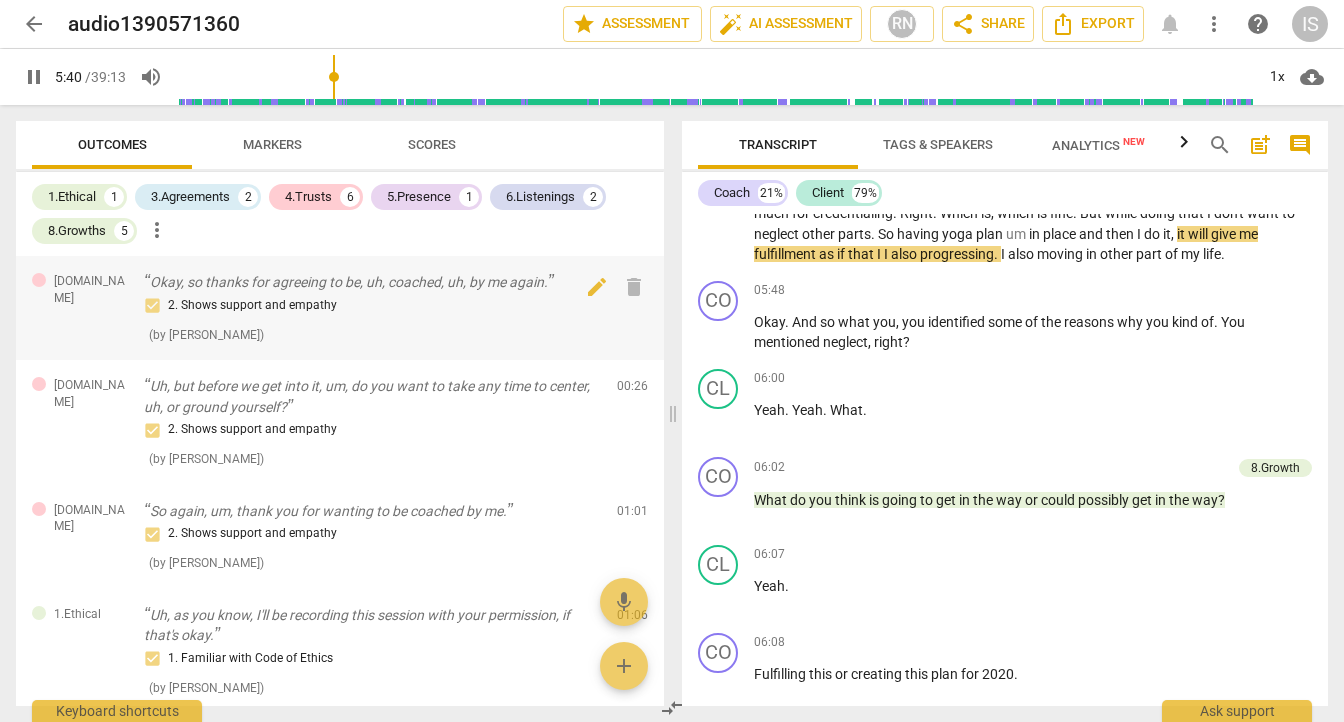 drag, startPoint x: 664, startPoint y: 320, endPoint x: 655, endPoint y: 308, distance: 15 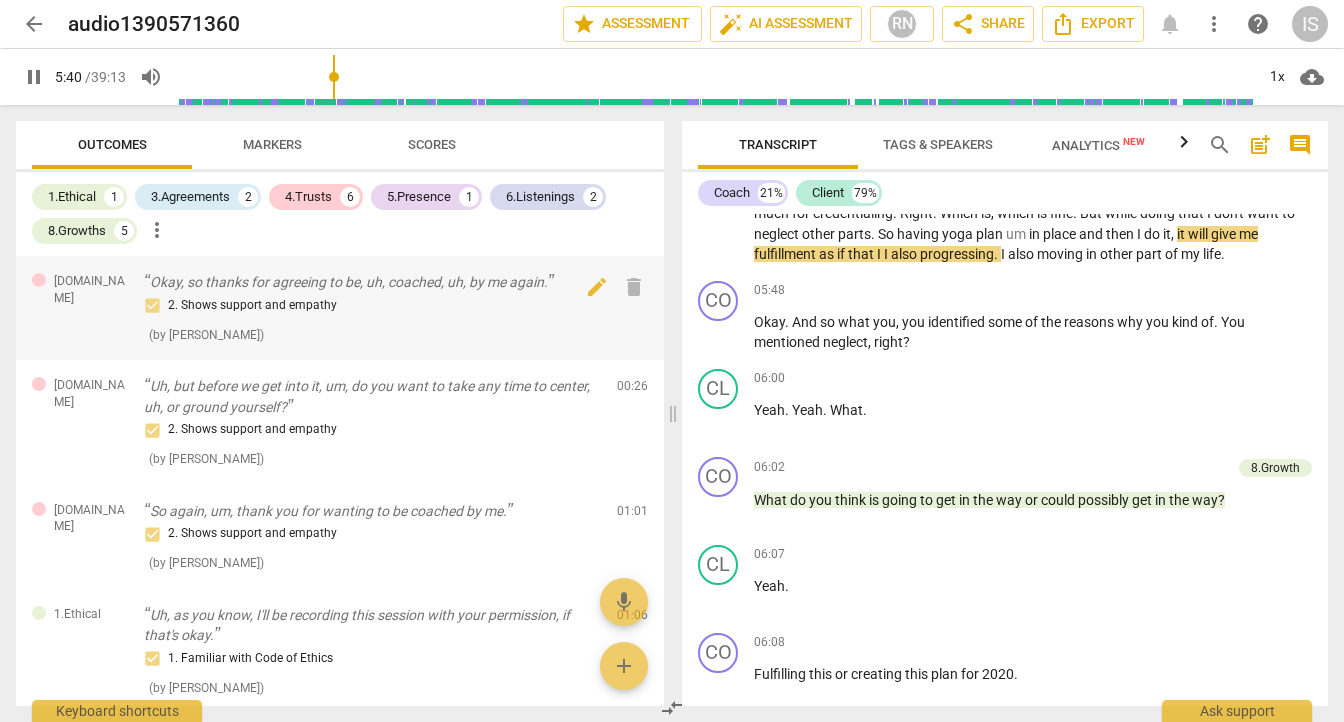 click on "Outcomes Markers Scores 1.Ethical 1 3.Agreements 2 4.Trusts 6 5.Presence 1 6.Listenings 2 8.Growths 5 more_vert [DOMAIN_NAME] Okay, so thanks for agreeing to be, uh, coached, uh, by me again. 2. Shows support and empathy ( by [PERSON_NAME] ) 00:21 edit delete [DOMAIN_NAME] Uh, but before we get into it, um, do you want to take any time to center, uh, or ground yourself? 2. Shows support and empathy ( by [PERSON_NAME] ) 00:26 edit delete [DOMAIN_NAME] So again, um, thank you for wanting to be coached by me. 2. Shows support and empathy ( by [PERSON_NAME] ) 01:01 edit delete 1.Ethical Uh, as you know, I'll be recording this session with your permission, if that's okay. 1. Familiar with Code of Ethics ( by [PERSON_NAME] ) 01:06 edit delete 3.Agreement Uh, what's on your mind? 1. Identifies what to accomplish ( by [PERSON_NAME] ) 01:31 edit delete 3.Agreement What would you like to bring to the conversation [DATE]? 1. Identifies what to accomplish ( by [PERSON_NAME] ) 01:33 edit delete 8.Growth 6. Partners to move forward ( by [PERSON_NAME] ) 06:02 edit delete ( ) (" at bounding box center (336, 413) 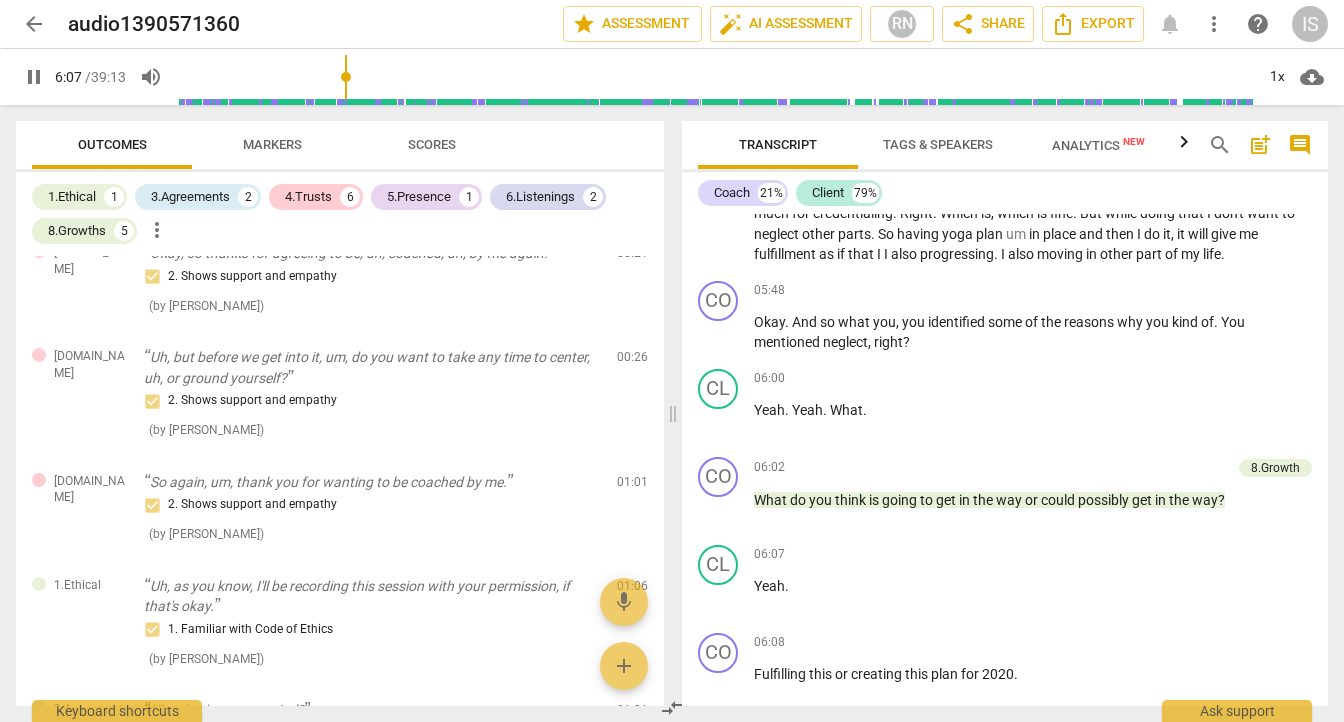 scroll, scrollTop: 20, scrollLeft: 0, axis: vertical 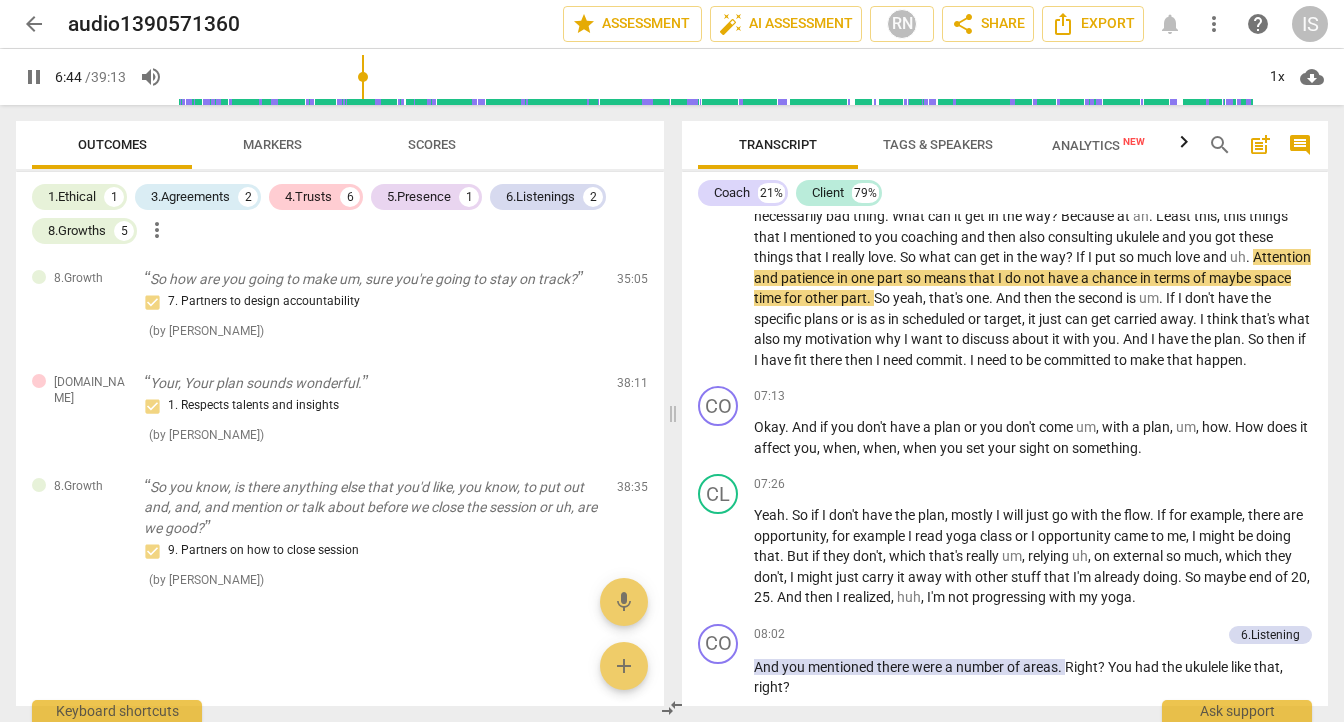 click on "Markers" at bounding box center (272, 144) 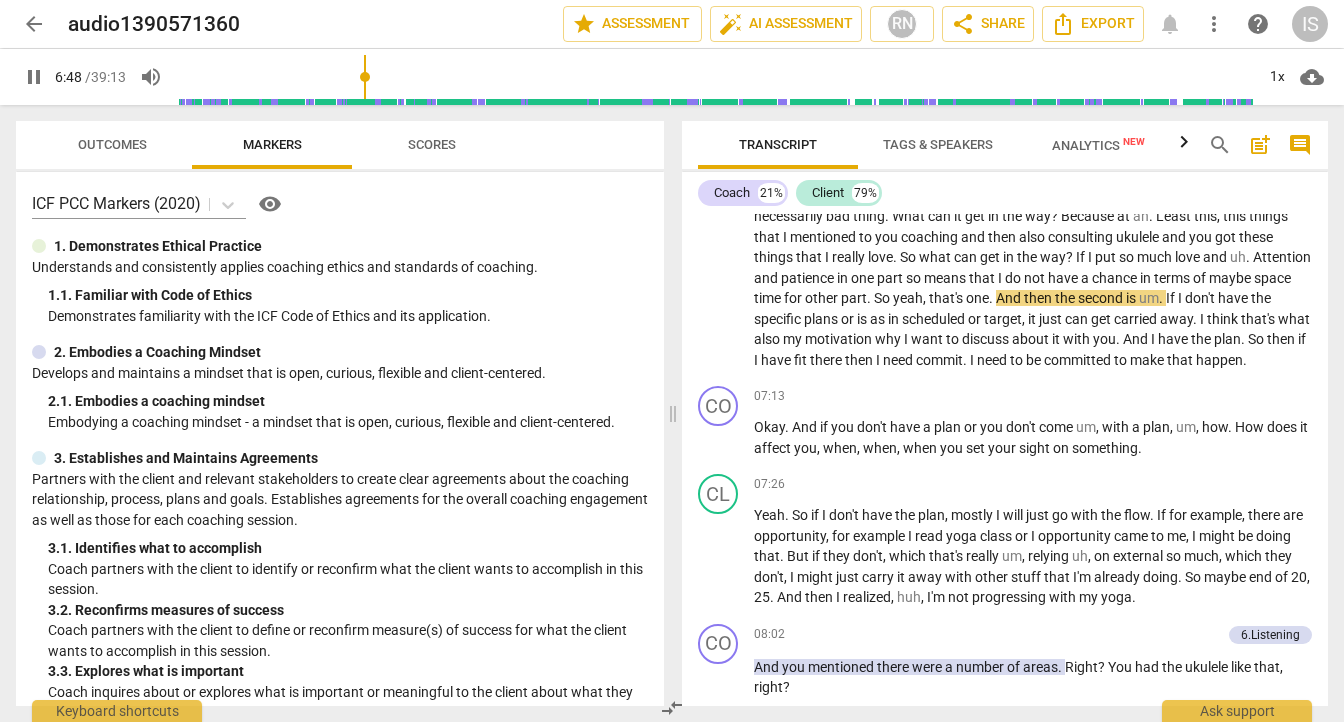 click on "ICF PCC Markers (2020) visibility 1. Demonstrates Ethical Practice Understands and consistently applies coaching ethics and standards of coaching. 1. 1. Familiar with Code of Ethics Demonstrates familiarity with the ICF Code of Ethics and its application. 2. Embodies a Coaching Mindset Develops and maintains a mindset that is open, curious, flexible and client-centered. 2. 1. Embodies a coaching mindset Embodying a coaching mindset - a mindset that is open, curious, flexible and client-centered. 3. Establishes and Maintains Agreements Partners with the client and relevant stakeholders to create clear agreements about the coaching relationship, process, plans and goals. Establishes agreements for the overall coaching engagement as well as those for each coaching session. 3. 1. Identifies what to accomplish Coach partners with the client to identify or reconfirm what the client wants to accomplish in this session. 3. 2. Reconfirms measures of success 3. 3. Explores what is important 3. 4. 4. 4. 4. 5. 5. 5. 5." at bounding box center [340, 439] 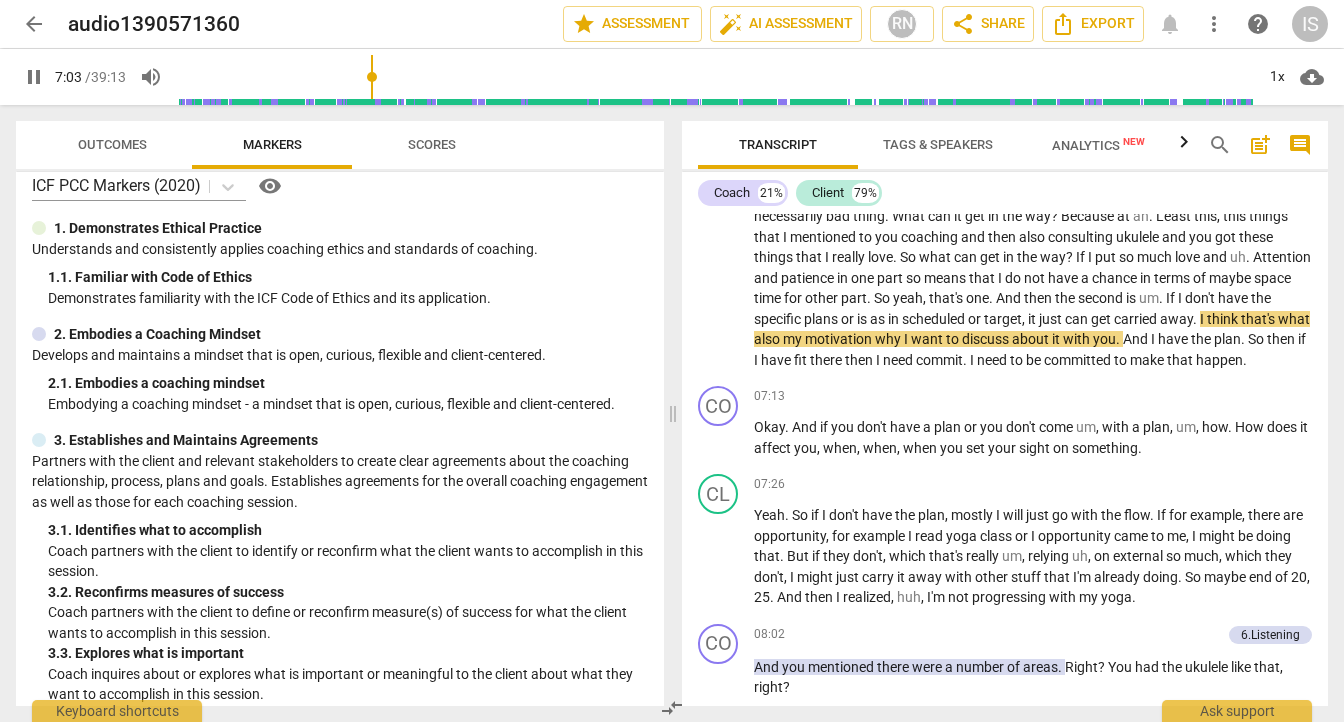 scroll, scrollTop: 37, scrollLeft: 0, axis: vertical 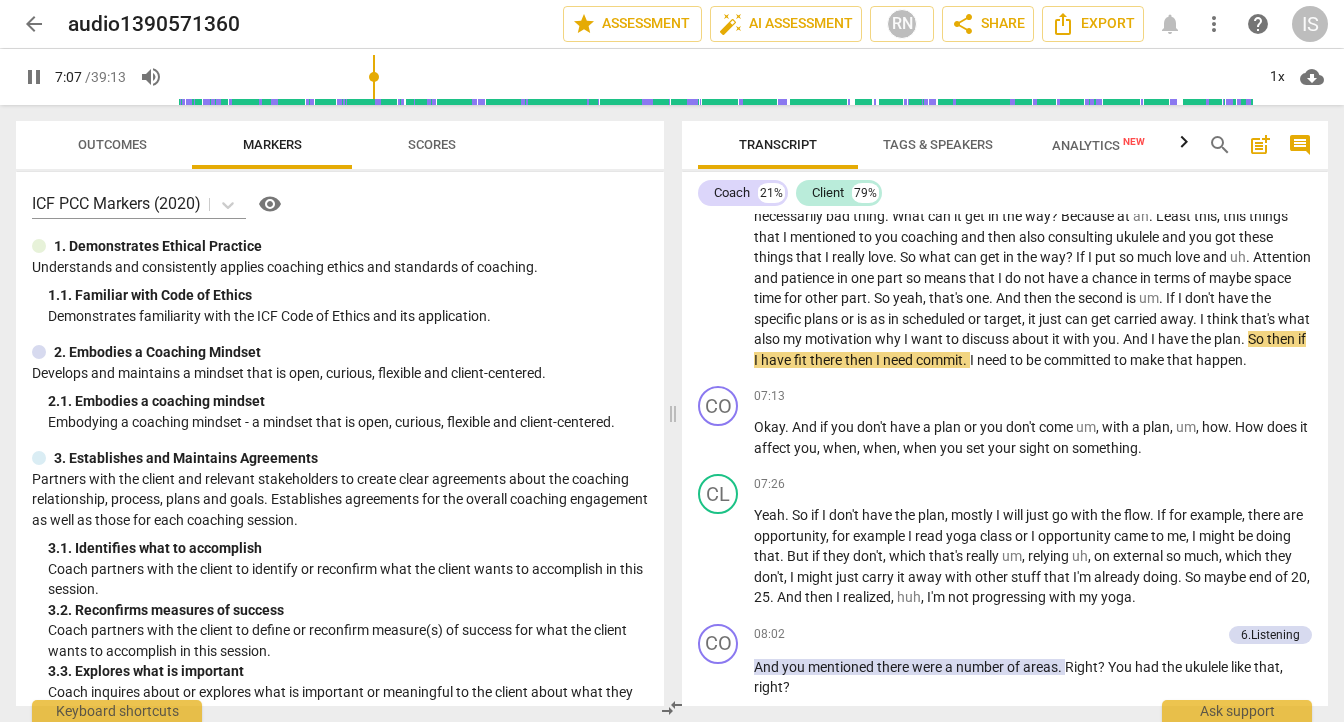 click on "visibility" at bounding box center (270, 204) 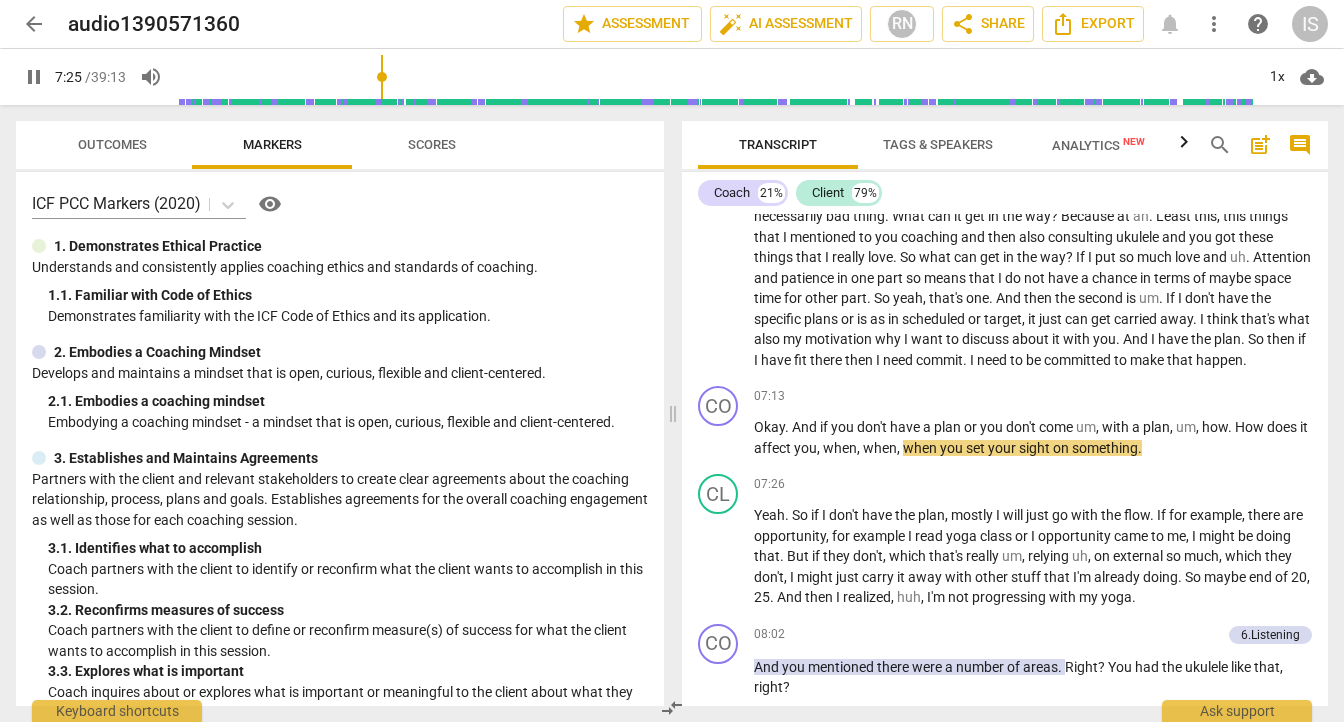 scroll, scrollTop: 4137, scrollLeft: 0, axis: vertical 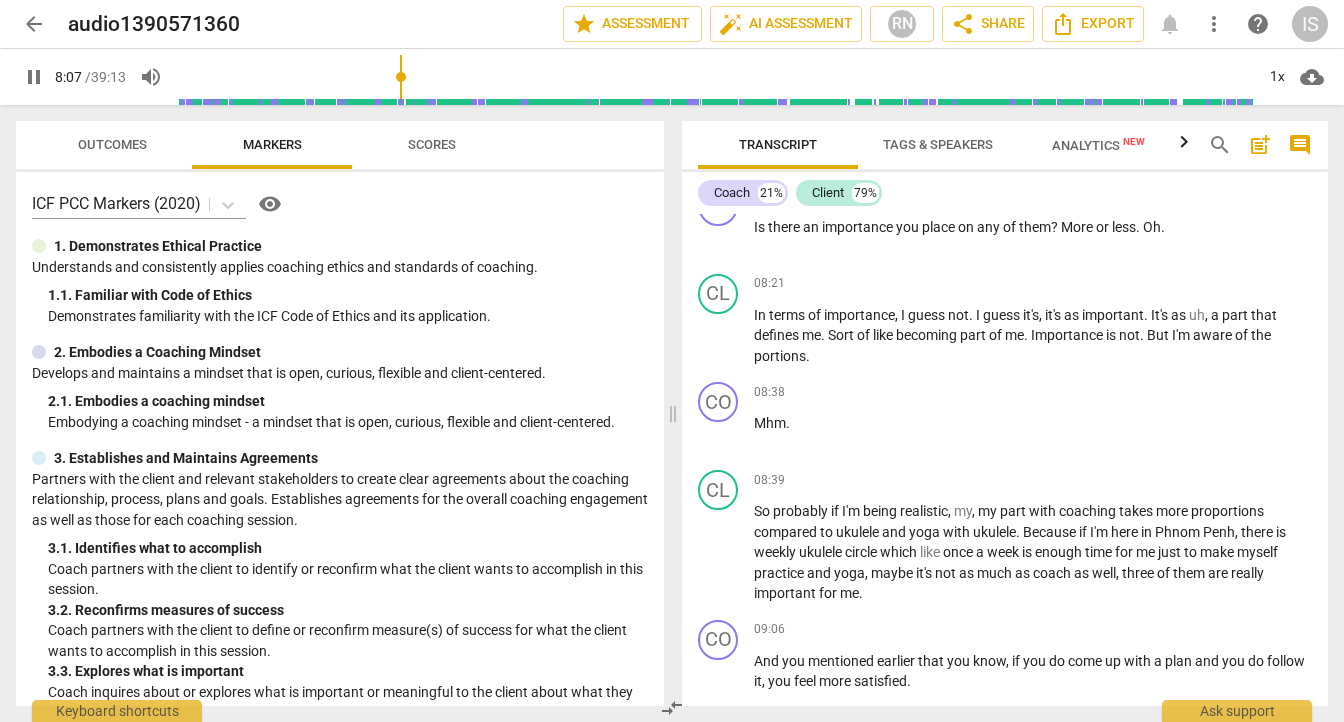 click on "Transcript Tags & Speakers Analytics   New search post_add comment Coach 21% Client 79% CO play_arrow pause 00:03 + Add competency keyboard_arrow_right Hey ,   Ren . CL play_arrow pause 00:04 + Add competency keyboard_arrow_right Hi ,   Ma . CO play_arrow pause 00:05 + Add competency keyboard_arrow_right Uh ,   see   you   again .   Happy   New   Year . CL play_arrow pause 00:08 + Add competency keyboard_arrow_right Happy   New   Year   to   you ,   too . CO play_arrow pause 00:11 + Add competency keyboard_arrow_right Okay ,   great .   So ,   um ,   you   know ,   this   is ,   I   think ,   our   third   or   fourth   coaching   session   together . CL play_arrow pause 00:18 + Add competency keyboard_arrow_right Yeah ,   I   lost   count . CO play_arrow pause 00:20 + Add competency 4.Trusts keyboard_arrow_right Lost   count .   Right .   Okay ,   so   thanks   for   agreeing   to   be ,   uh ,   coached ,   uh ,   by   me   again .   Uh ,   but   before   we   get   into   it ,   um ,   do   you   want   to" at bounding box center [1009, 413] 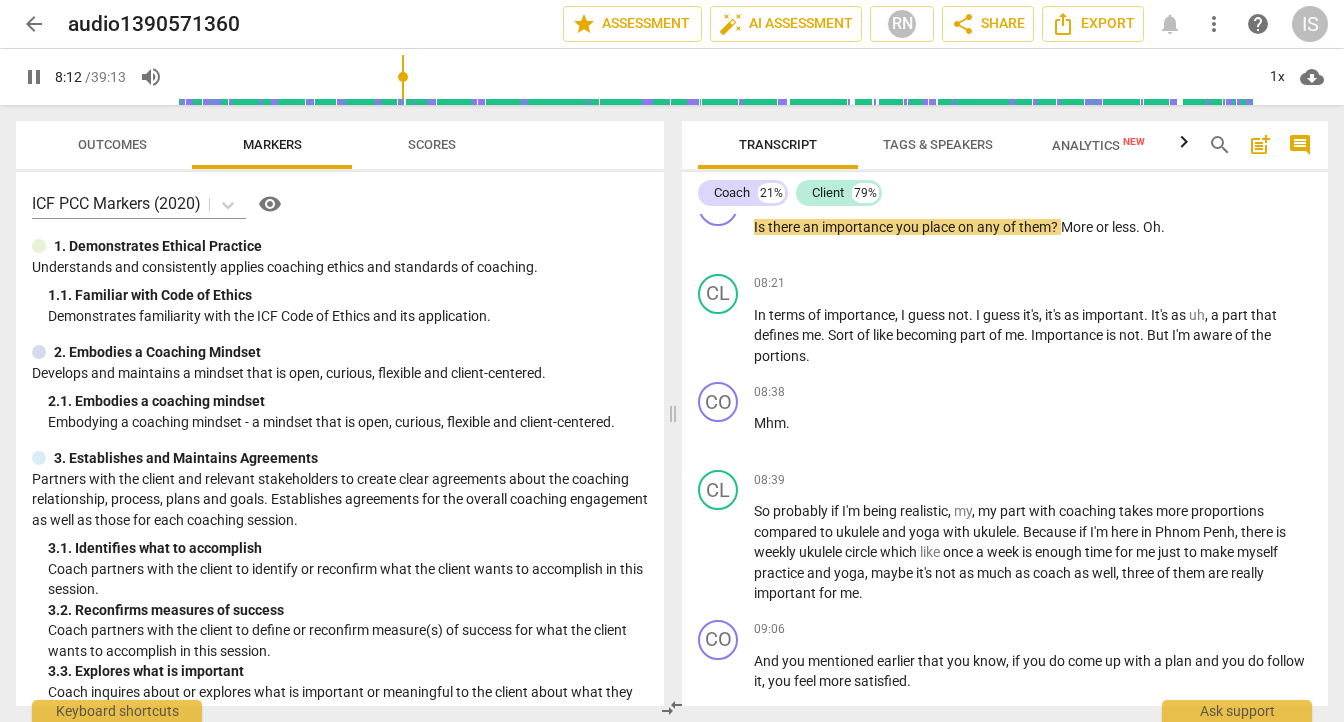 click on "Transcript Tags & Speakers Analytics   New search post_add comment Coach 21% Client 79% CO play_arrow pause 00:03 + Add competency keyboard_arrow_right Hey ,   Ren . CL play_arrow pause 00:04 + Add competency keyboard_arrow_right Hi ,   Ma . CO play_arrow pause 00:05 + Add competency keyboard_arrow_right Uh ,   see   you   again .   Happy   New   Year . CL play_arrow pause 00:08 + Add competency keyboard_arrow_right Happy   New   Year   to   you ,   too . CO play_arrow pause 00:11 + Add competency keyboard_arrow_right Okay ,   great .   So ,   um ,   you   know ,   this   is ,   I   think ,   our   third   or   fourth   coaching   session   together . CL play_arrow pause 00:18 + Add competency keyboard_arrow_right Yeah ,   I   lost   count . CO play_arrow pause 00:20 + Add competency 4.Trusts keyboard_arrow_right Lost   count .   Right .   Okay ,   so   thanks   for   agreeing   to   be ,   uh ,   coached ,   uh ,   by   me   again .   Uh ,   but   before   we   get   into   it ,   um ,   do   you   want   to" at bounding box center (1009, 413) 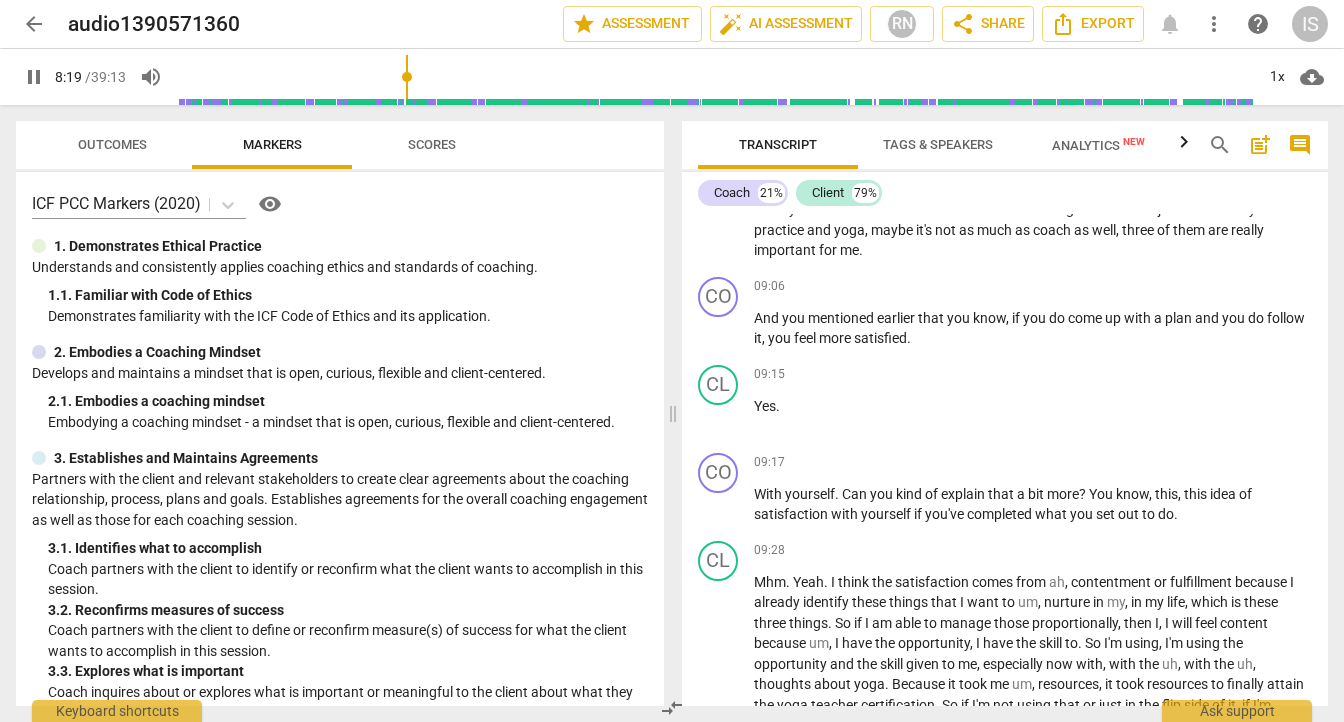 scroll, scrollTop: 4629, scrollLeft: 0, axis: vertical 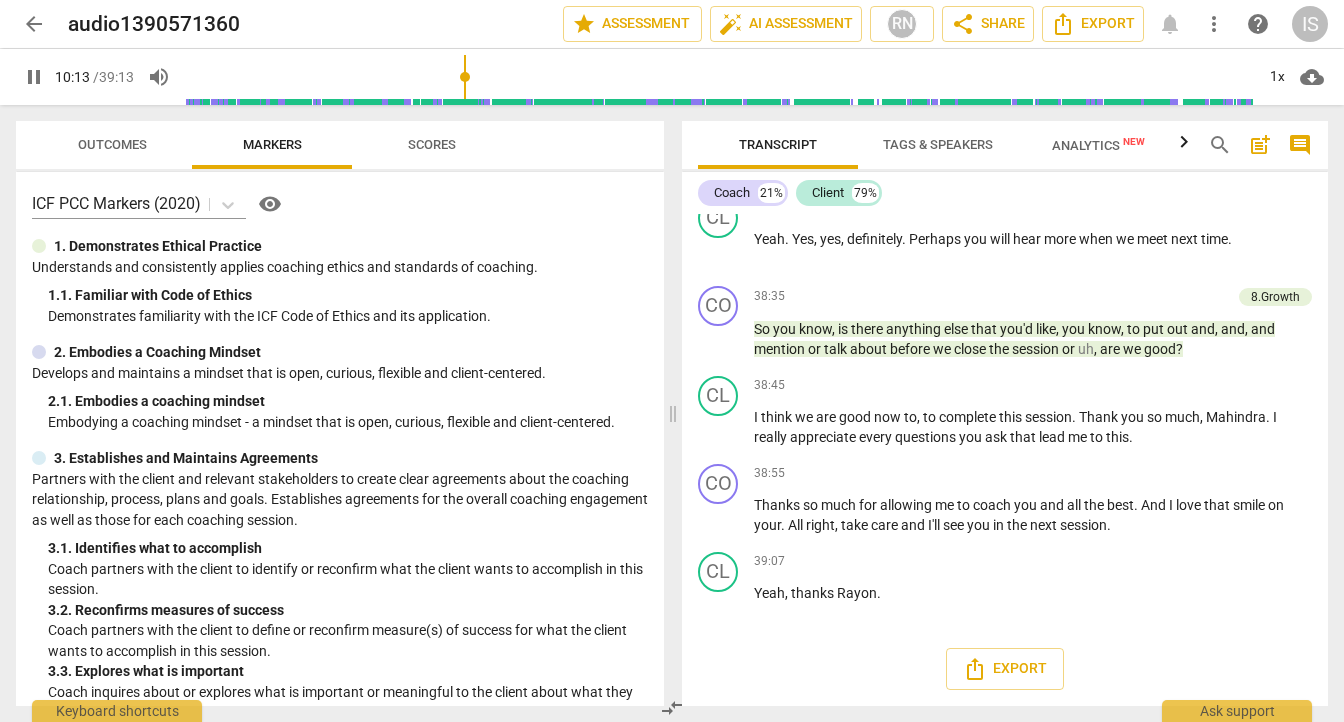 click on "pause" at bounding box center (34, 77) 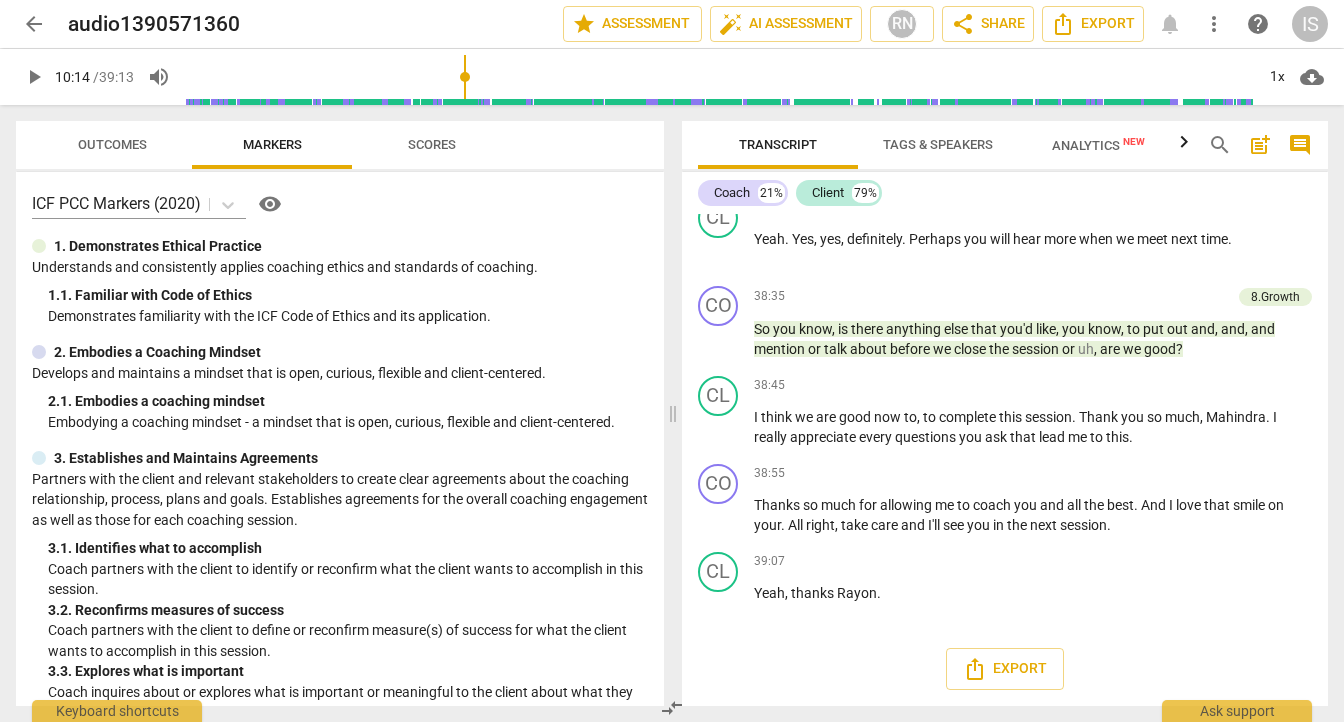 type on "614" 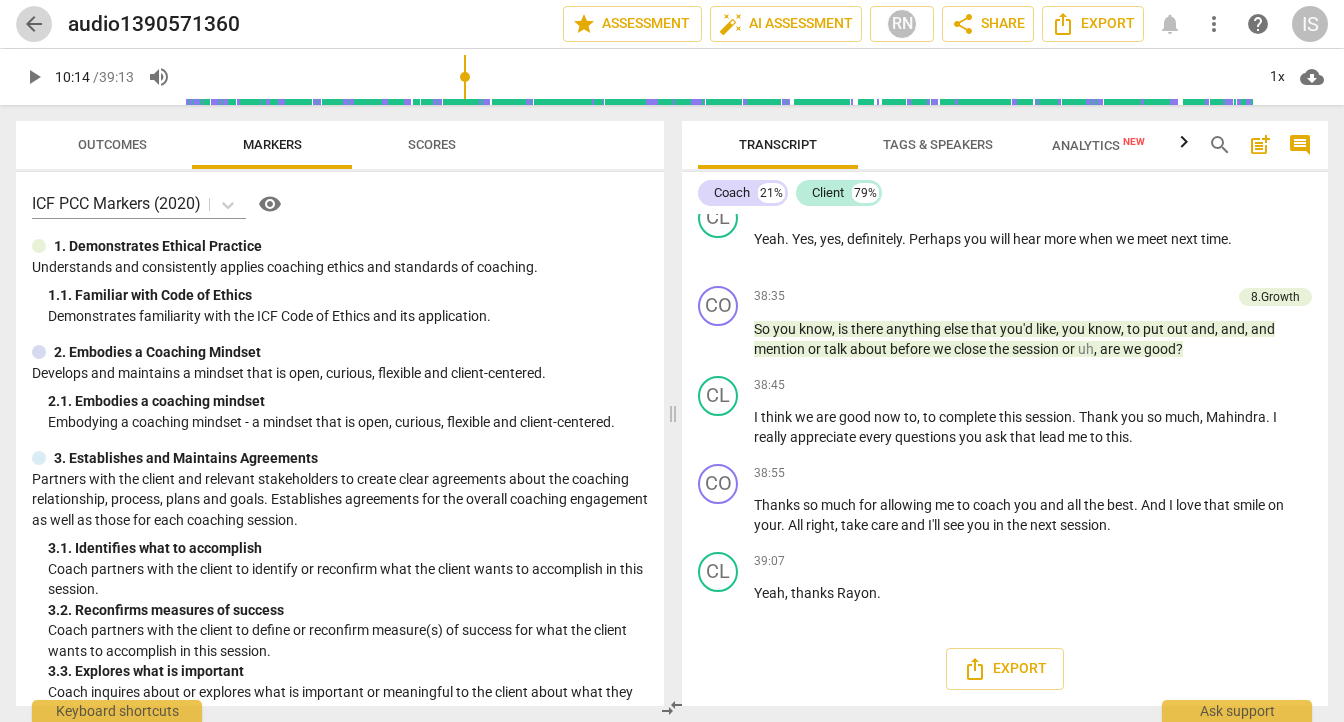 click on "arrow_back" at bounding box center (34, 24) 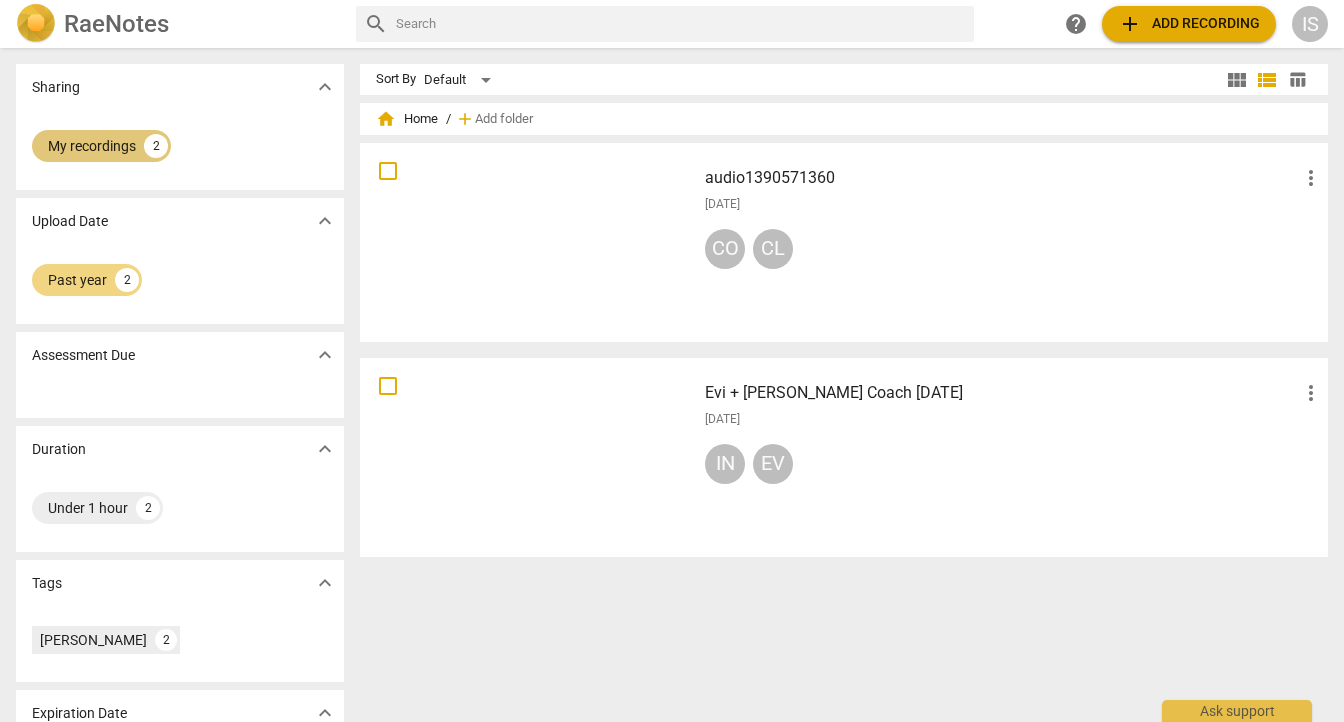 click on "My recordings" at bounding box center [92, 146] 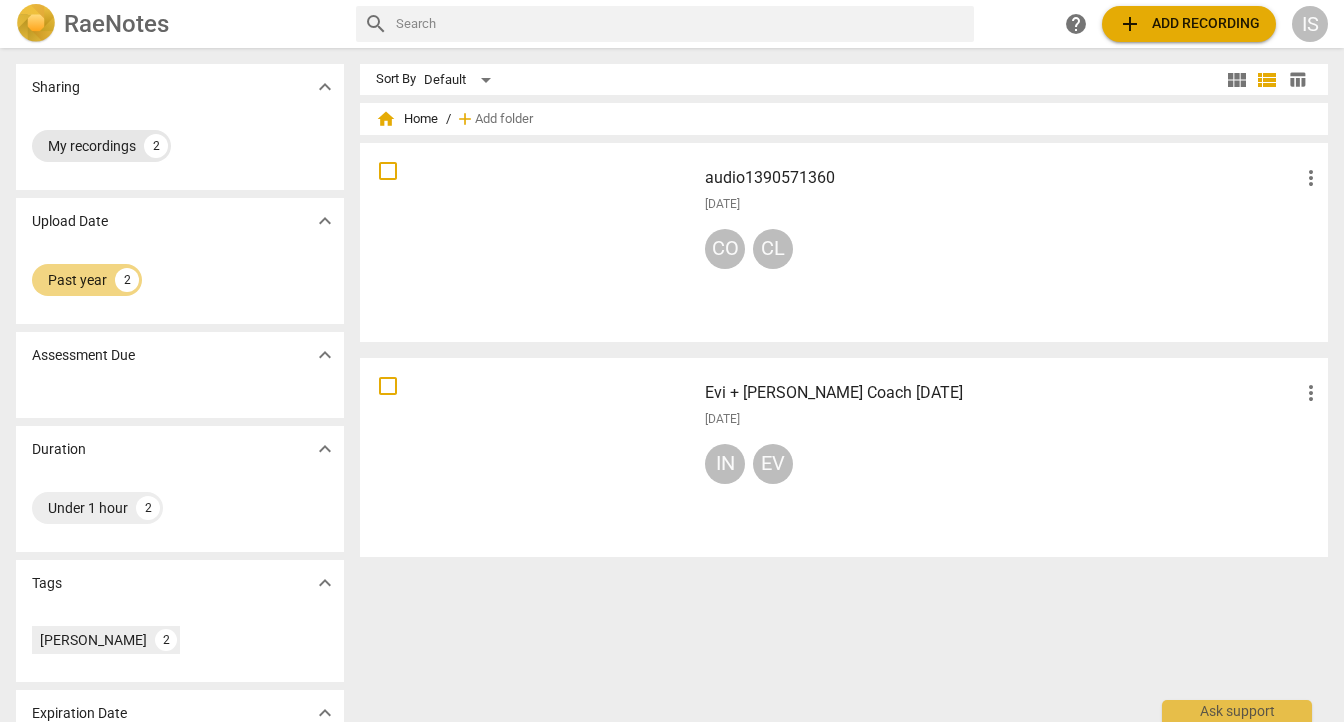 click on "My recordings" at bounding box center [92, 146] 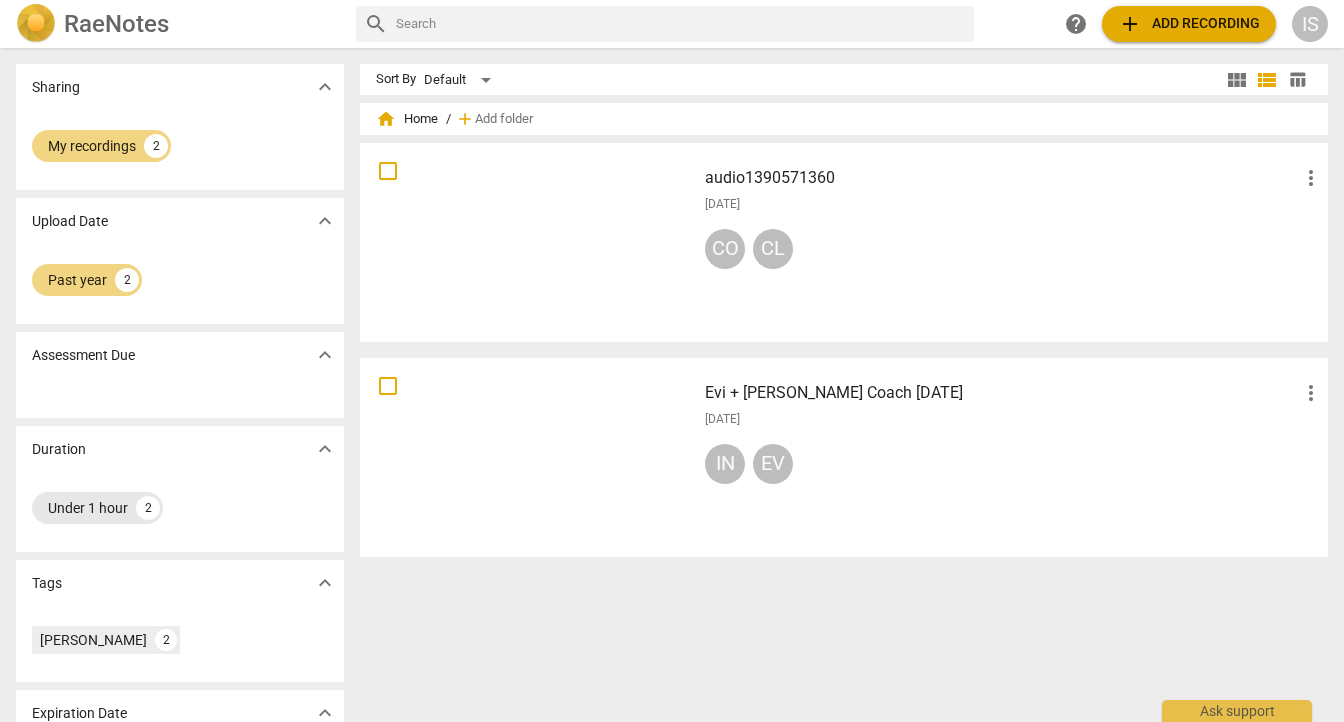 click on "Under 1 hour 2" at bounding box center [97, 508] 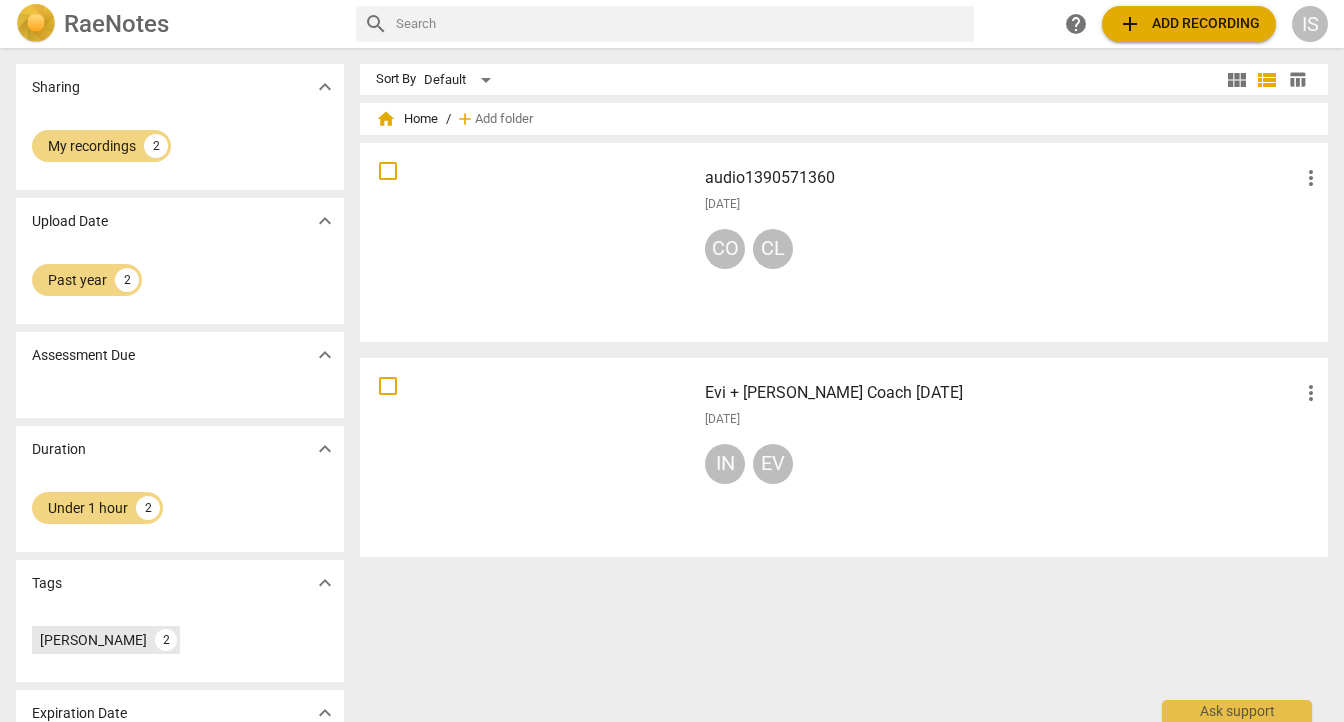 click on "[PERSON_NAME]" at bounding box center [93, 640] 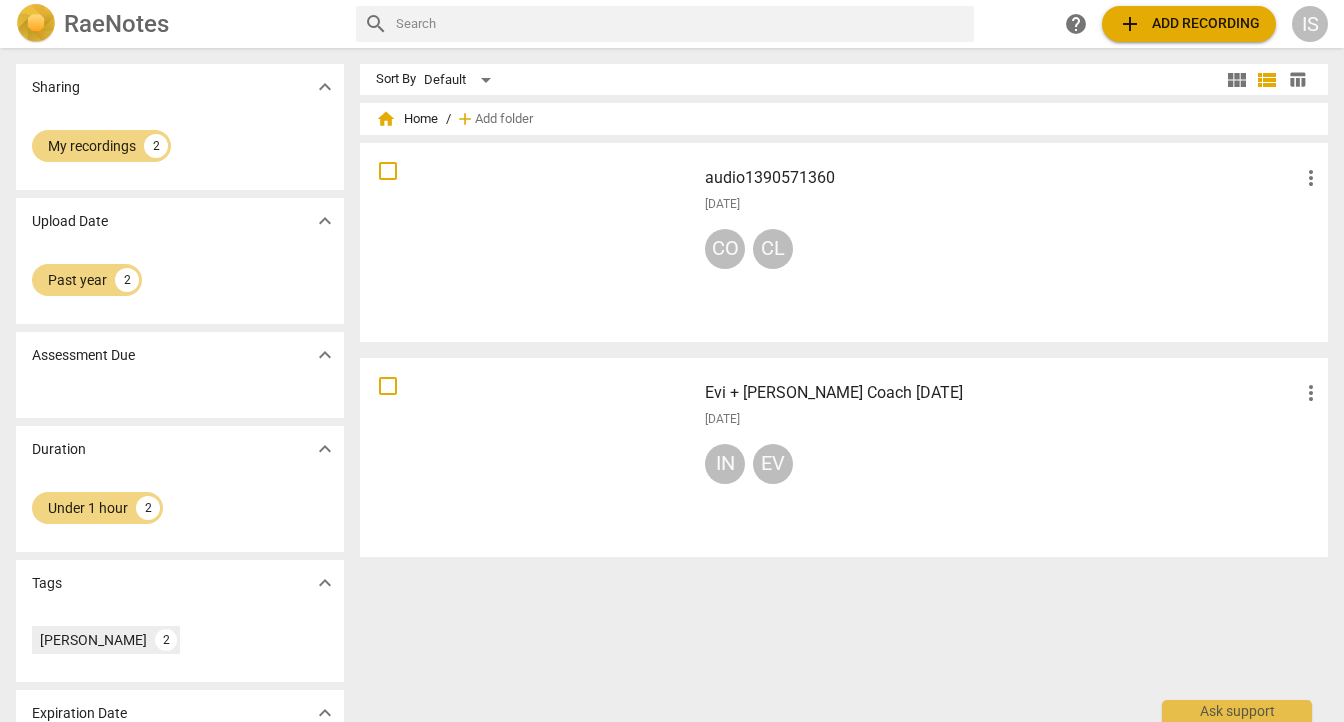 click on "Evi + [PERSON_NAME] Coach [DATE] more_vert [DATE] IN EV" at bounding box center (1014, 457) 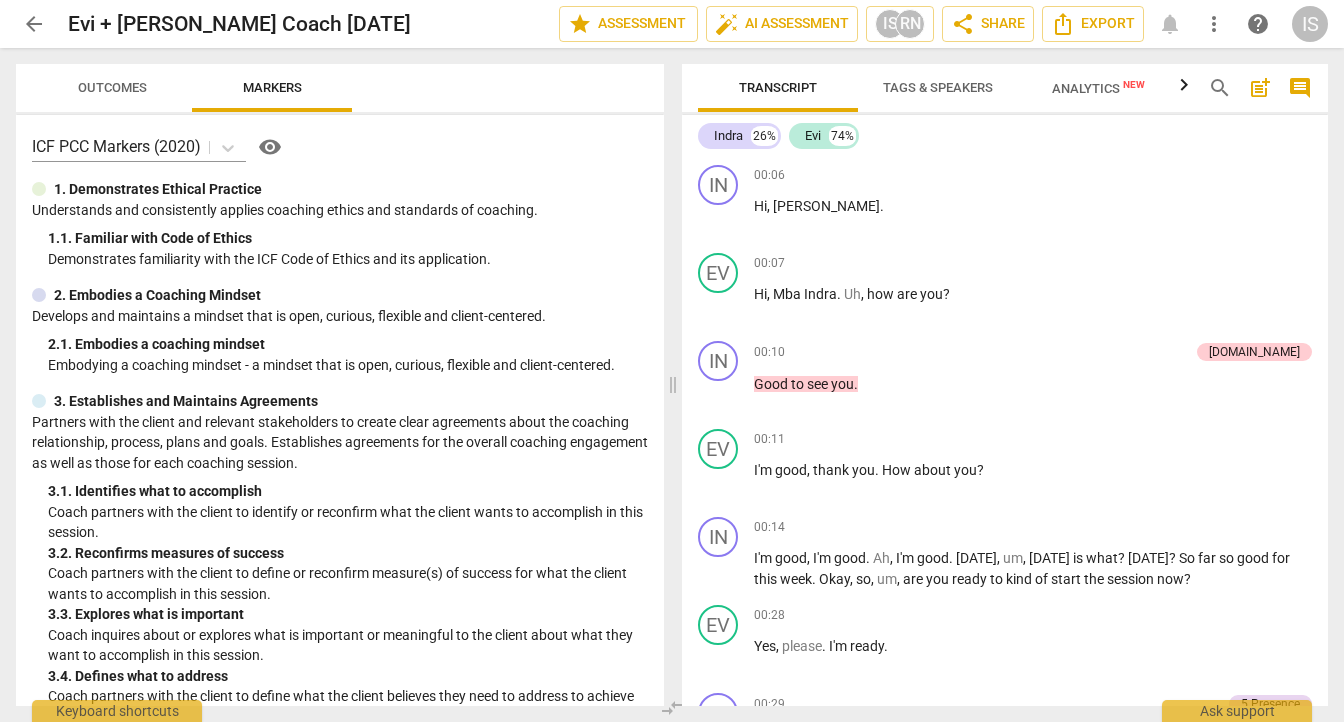 click on "Outcomes" at bounding box center [112, 88] 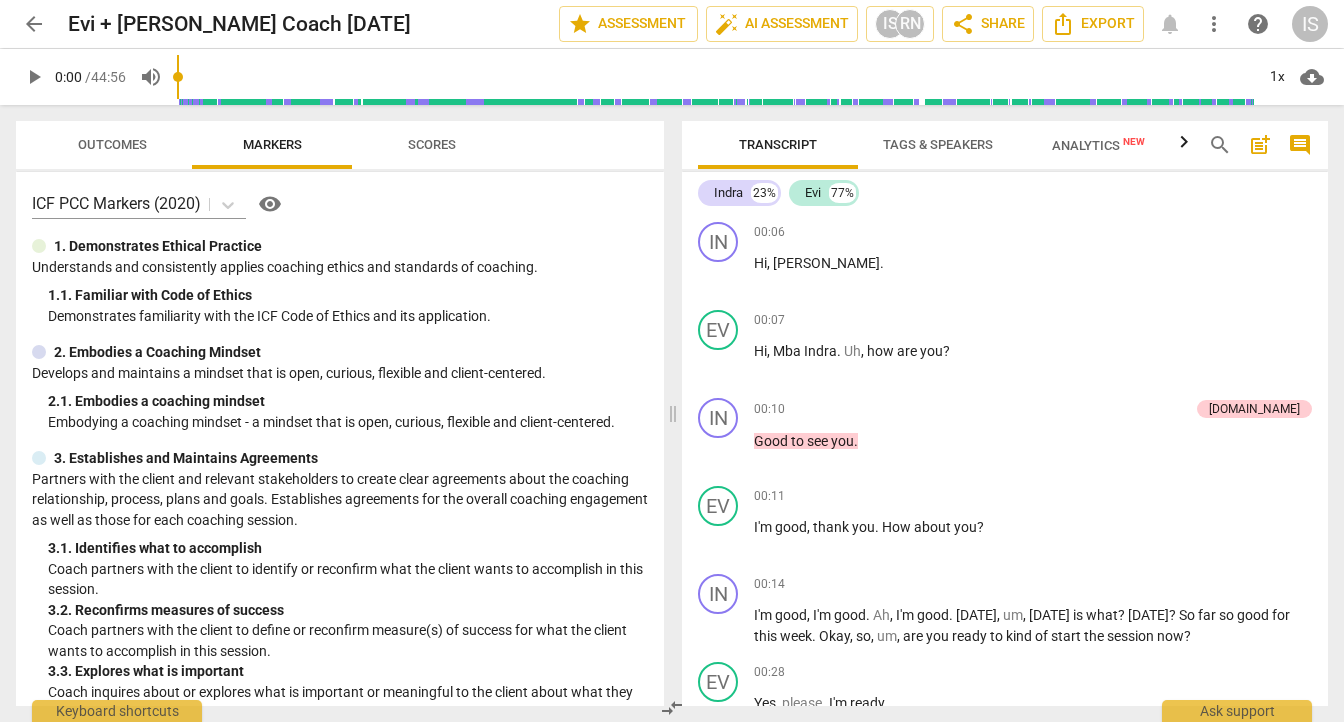 click on "Outcomes" at bounding box center [112, 144] 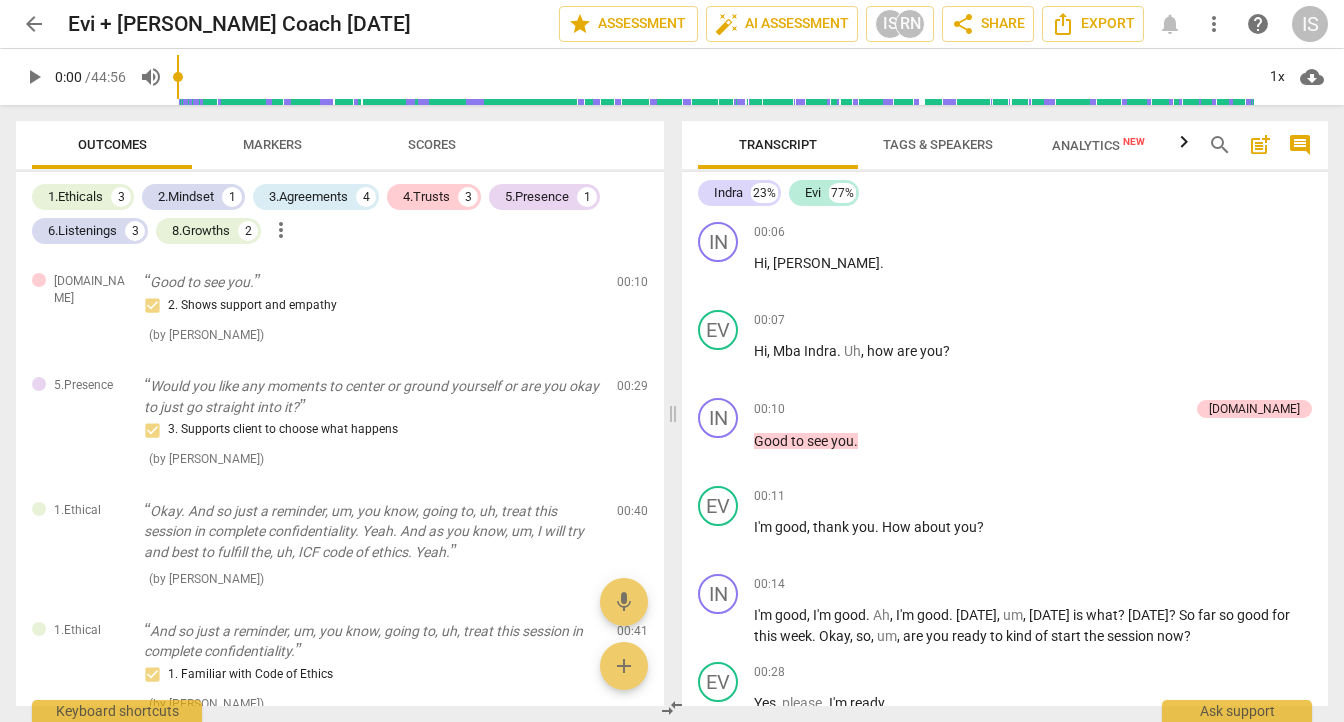 click on "Scores" at bounding box center (432, 144) 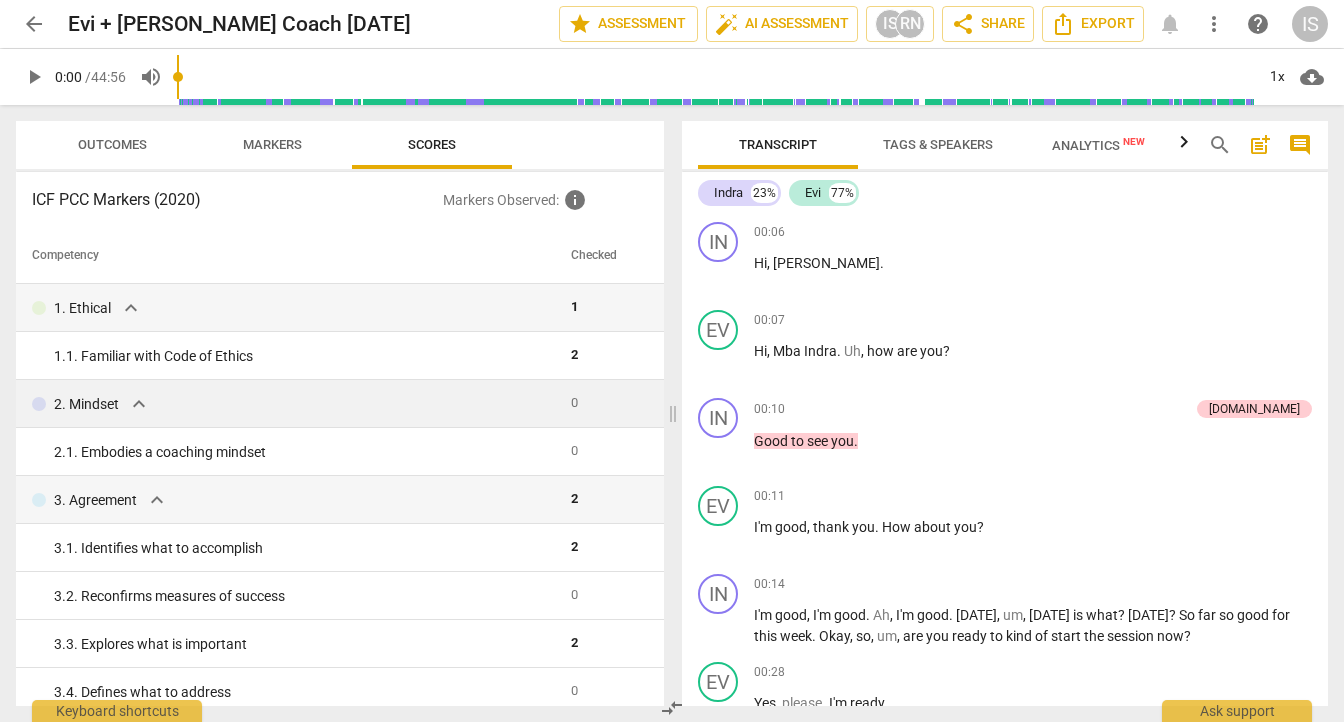 click on "expand_more" at bounding box center [139, 404] 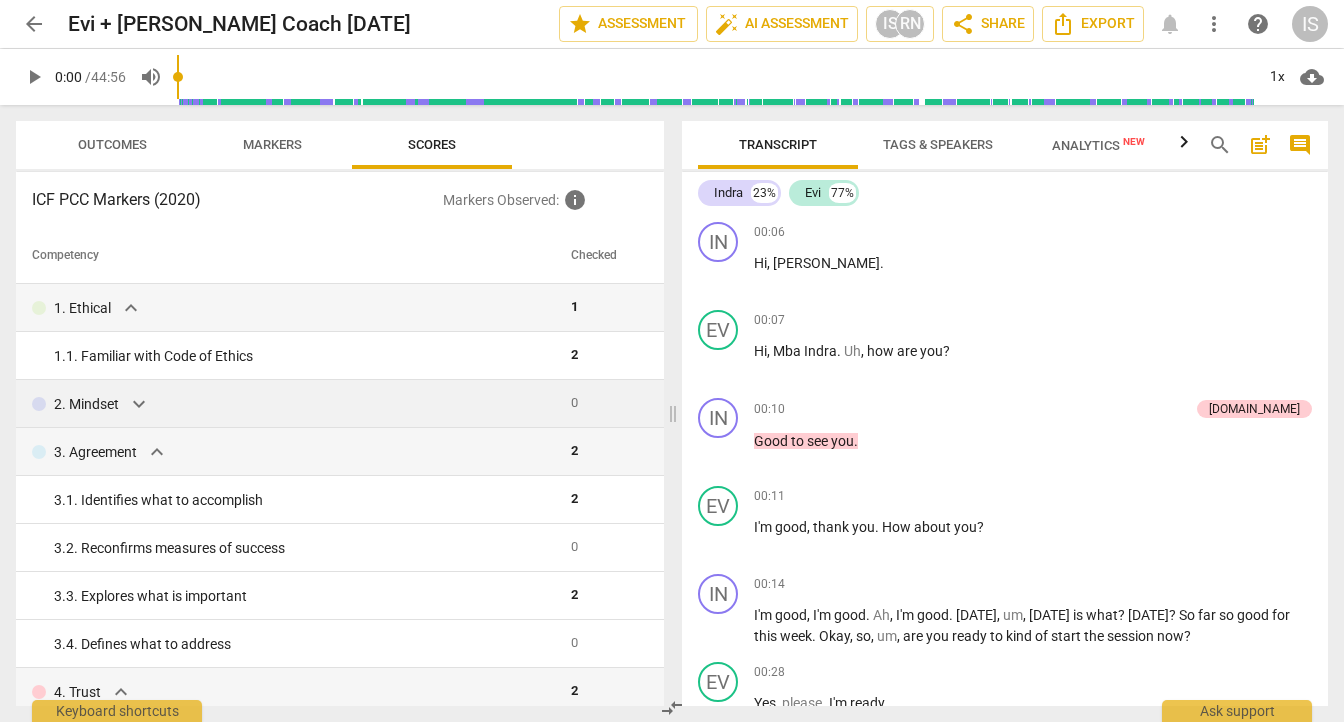 click on "Outcomes" at bounding box center (112, 144) 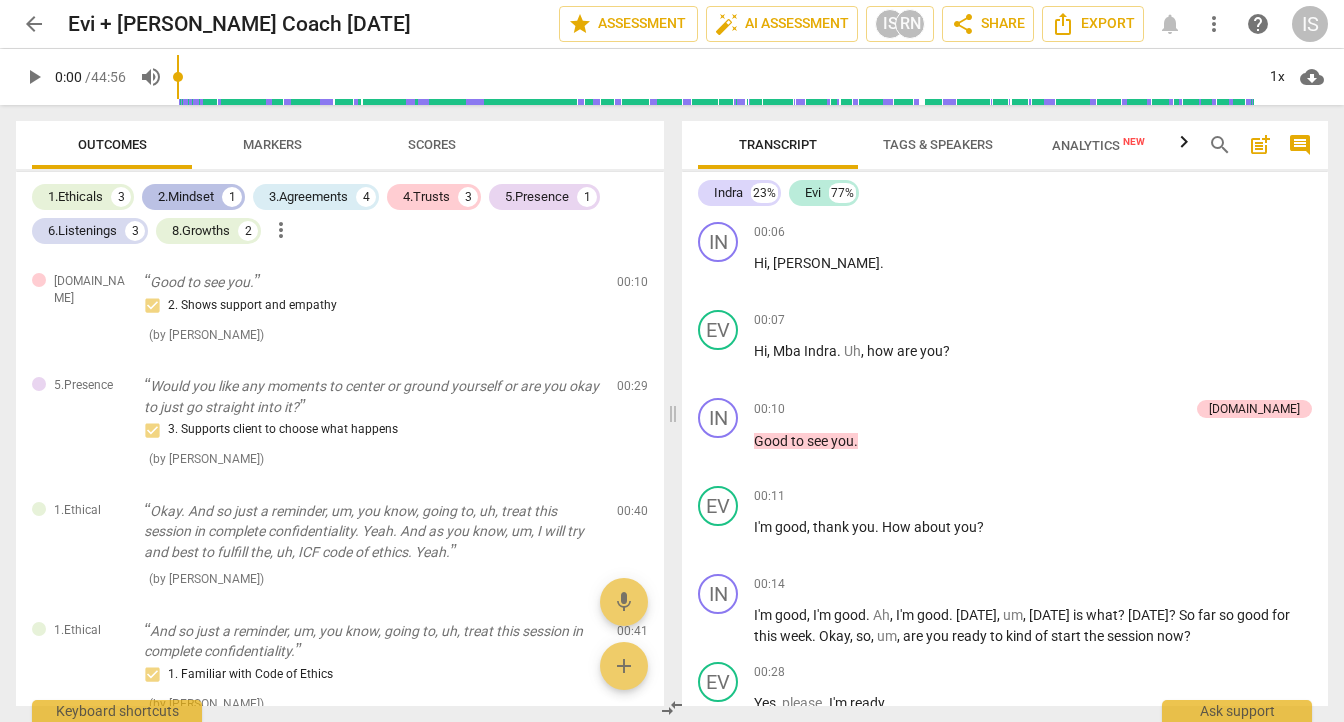 click on "2.Mindset" at bounding box center (186, 197) 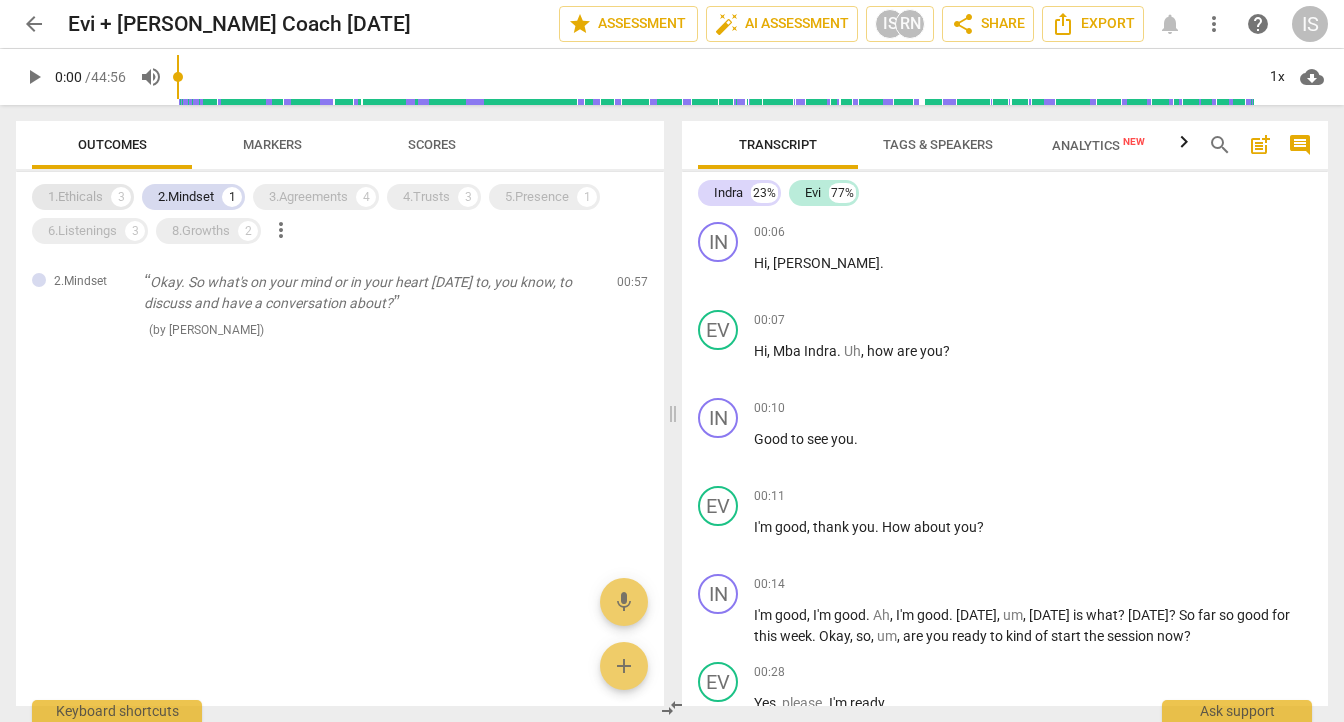 click on "1.Ethicals" at bounding box center [75, 197] 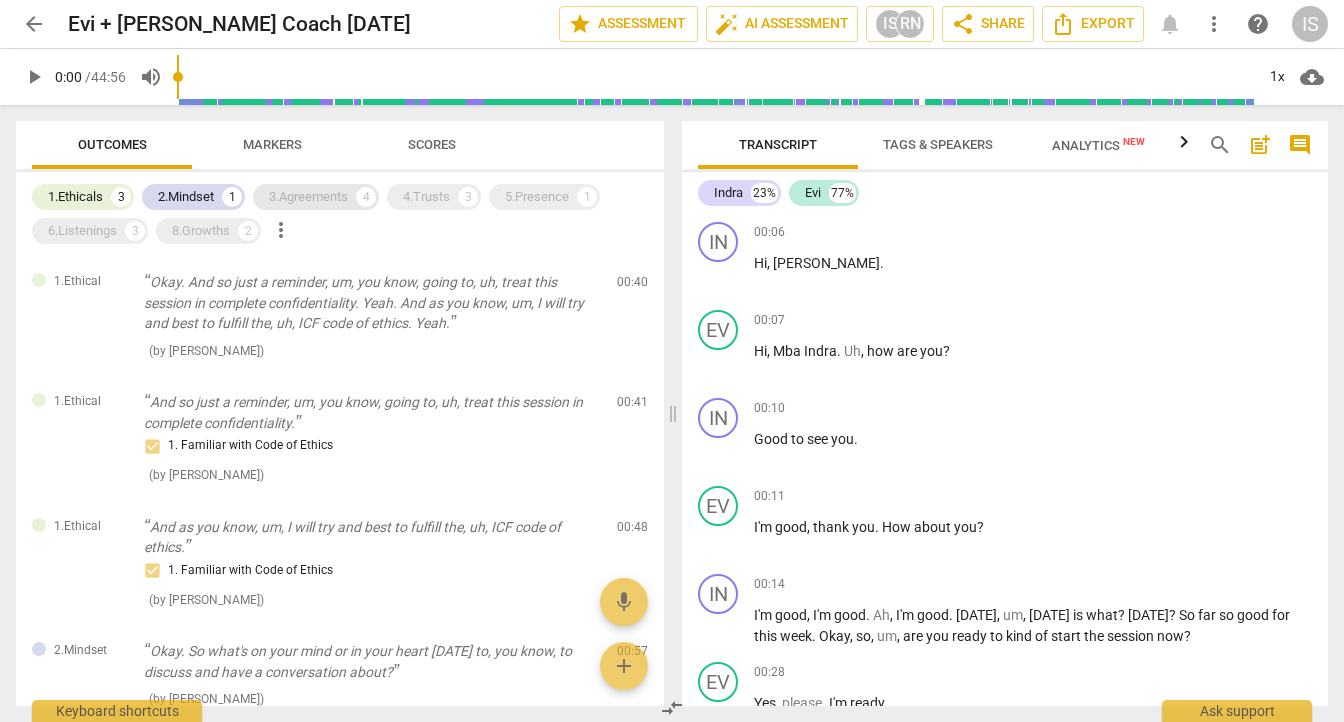 click on "3.Agreements" at bounding box center [308, 197] 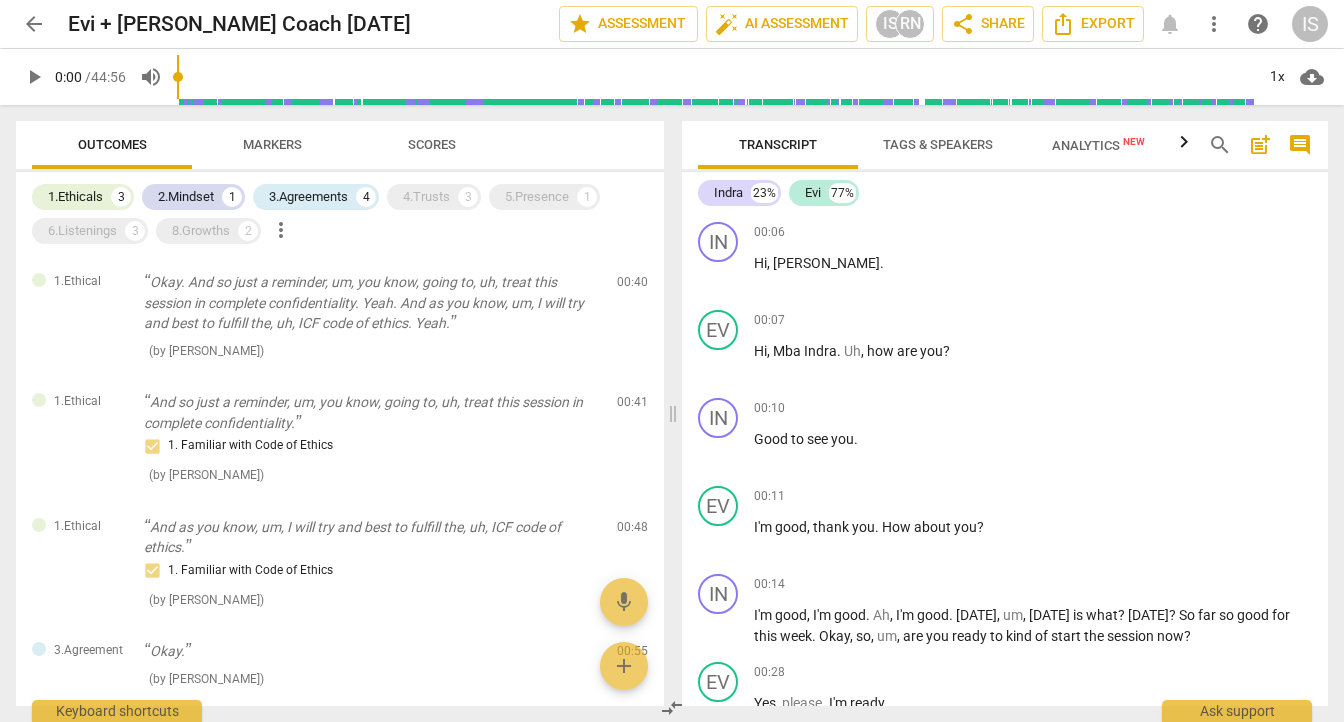 click on "Markers" at bounding box center (272, 144) 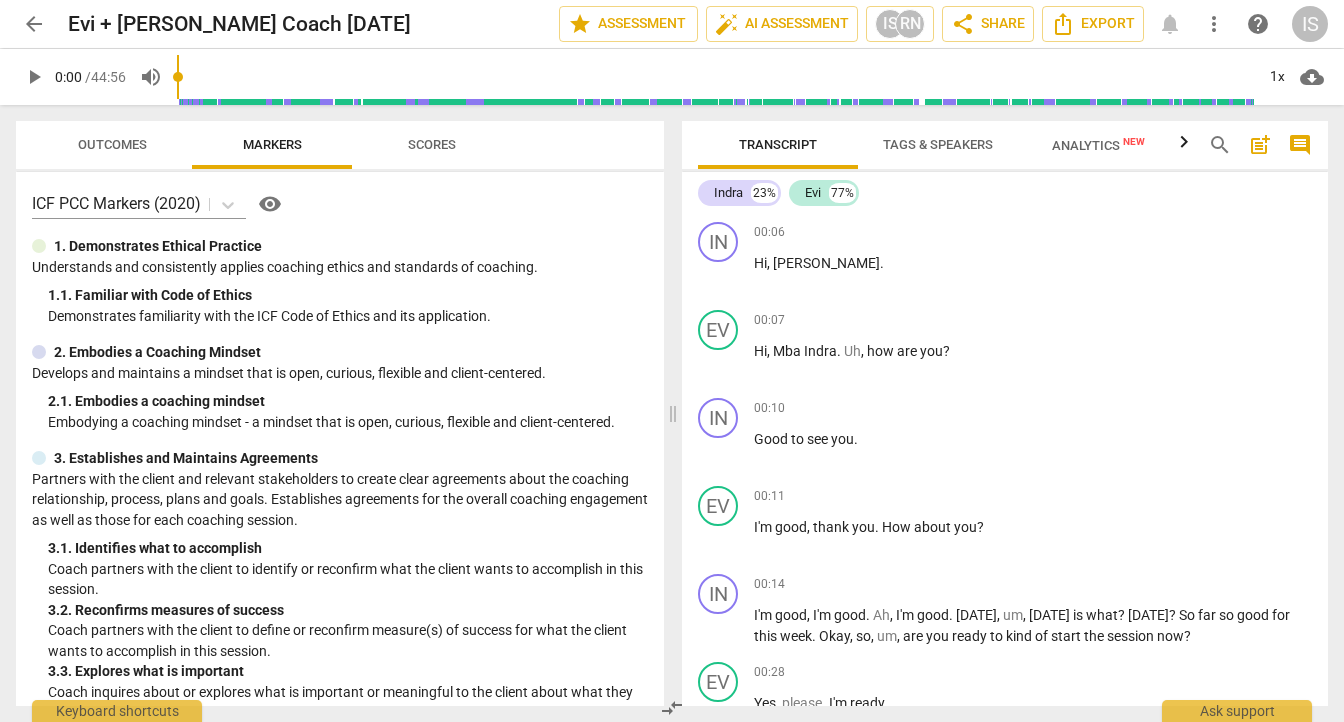 click on "Scores" at bounding box center (432, 144) 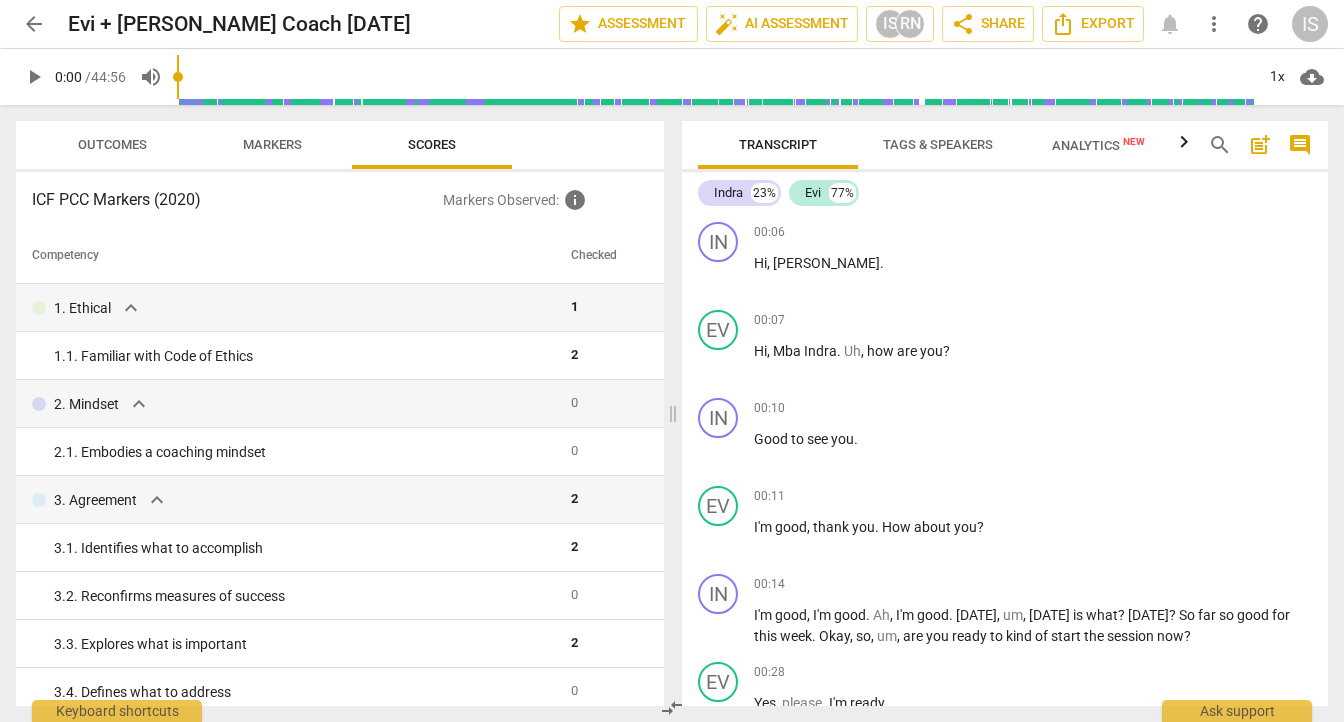 click on "Markers" at bounding box center (272, 144) 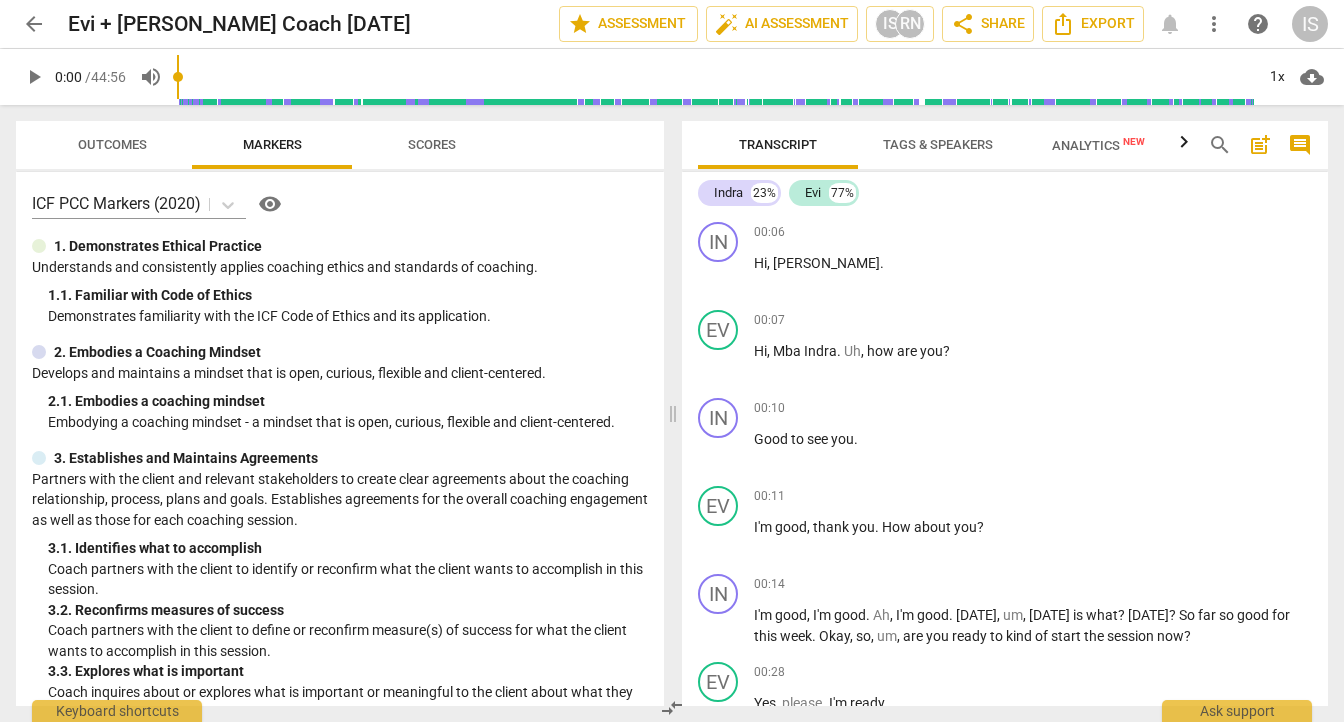 click on "Scores" at bounding box center (432, 144) 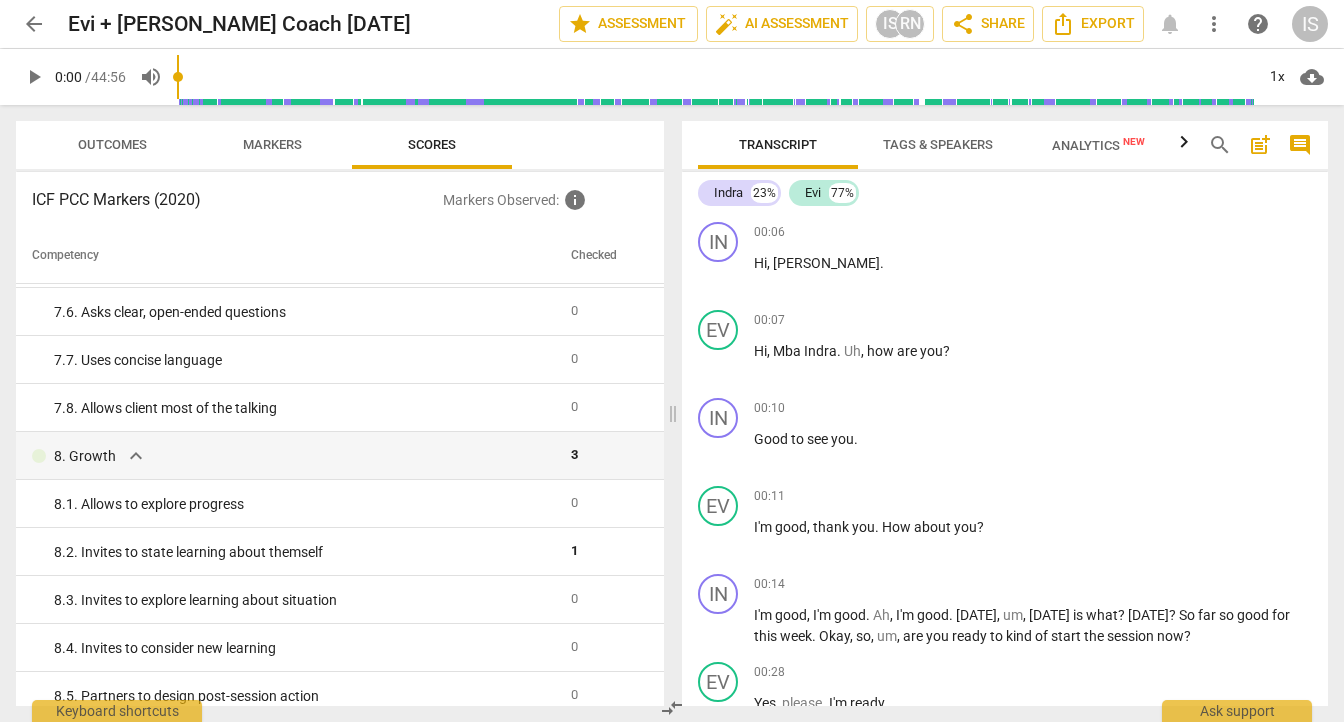 scroll, scrollTop: 1696, scrollLeft: 0, axis: vertical 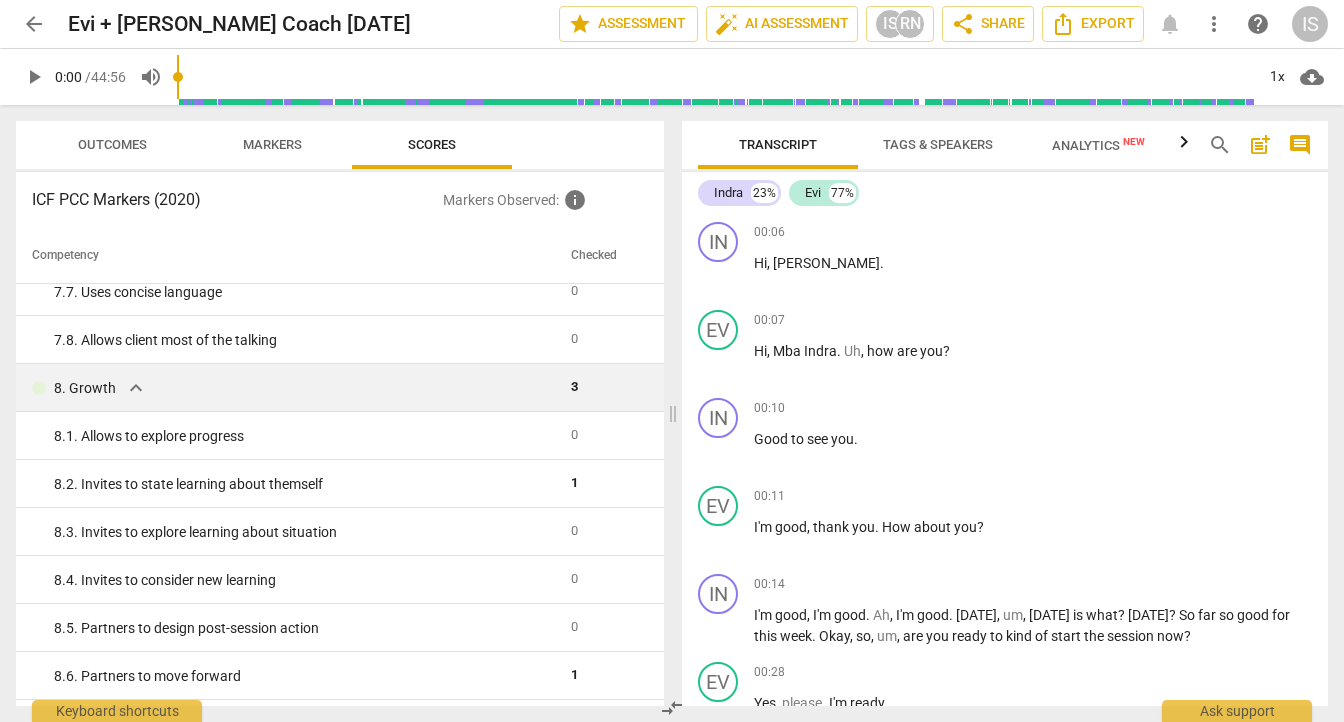 click on "expand_more" at bounding box center [136, 388] 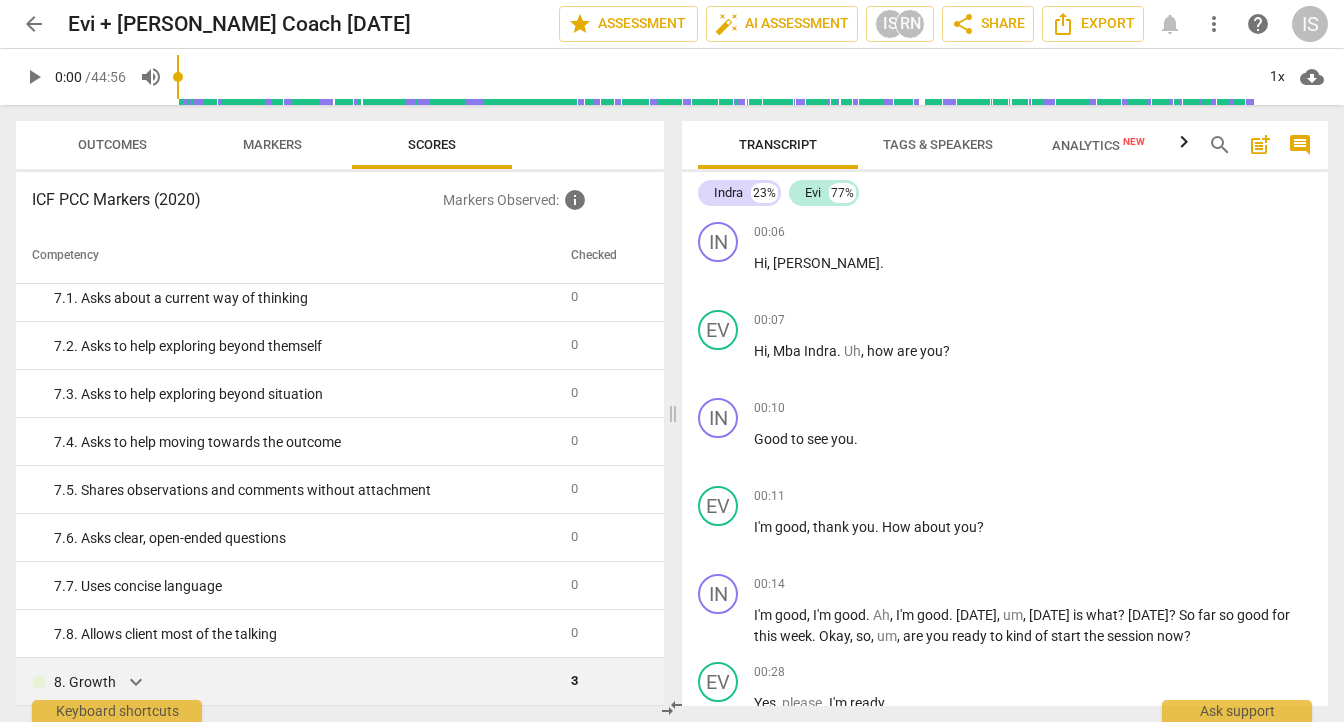 scroll, scrollTop: 1405, scrollLeft: 0, axis: vertical 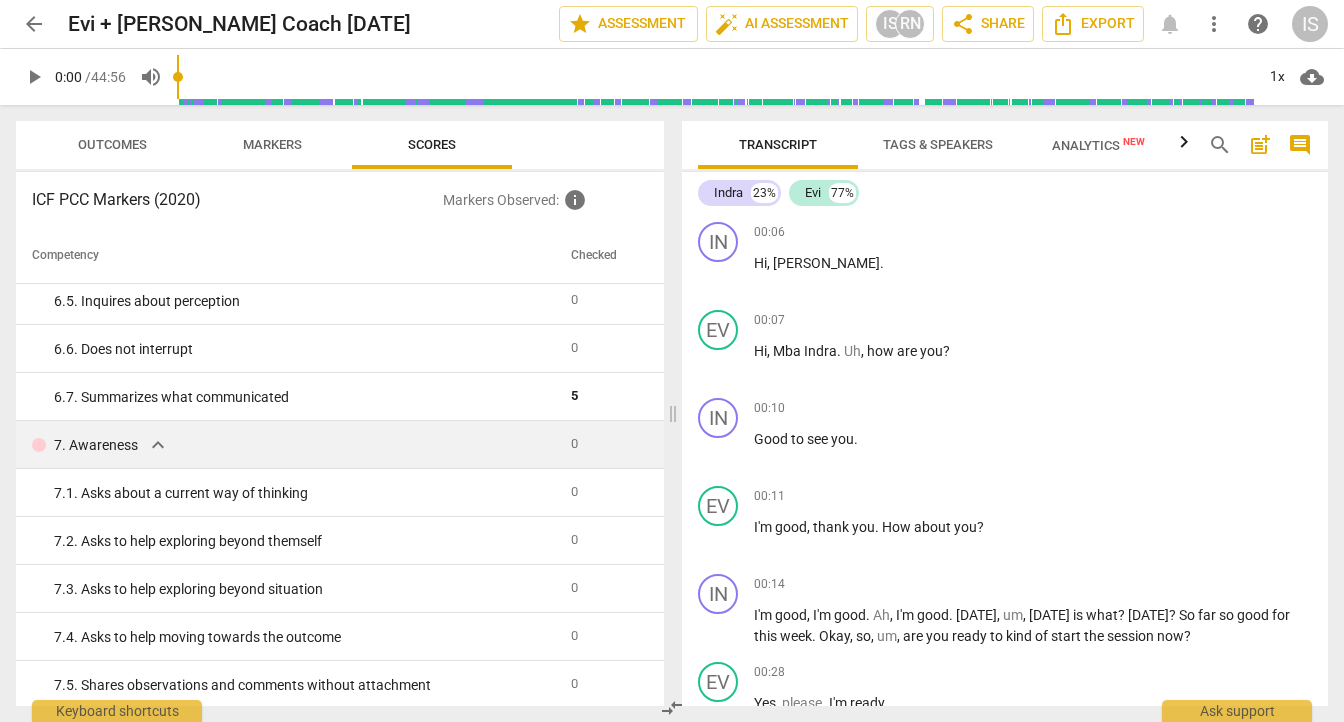 click on "expand_more" at bounding box center (158, 445) 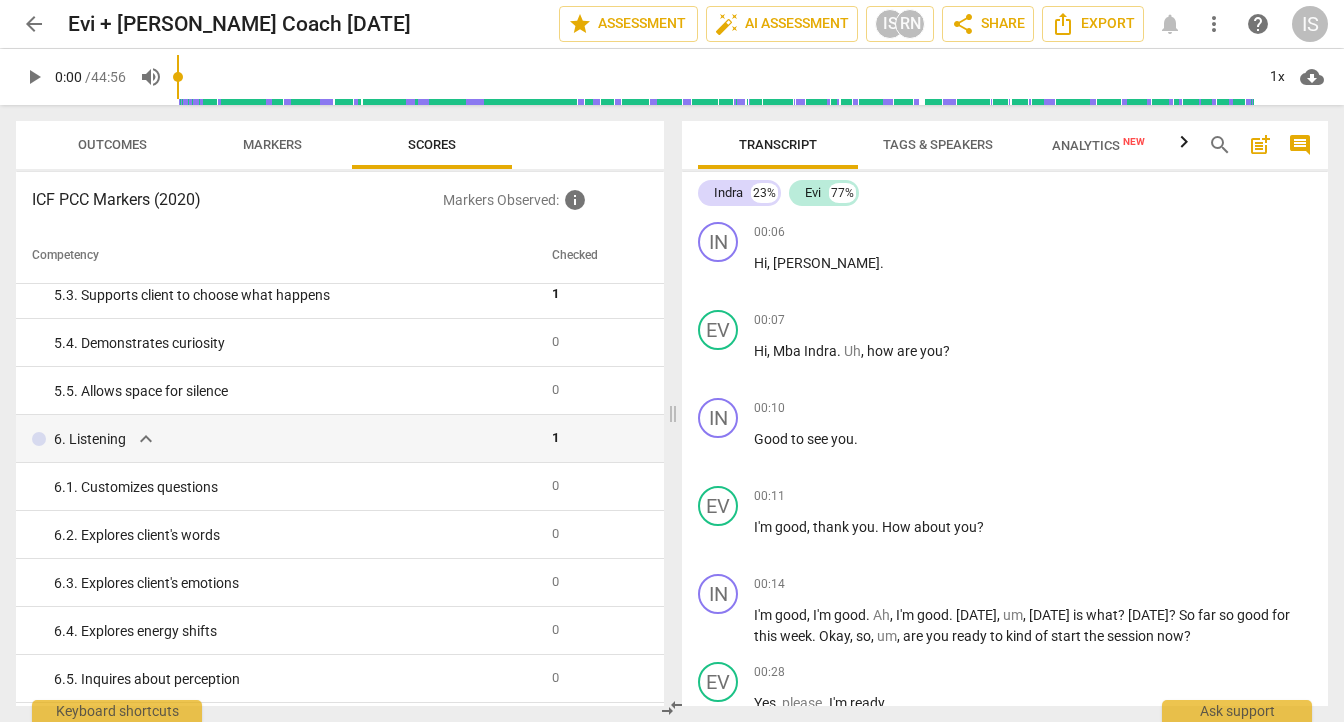 scroll, scrollTop: 825, scrollLeft: 0, axis: vertical 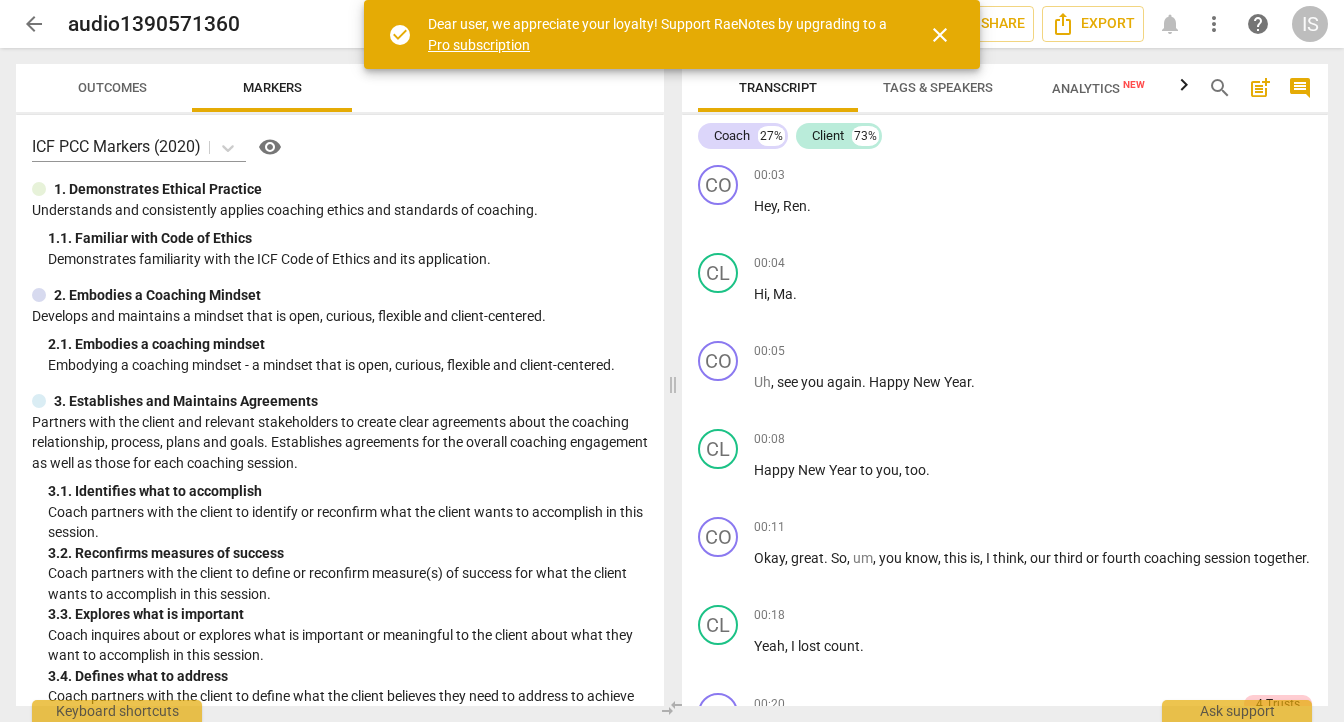 click on "close" at bounding box center (940, 35) 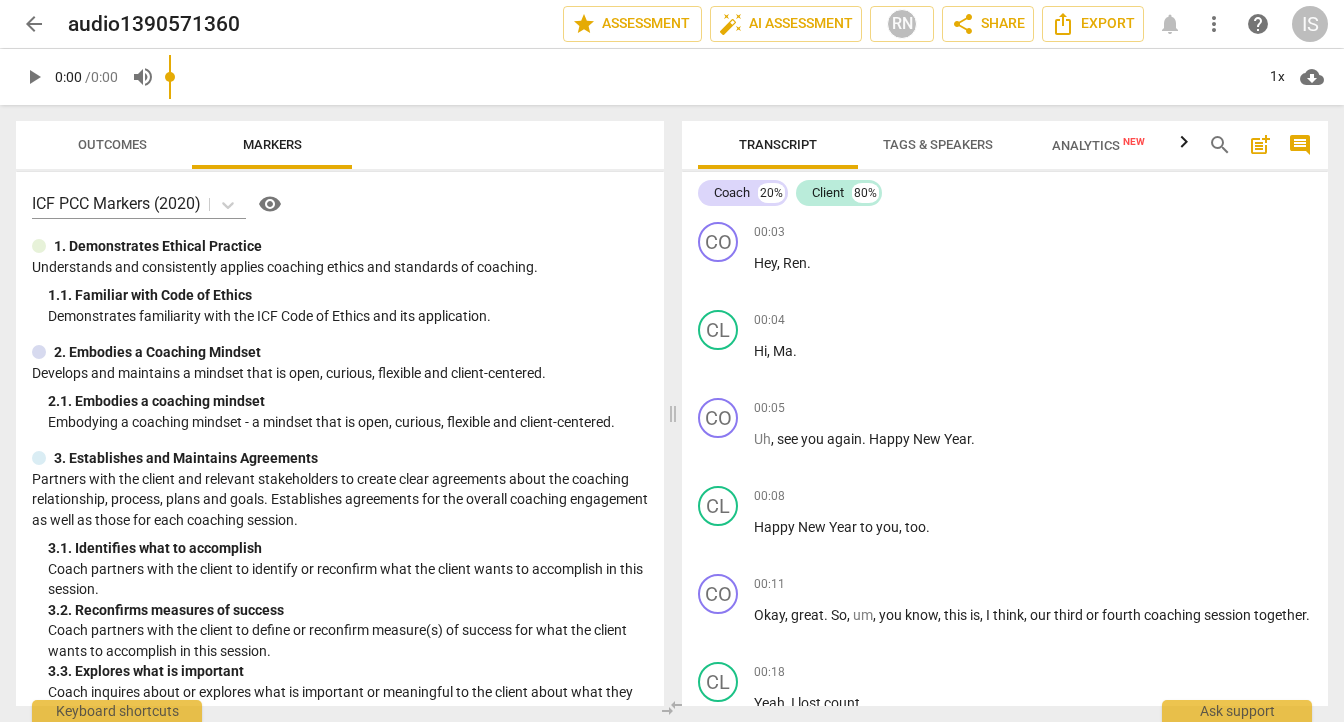 scroll, scrollTop: 0, scrollLeft: 0, axis: both 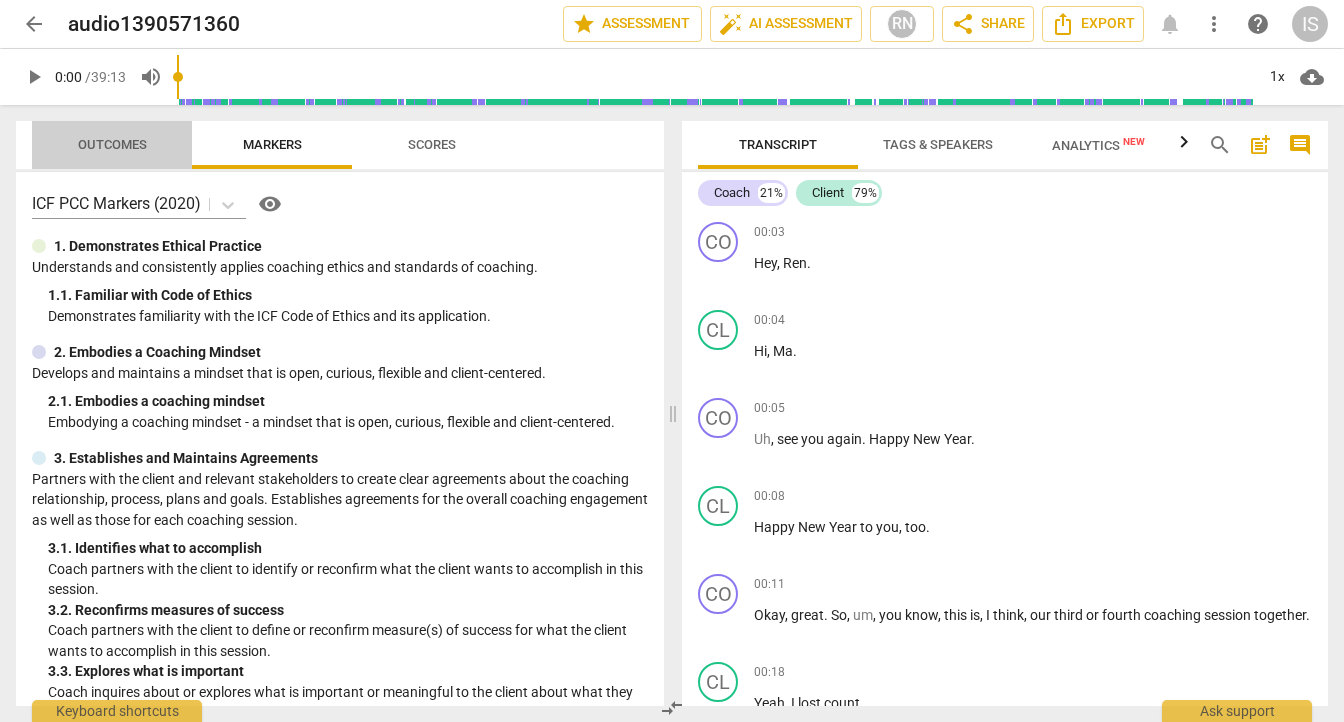 click on "Outcomes" at bounding box center (112, 145) 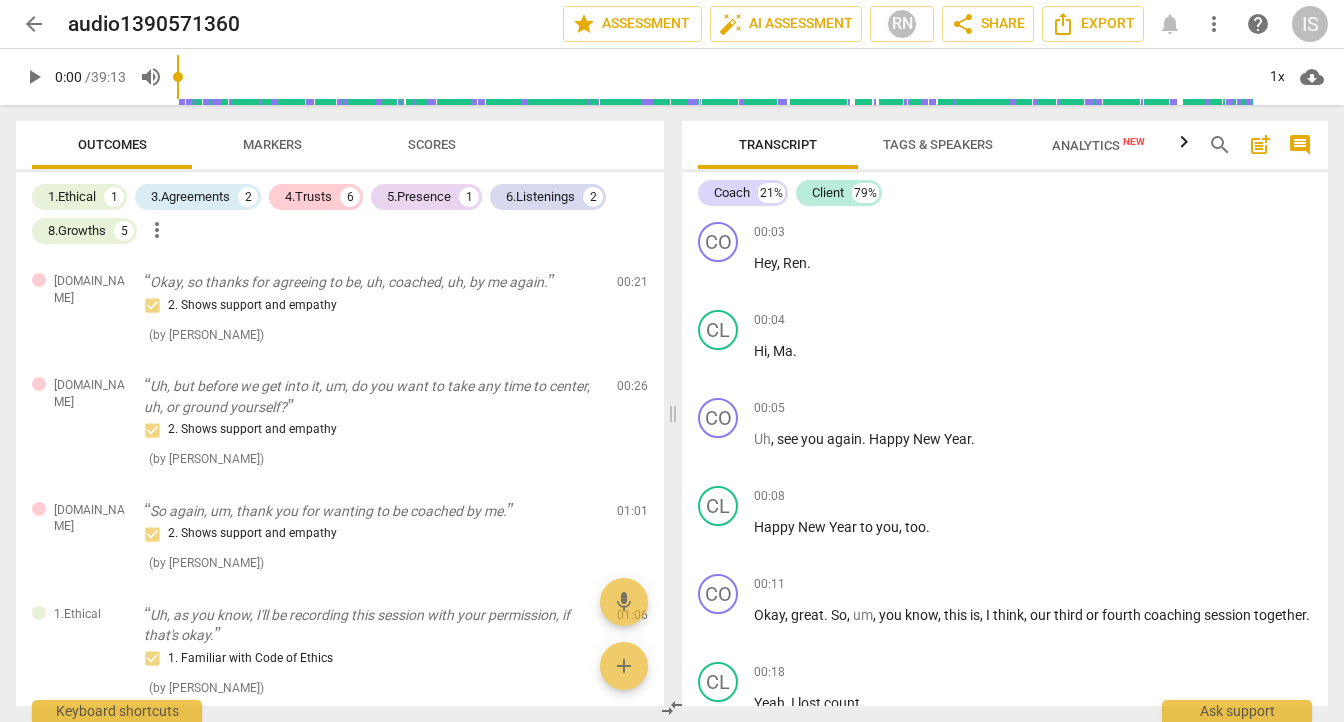 click on "Scores" at bounding box center (432, 144) 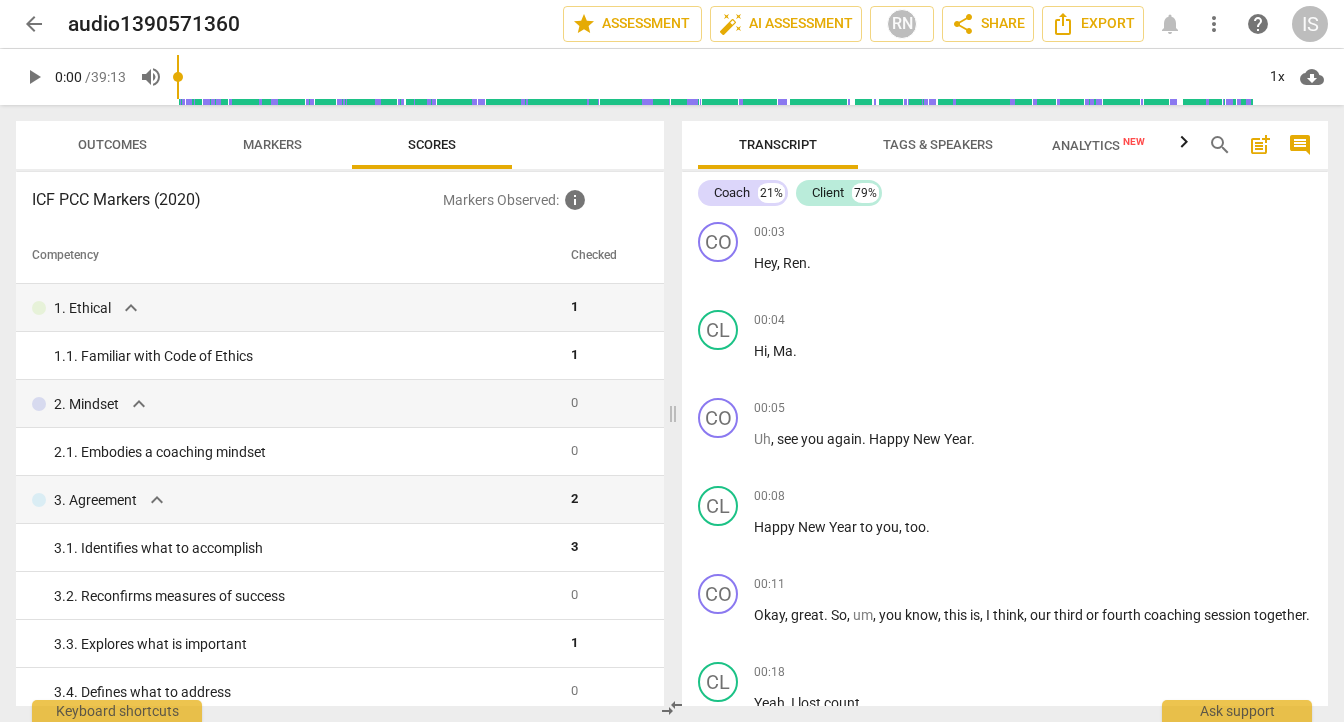 click on "Markers" at bounding box center (272, 144) 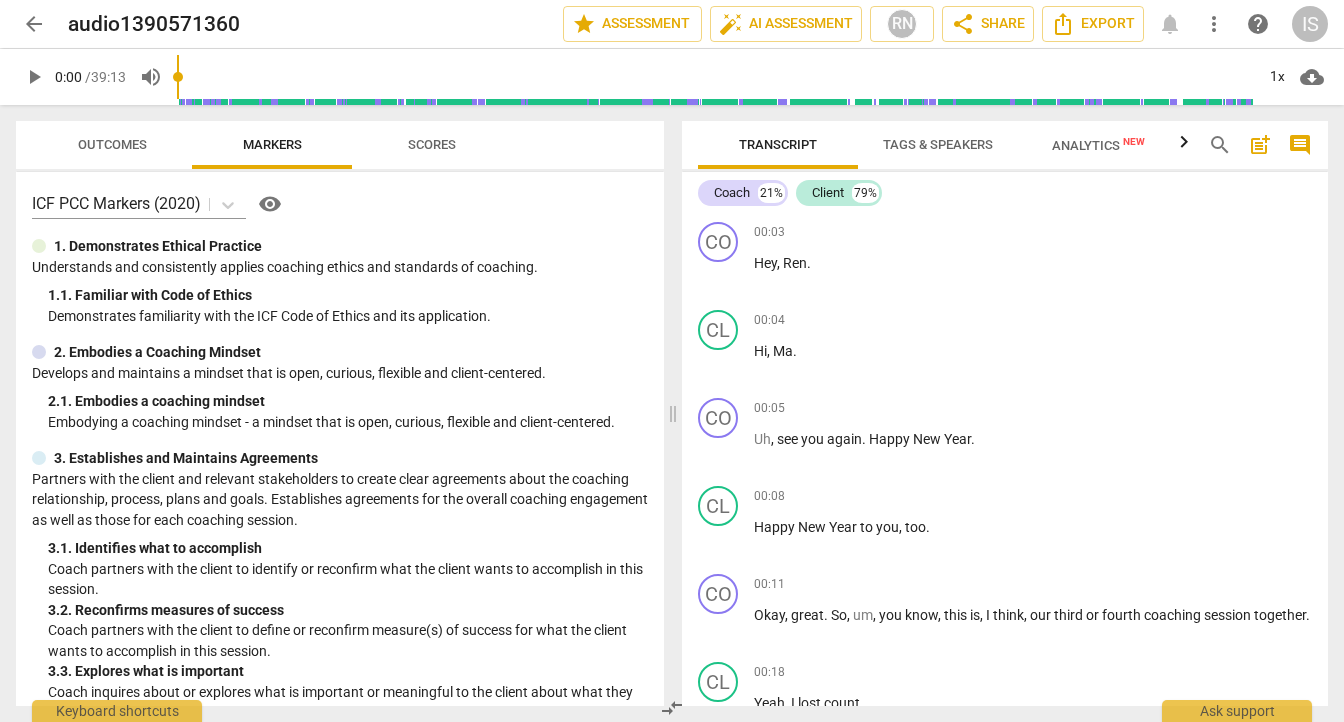 click on "Outcomes" at bounding box center [112, 145] 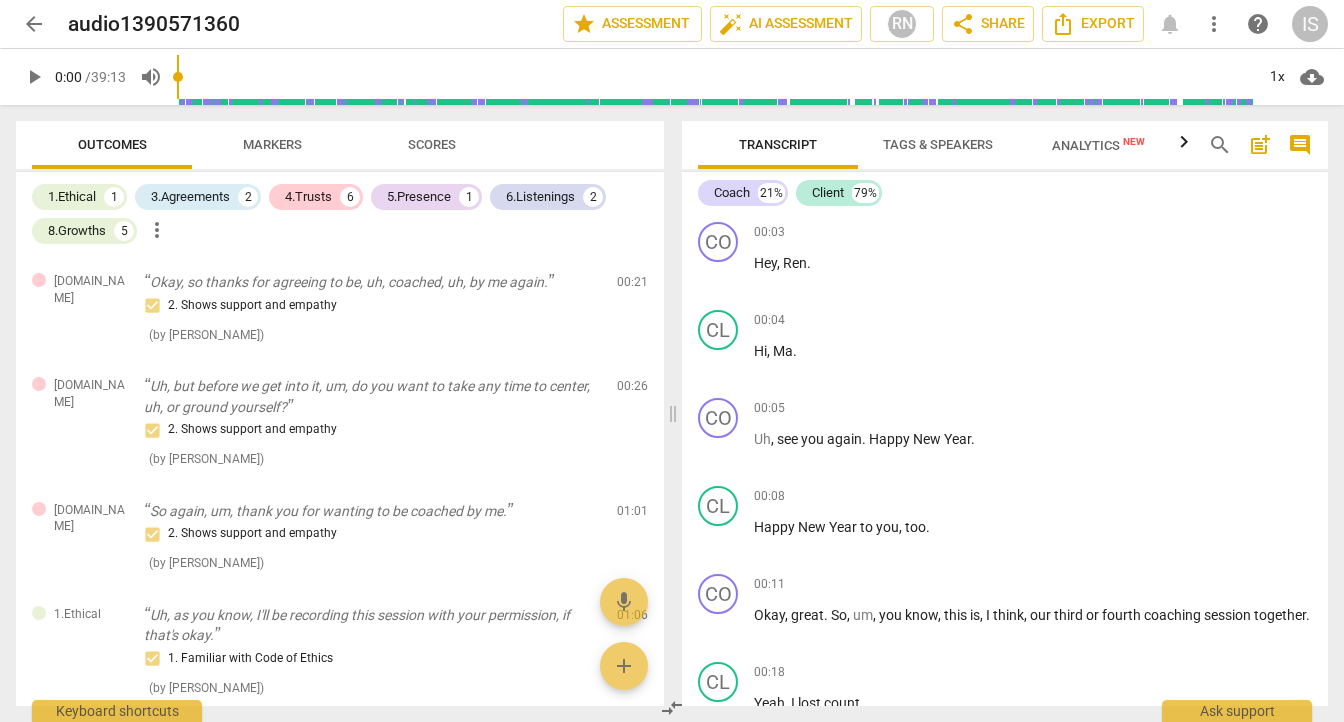click on "arrow_back" at bounding box center (34, 24) 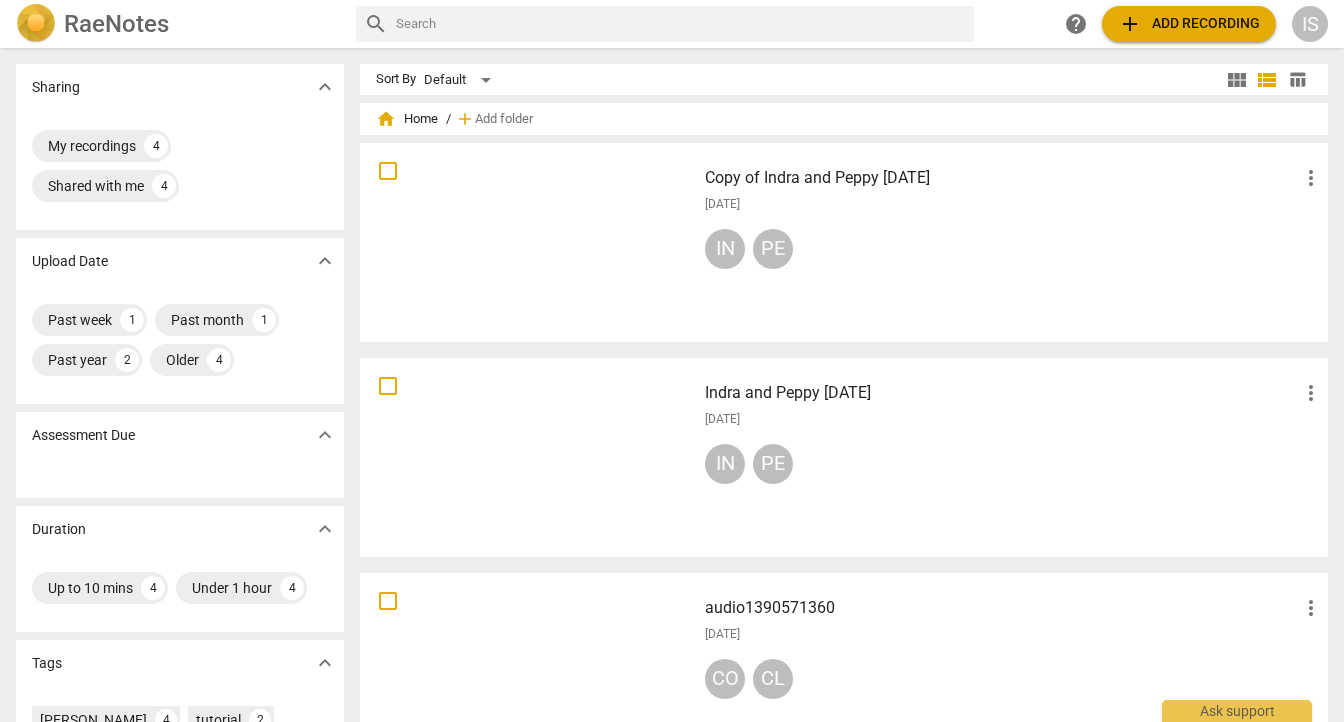 click on "[DATE]" at bounding box center (1014, 634) 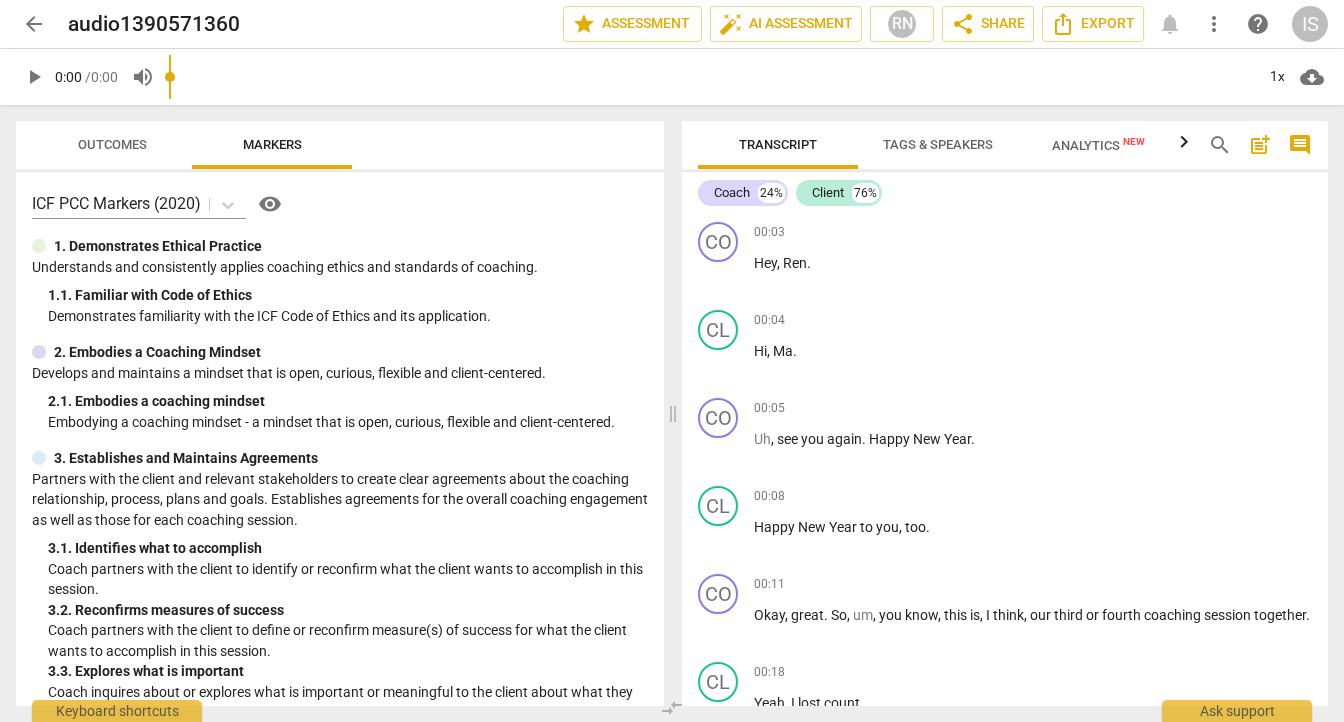 click on "arrow_back" at bounding box center (34, 24) 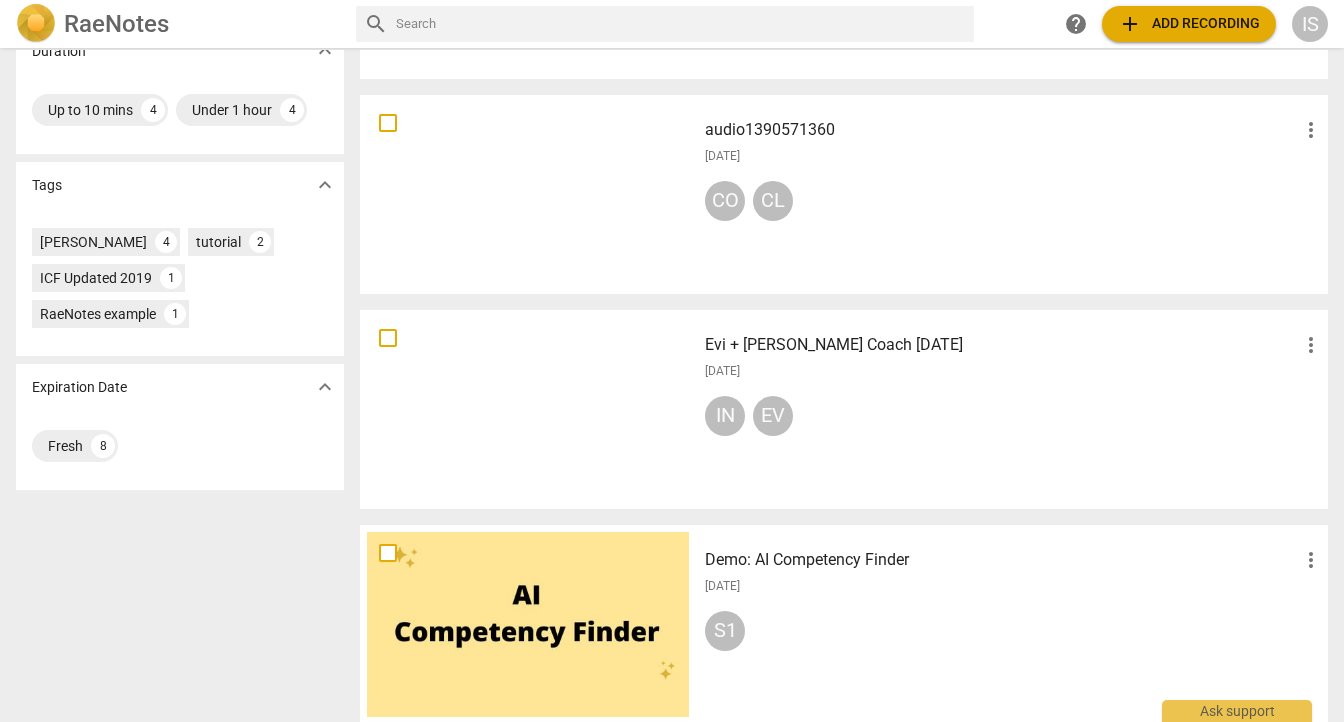 scroll, scrollTop: 499, scrollLeft: 0, axis: vertical 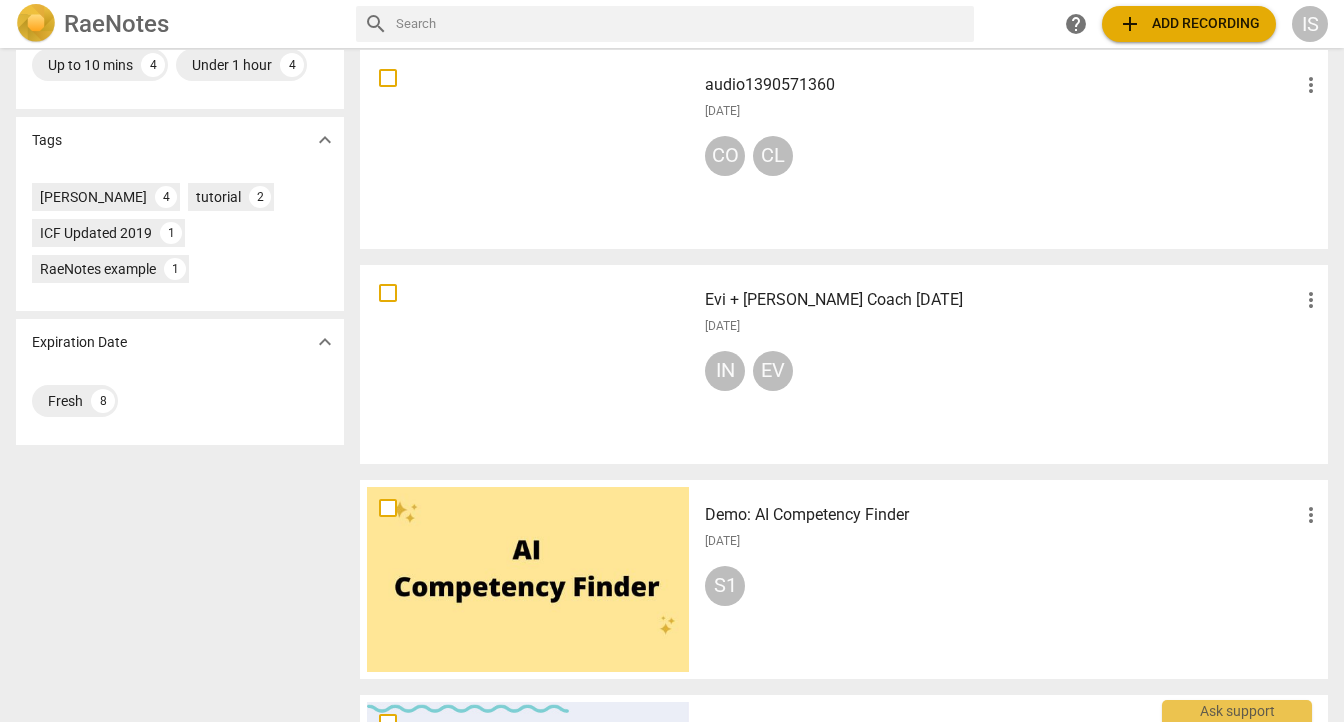click at bounding box center [528, 364] 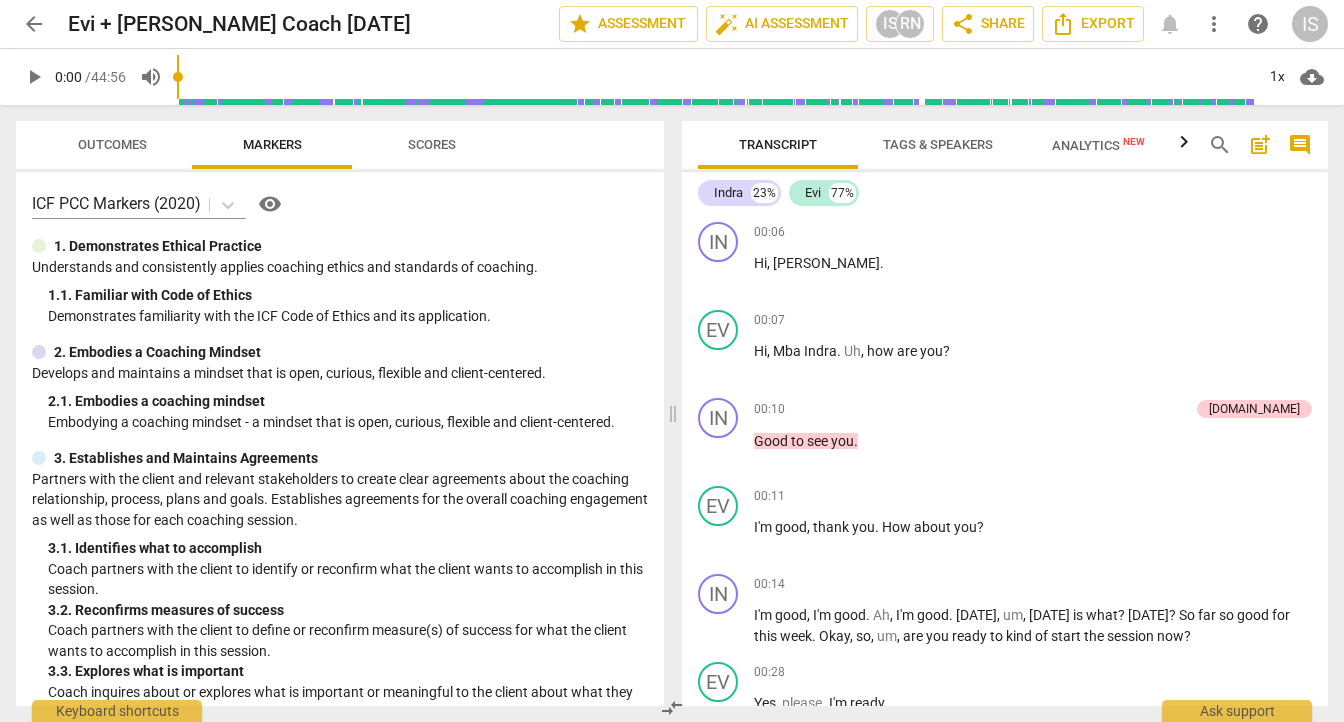 click on "Outcomes" at bounding box center [112, 144] 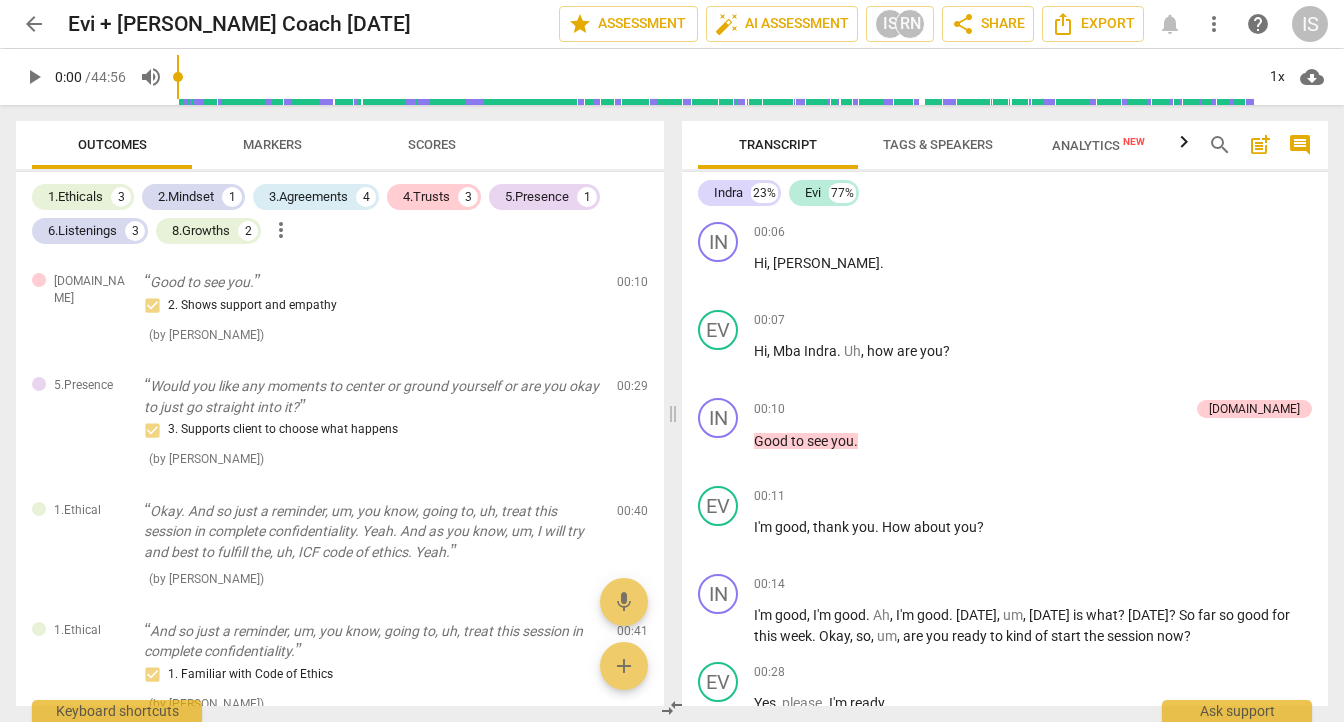 click on "Scores" at bounding box center [432, 144] 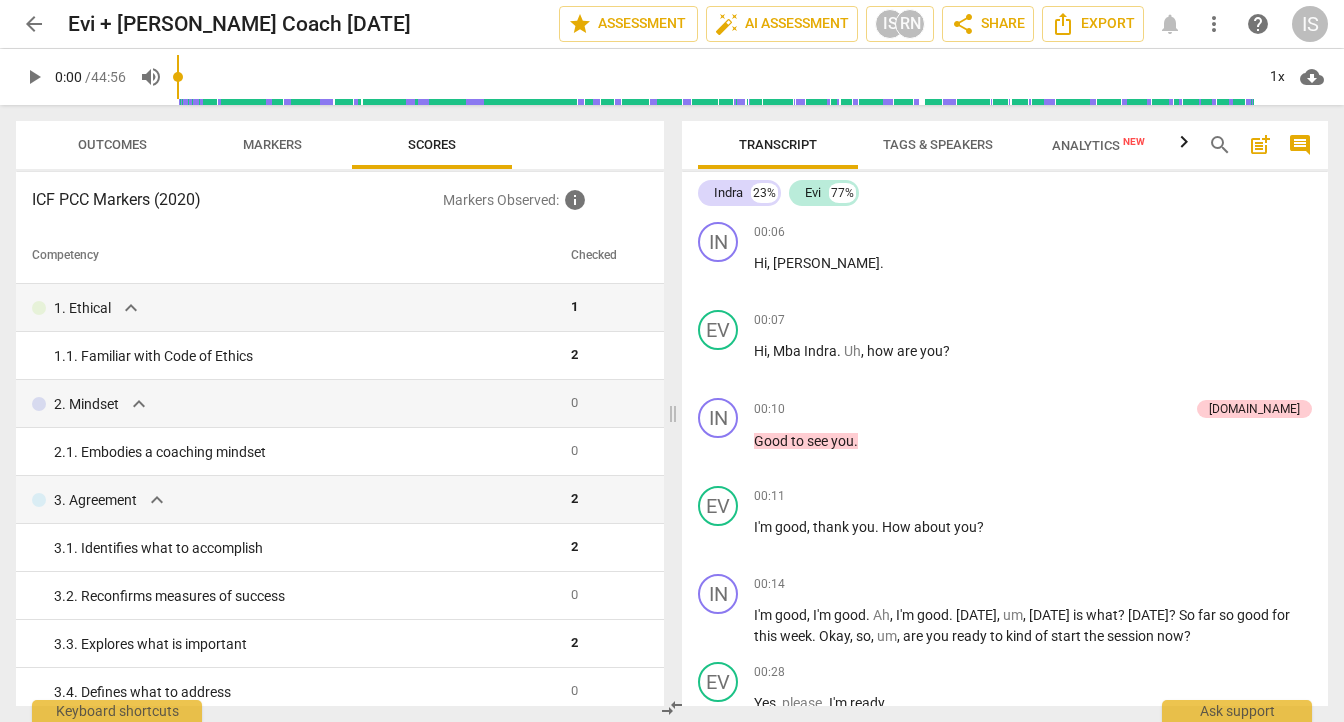 click on "Markers" at bounding box center (272, 145) 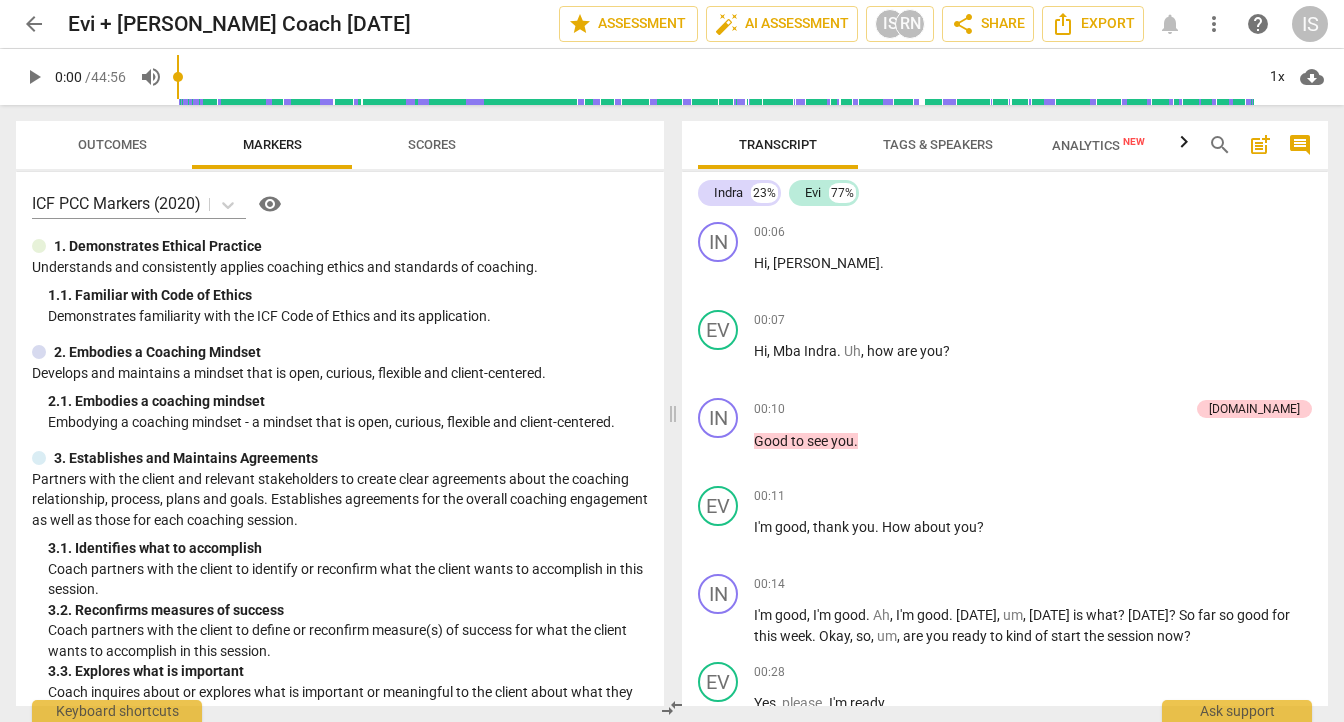 click on "Scores" at bounding box center (432, 144) 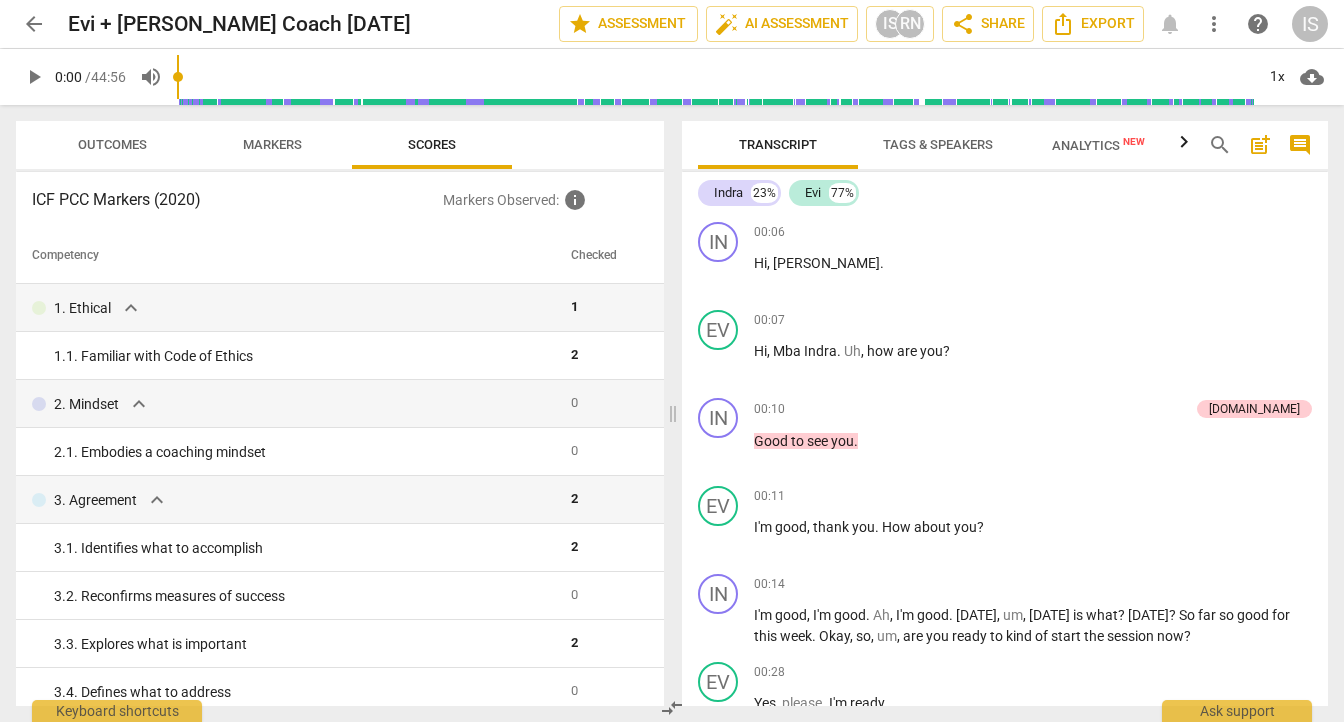 click on "Outcomes" at bounding box center [112, 145] 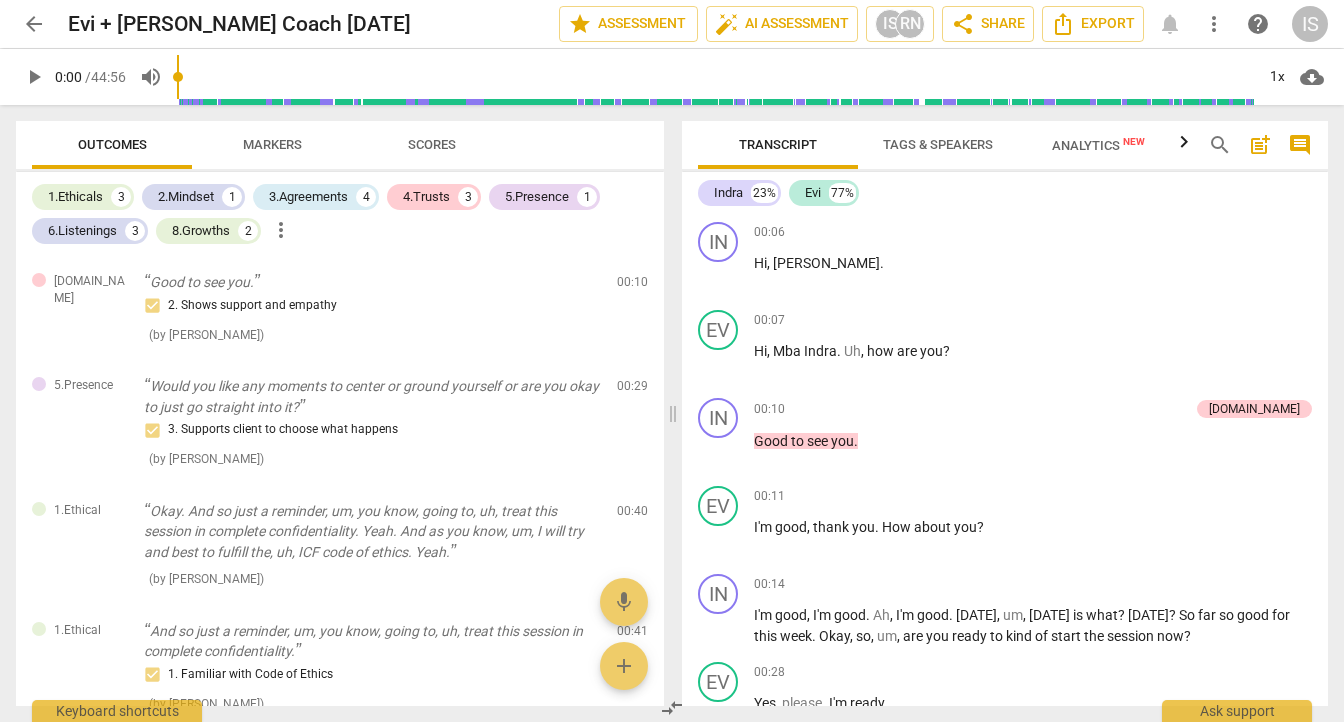 click on "arrow_back" at bounding box center (34, 24) 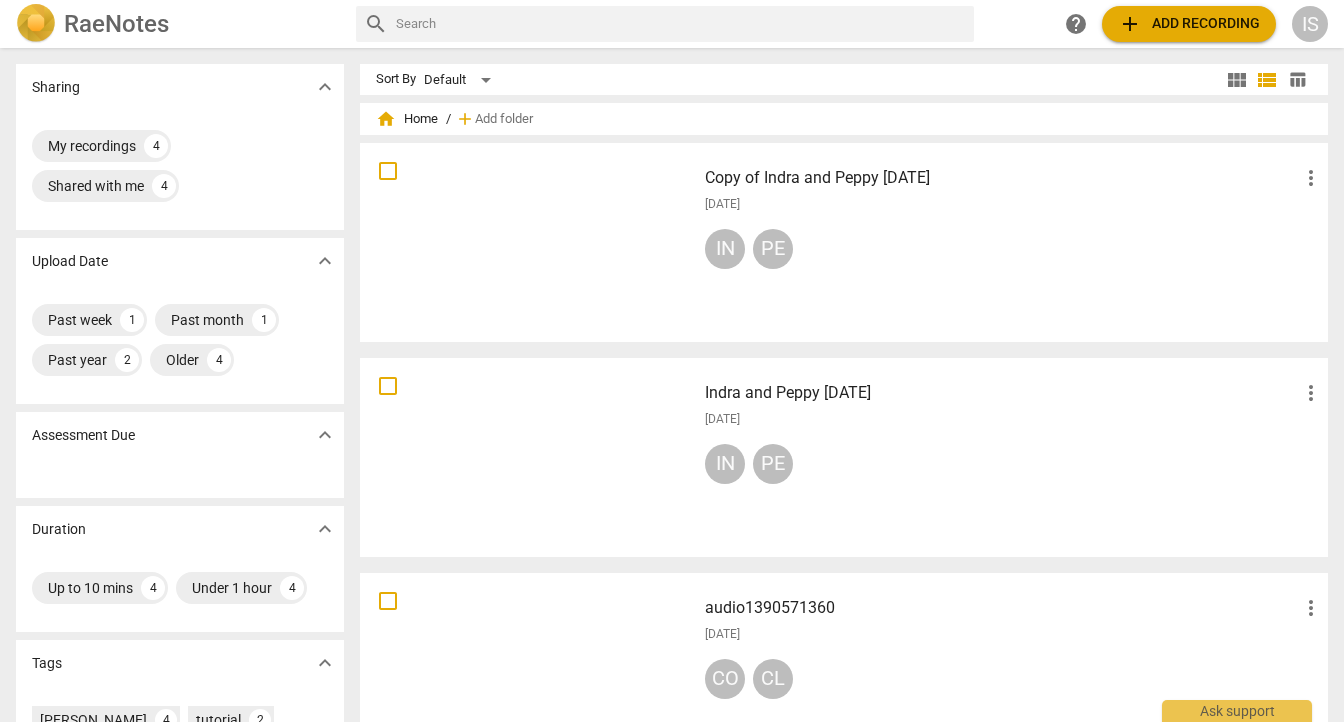 click at bounding box center [528, 672] 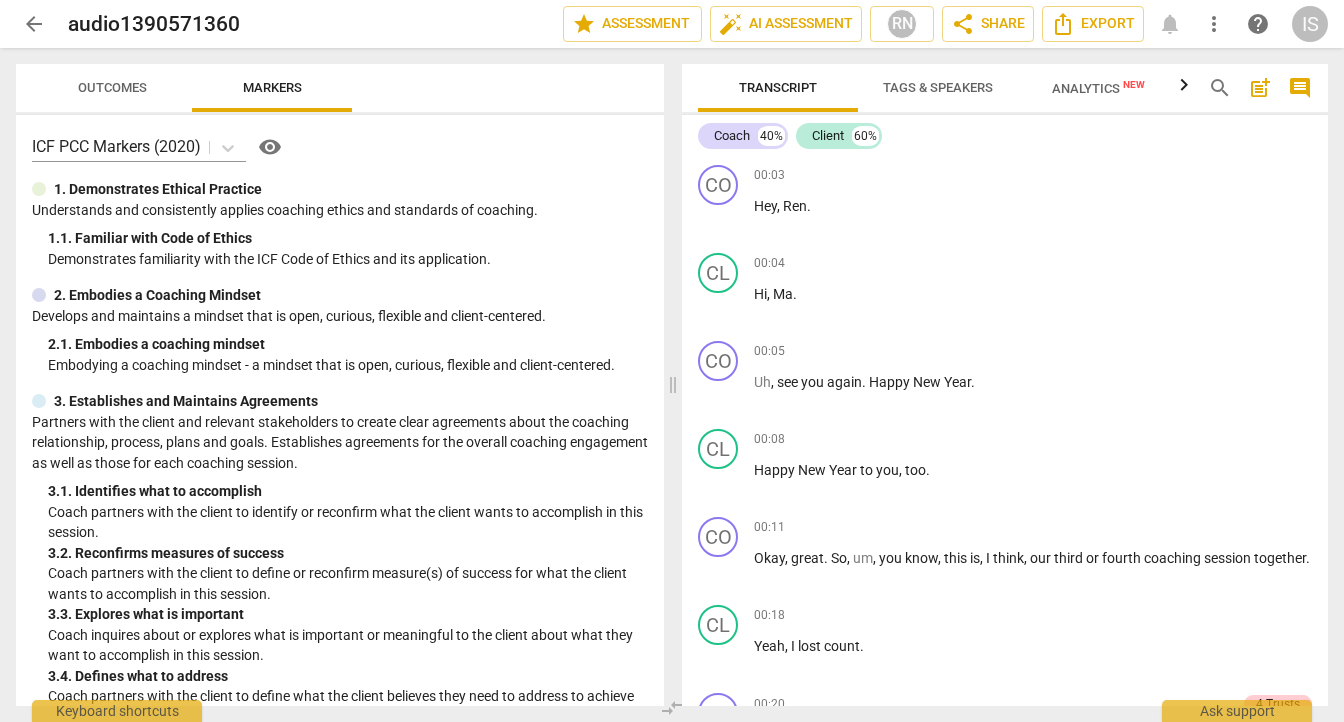 click on "Outcomes" at bounding box center (112, 87) 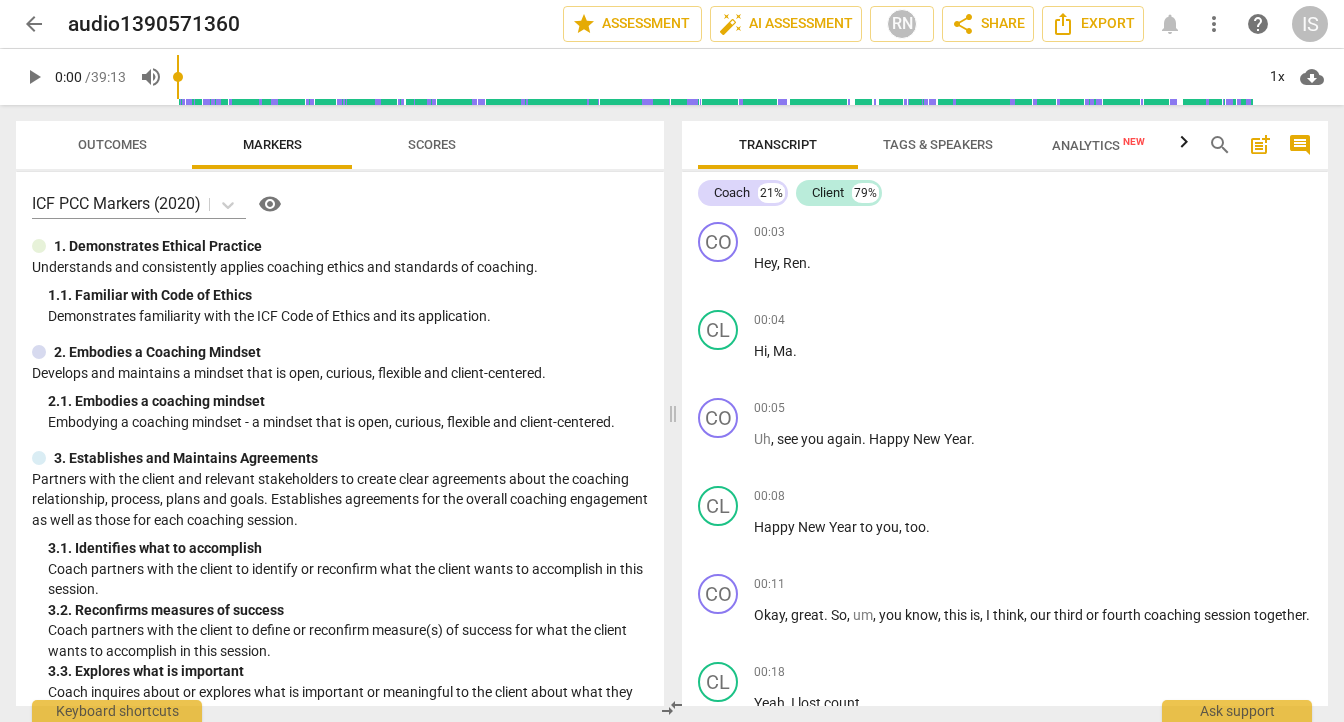 click on "Outcomes" at bounding box center (112, 144) 